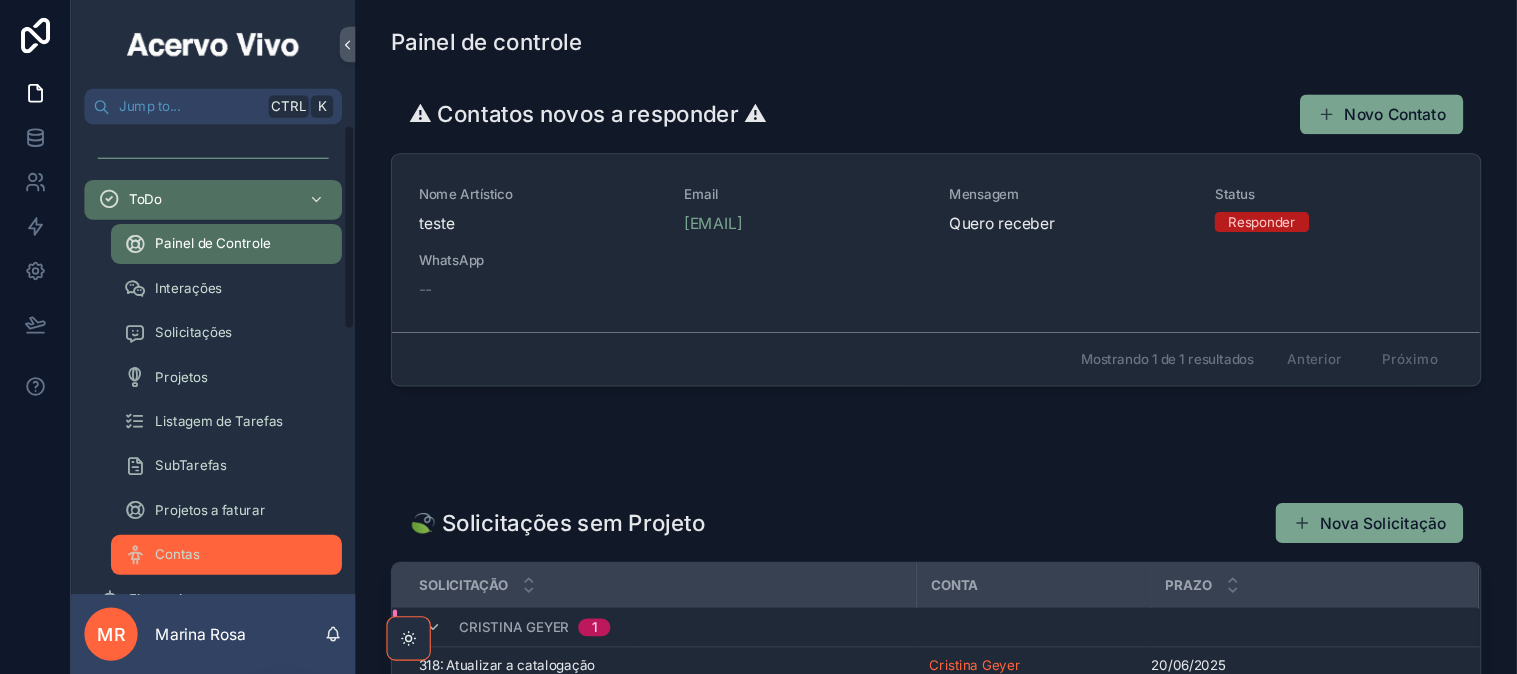 scroll, scrollTop: 0, scrollLeft: 0, axis: both 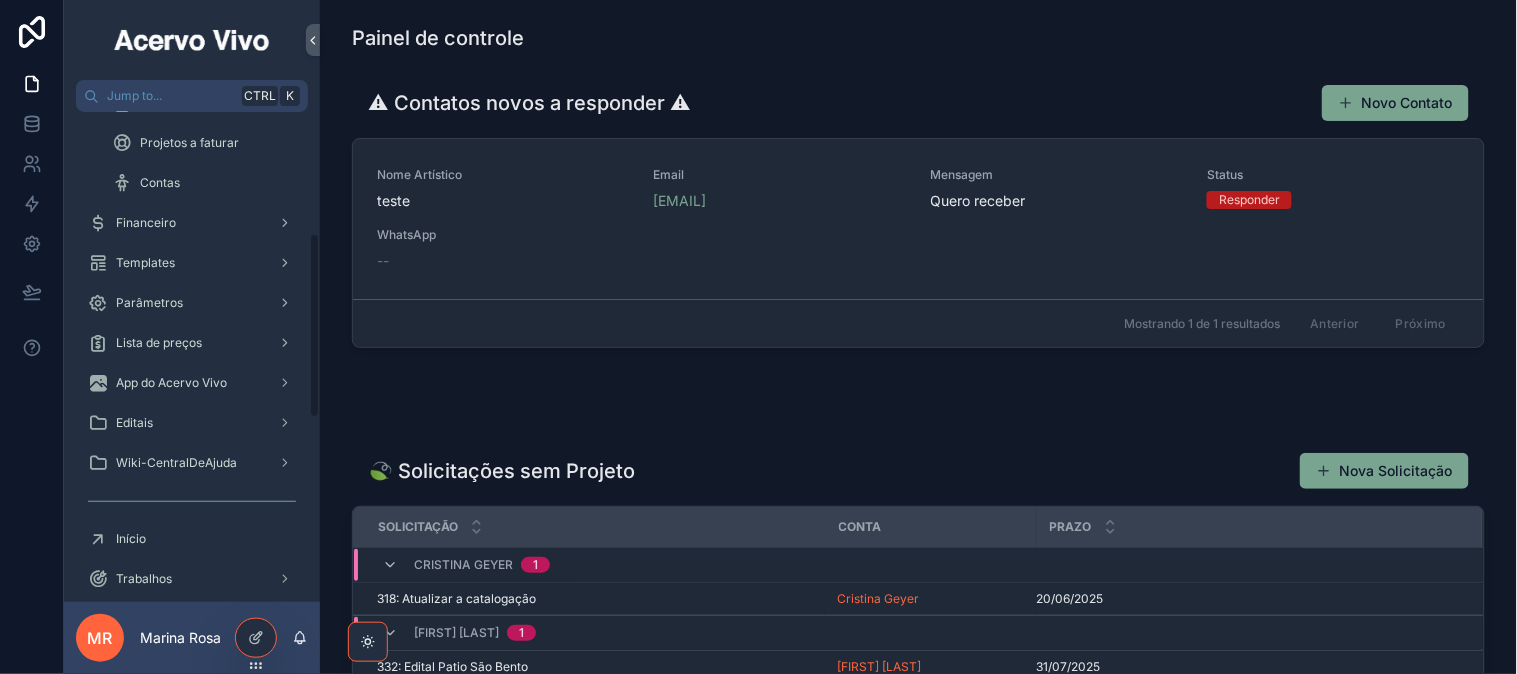 drag, startPoint x: 314, startPoint y: 250, endPoint x: 310, endPoint y: 371, distance: 121.0661 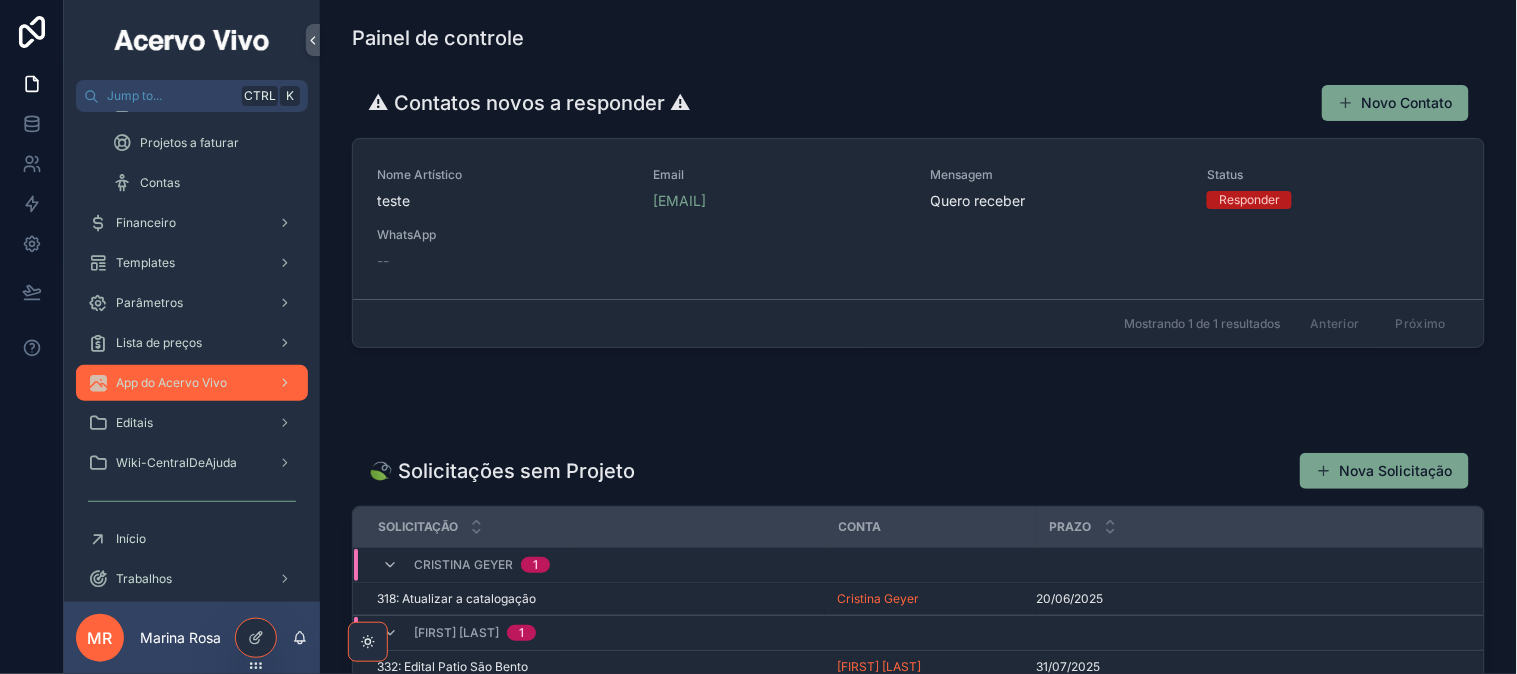click on "App do Acervo Vivo" at bounding box center (192, 383) 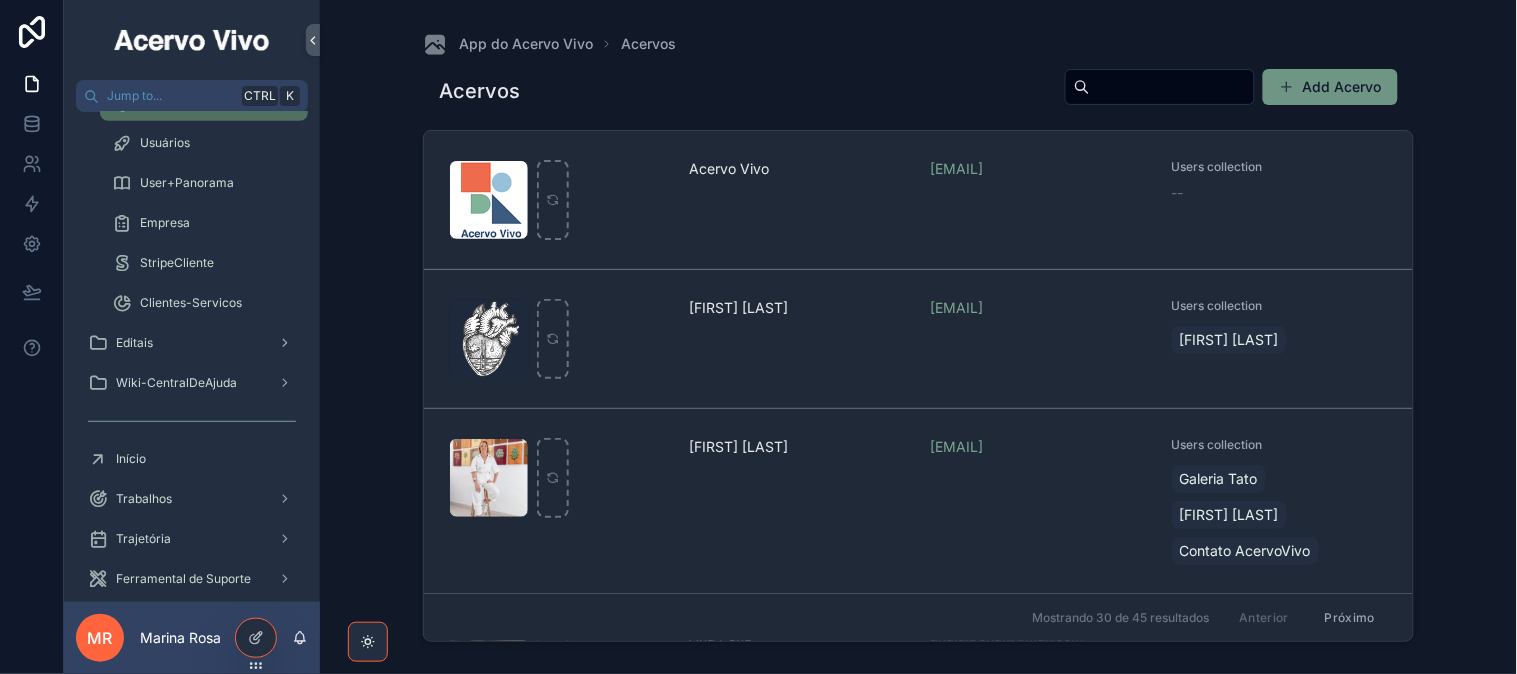 click on "Add Acervo" at bounding box center (1330, 87) 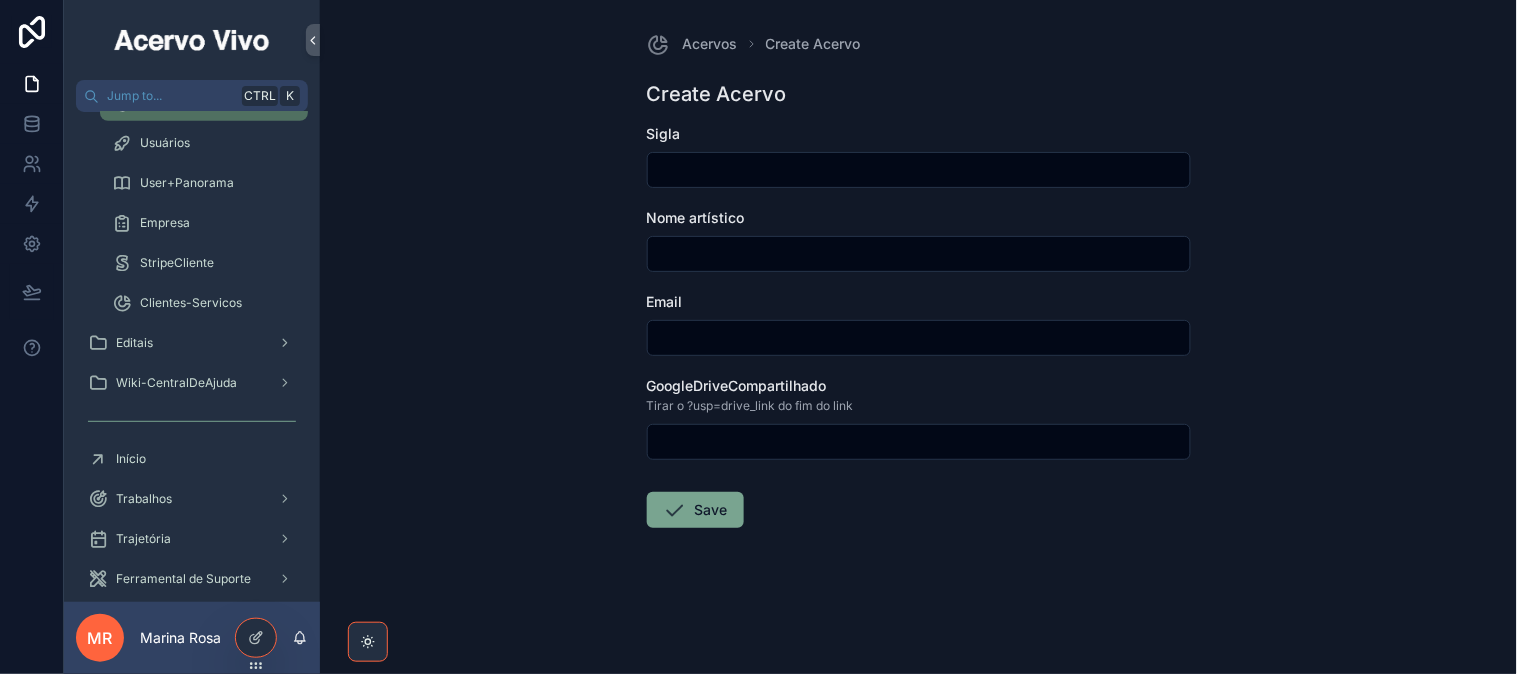 click at bounding box center [919, 170] 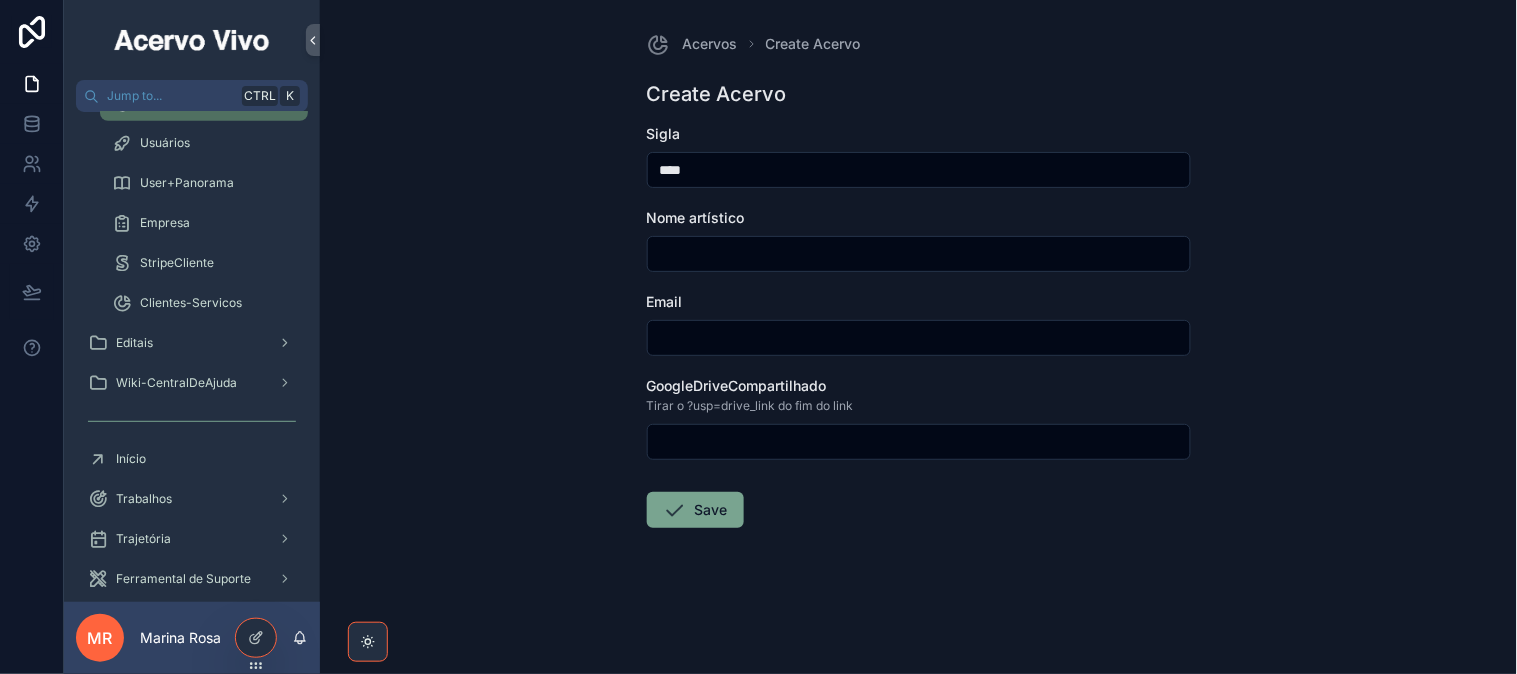 type on "****" 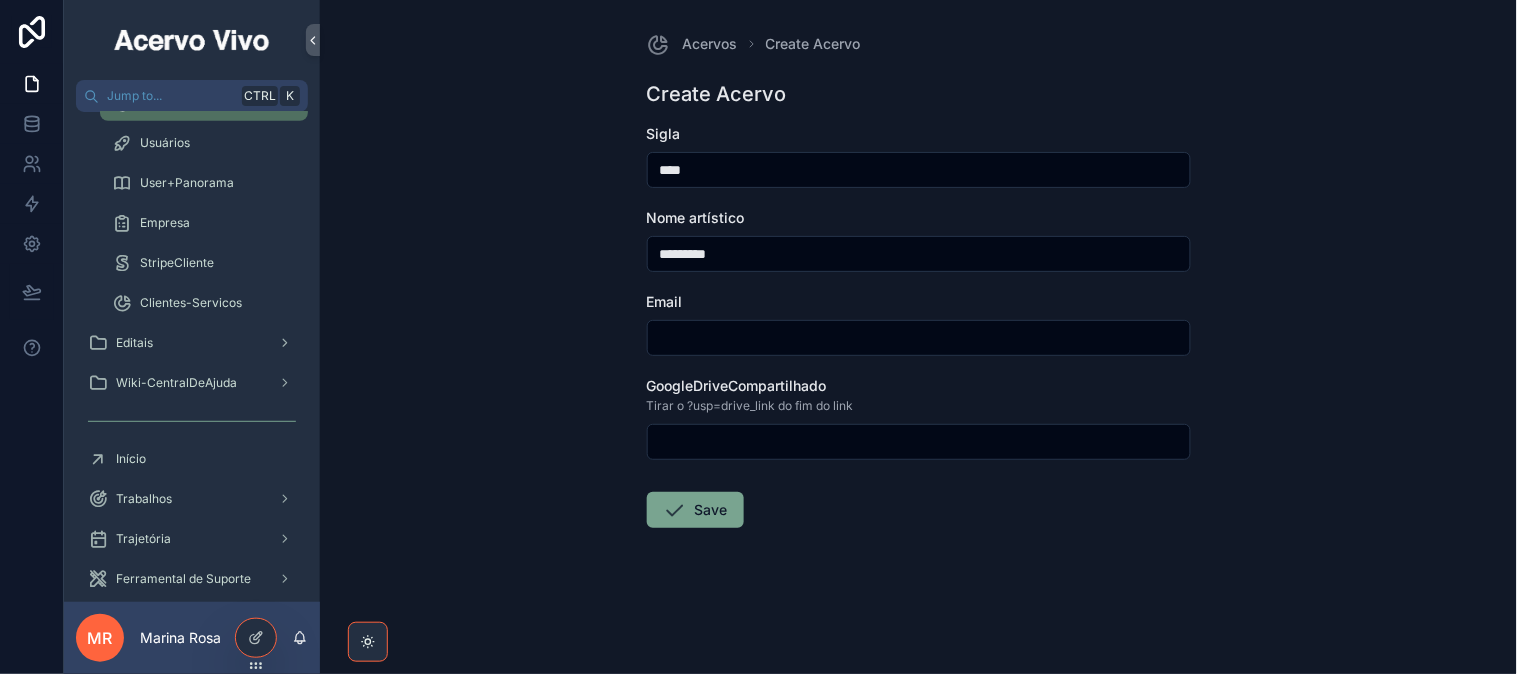 type on "*********" 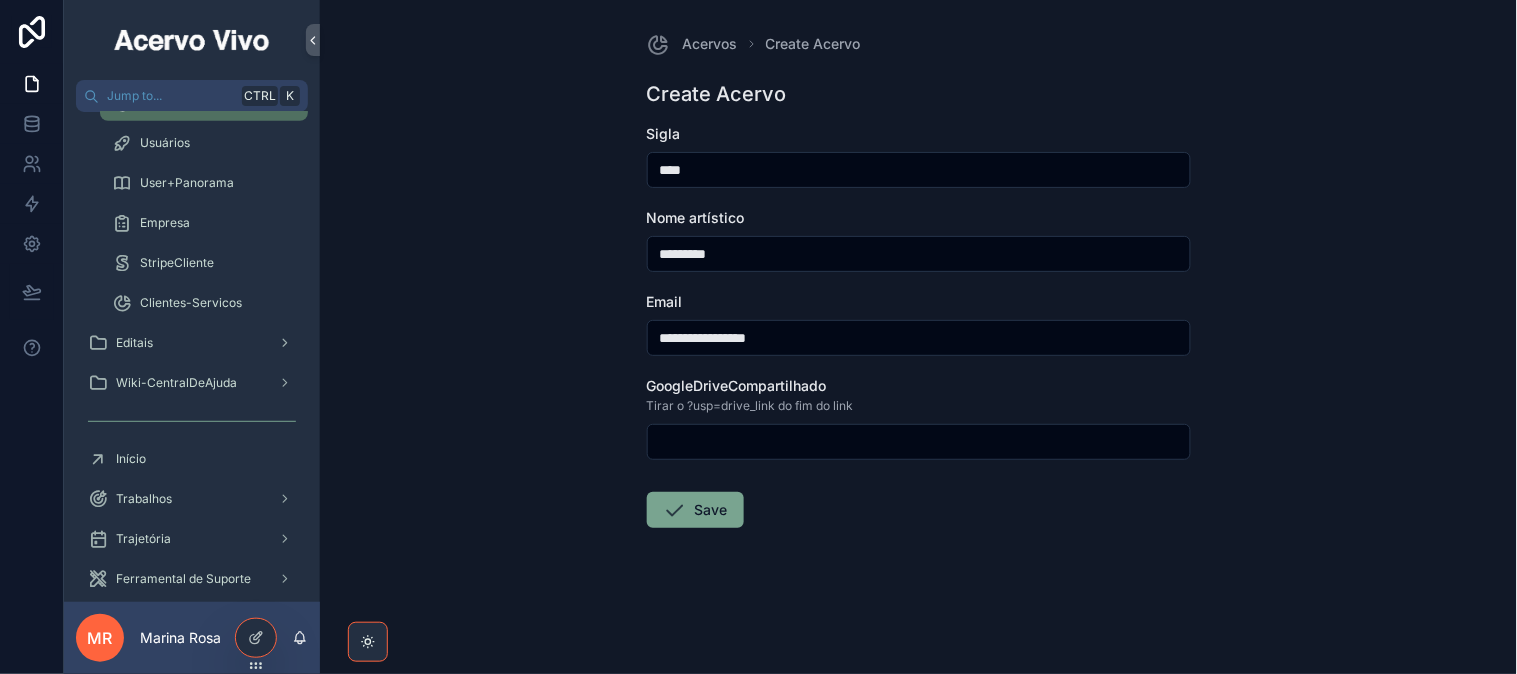 type on "**********" 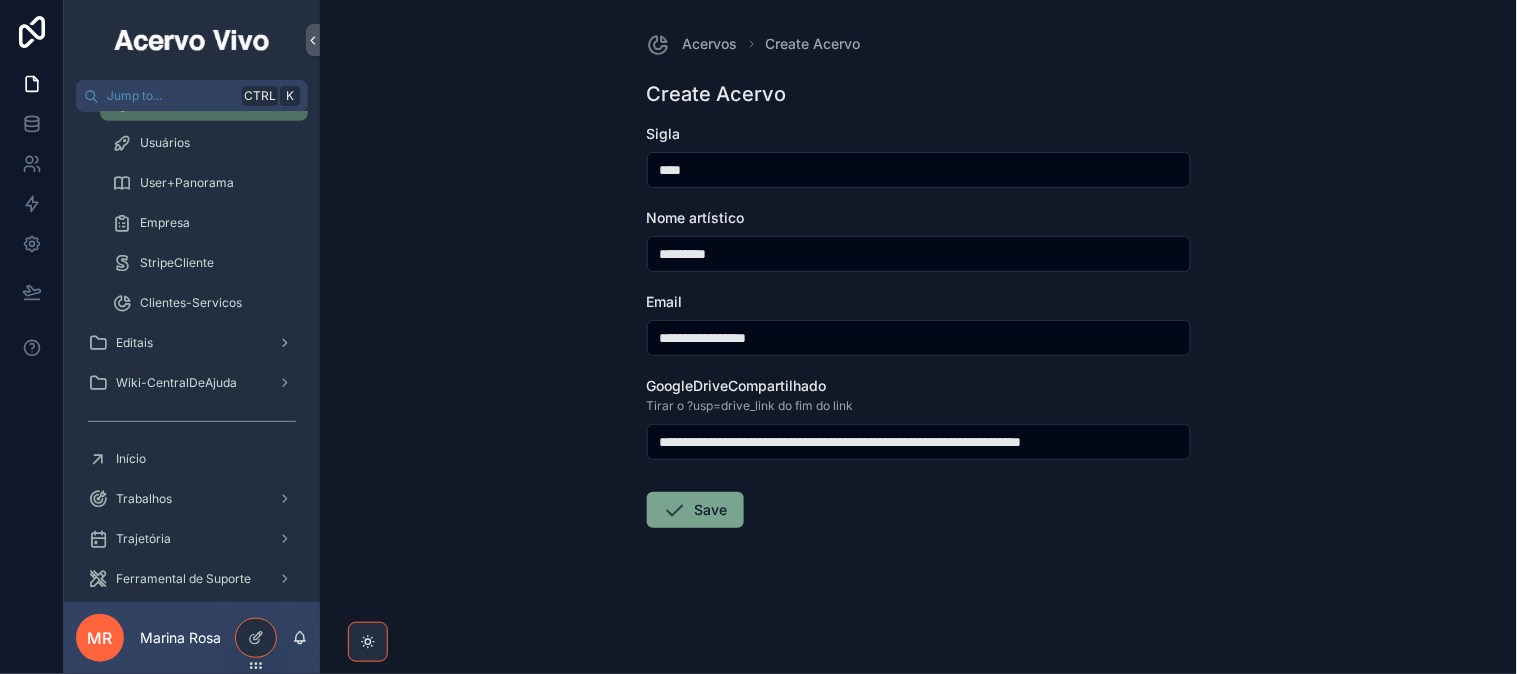 scroll, scrollTop: 0, scrollLeft: 3, axis: horizontal 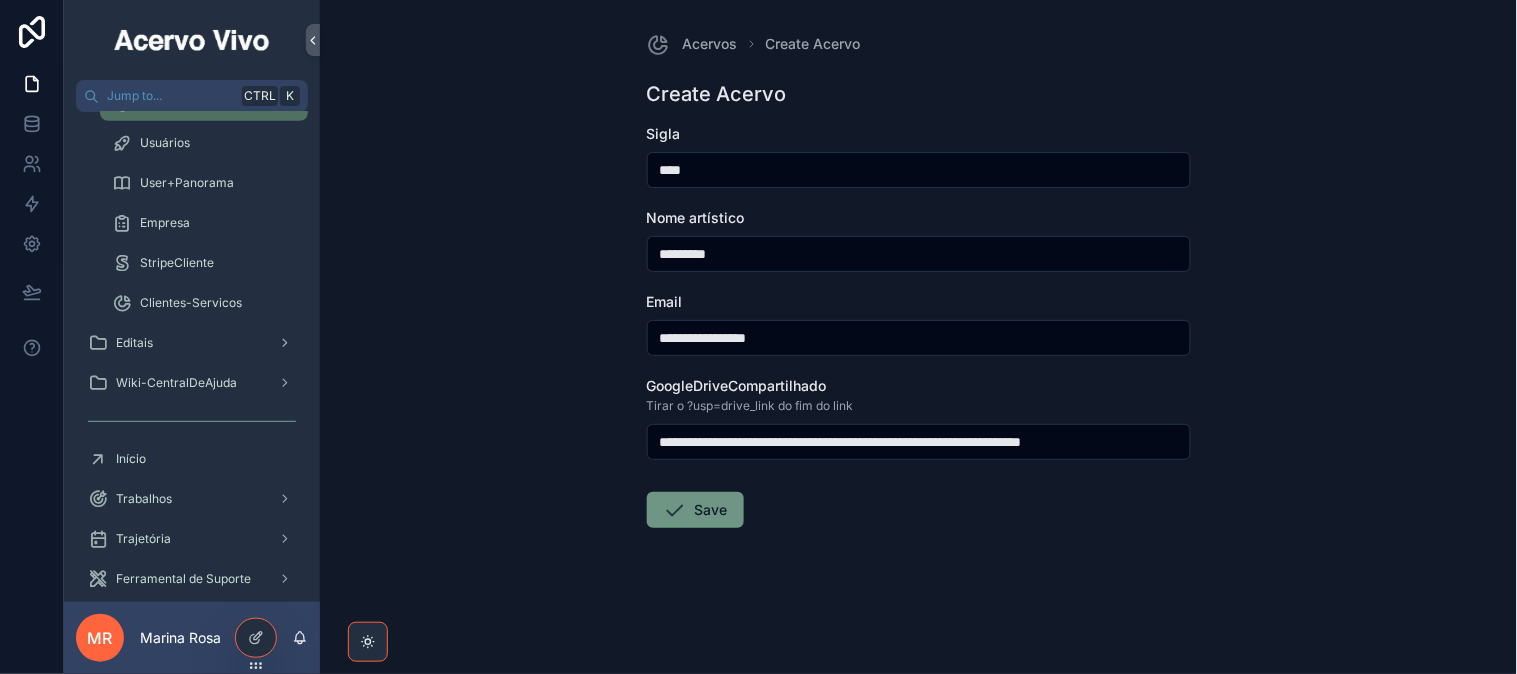 type on "**********" 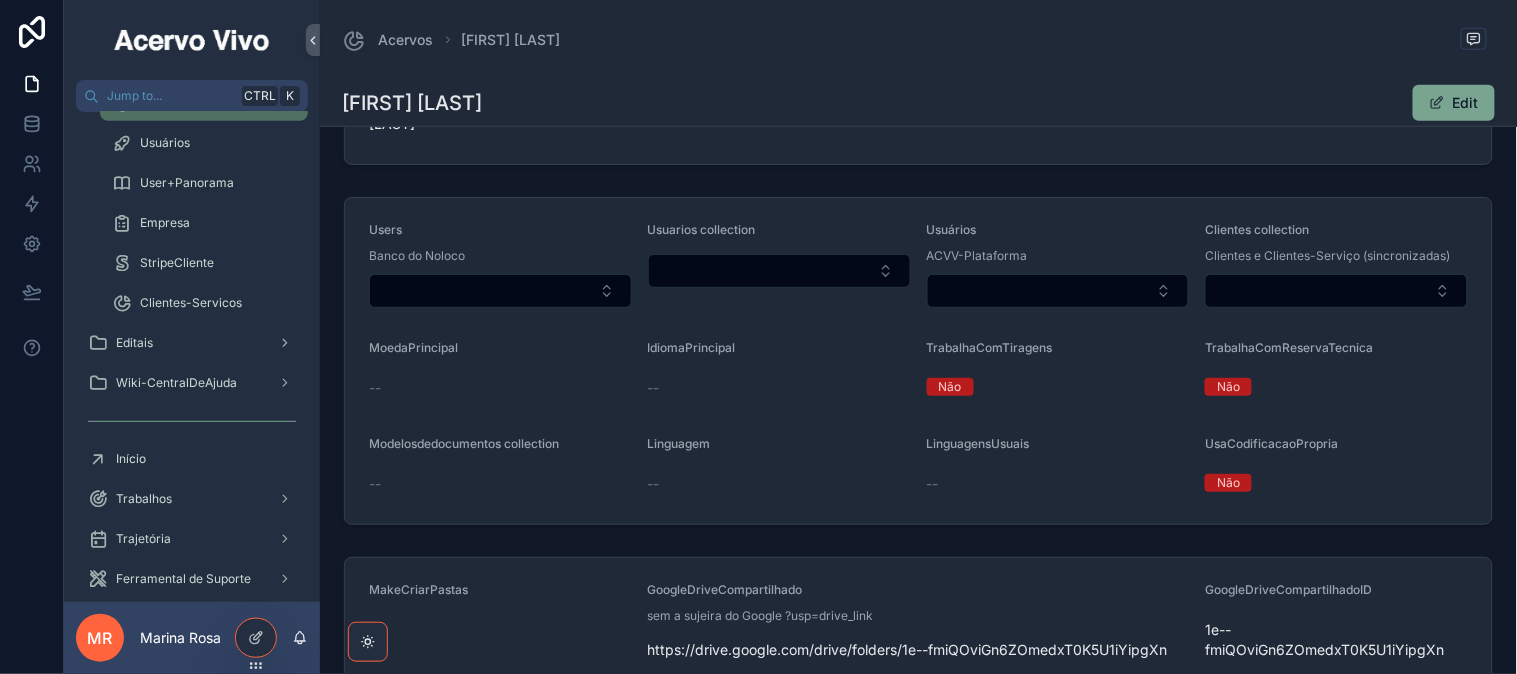 scroll, scrollTop: 444, scrollLeft: 0, axis: vertical 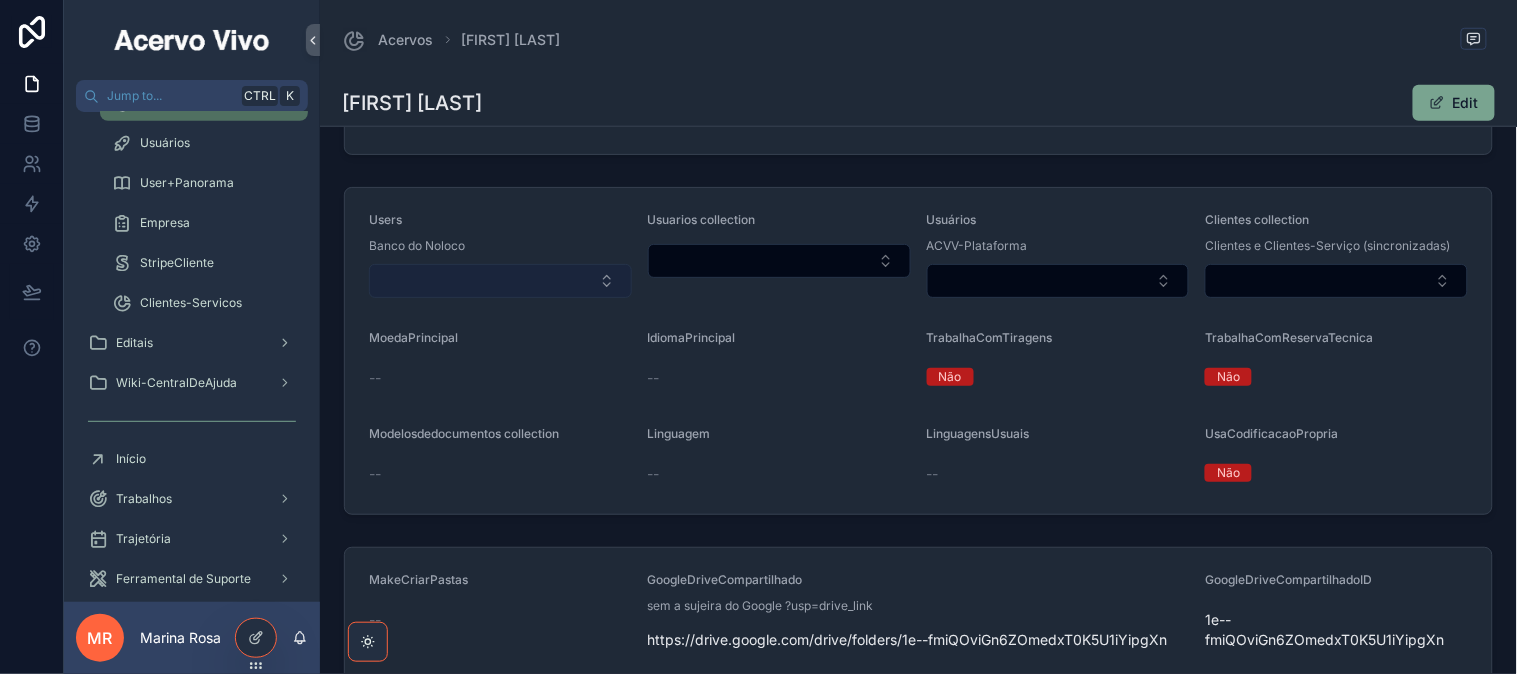 click at bounding box center [500, 281] 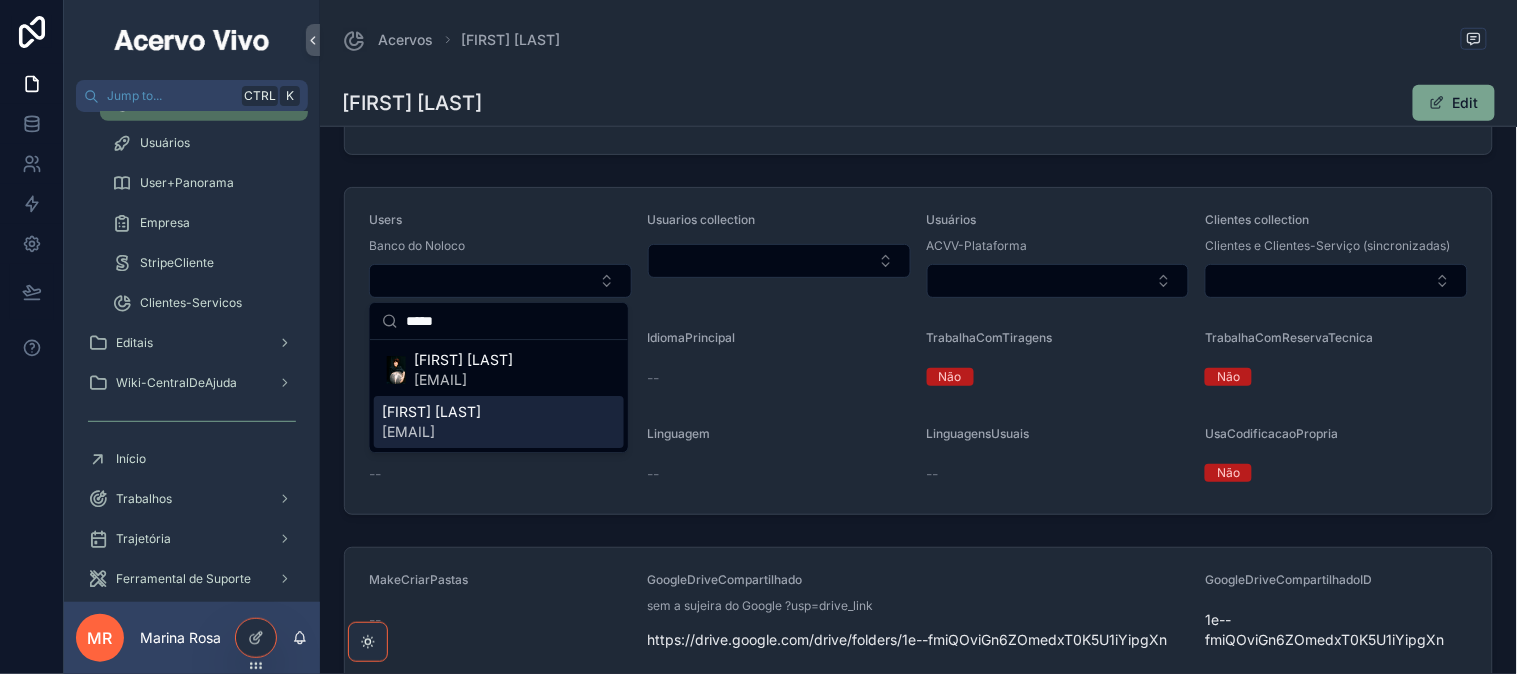 type on "*****" 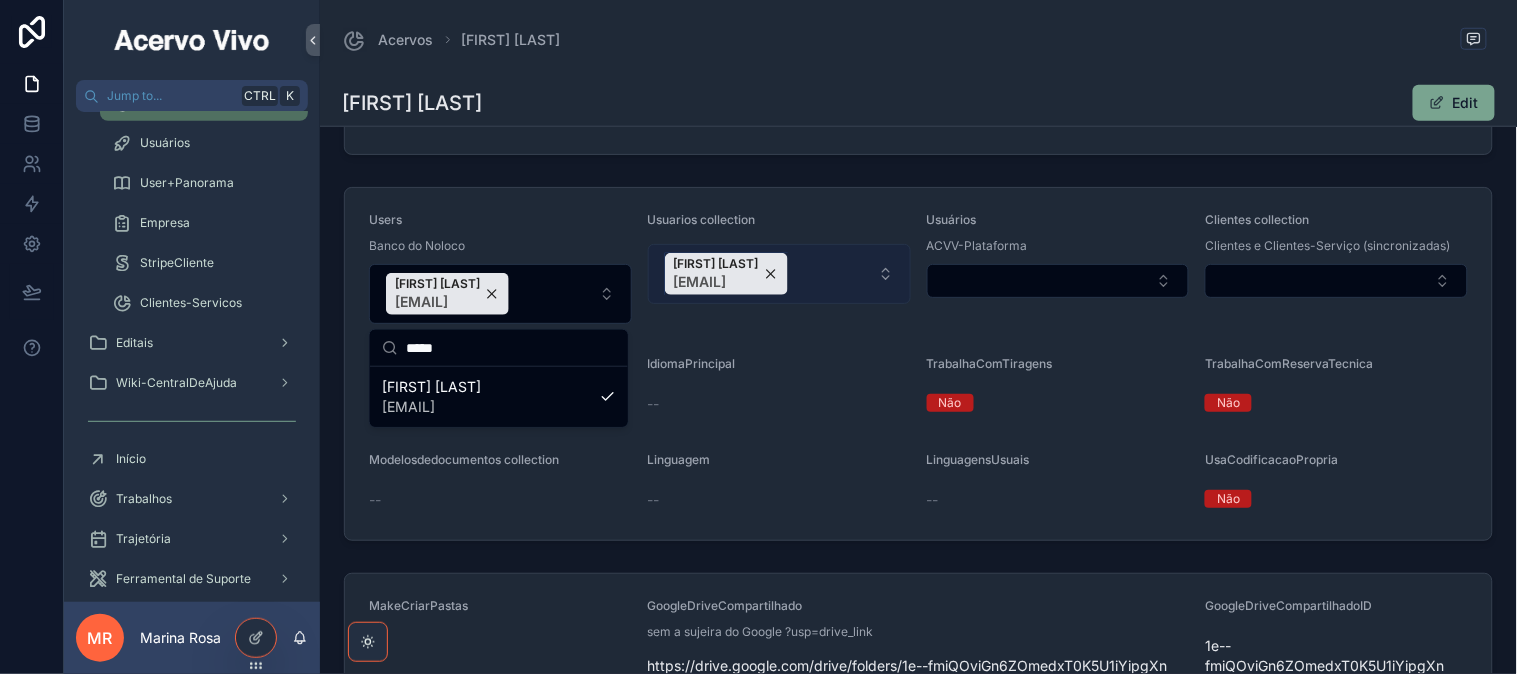click on "[FIRST] [LAST] [EMAIL]" at bounding box center (726, 274) 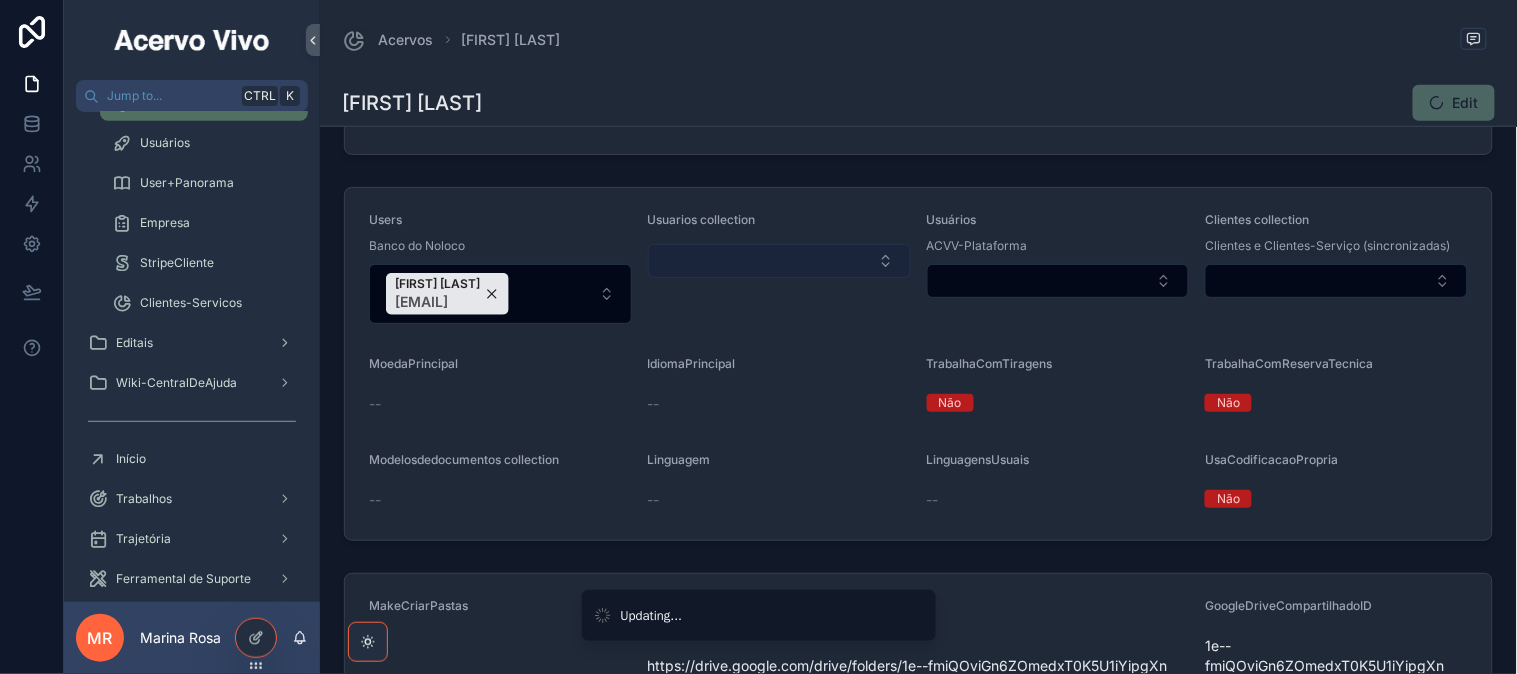 click at bounding box center [779, 261] 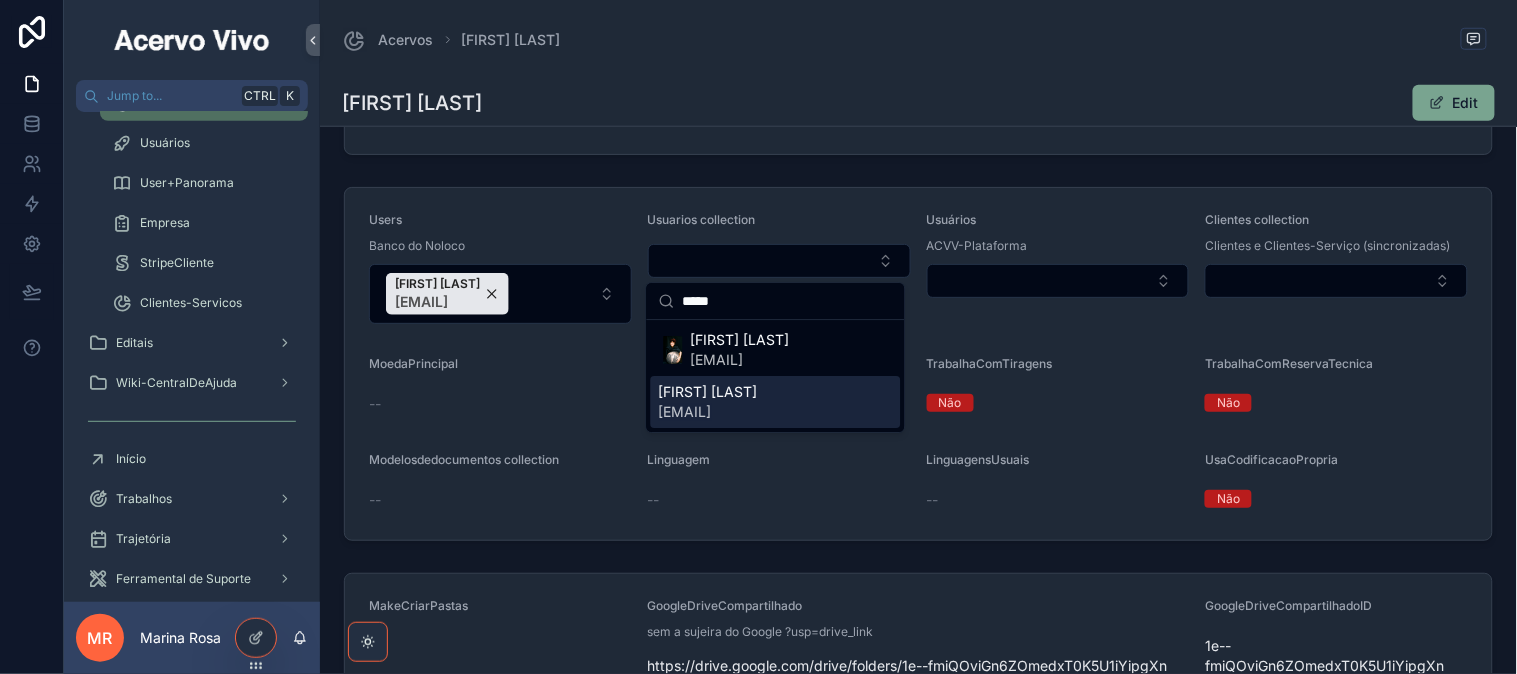 type on "*****" 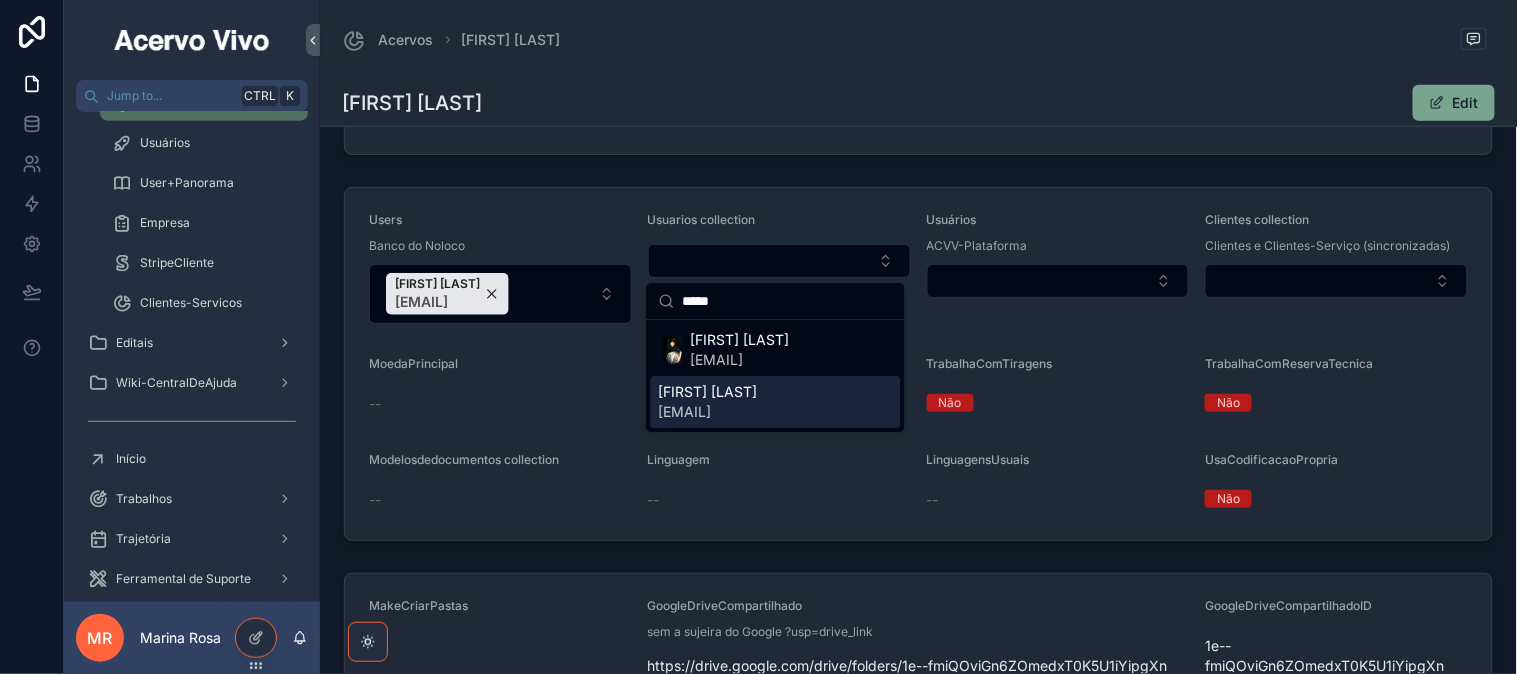 click on "[FIRST] [LAST]" at bounding box center [708, 392] 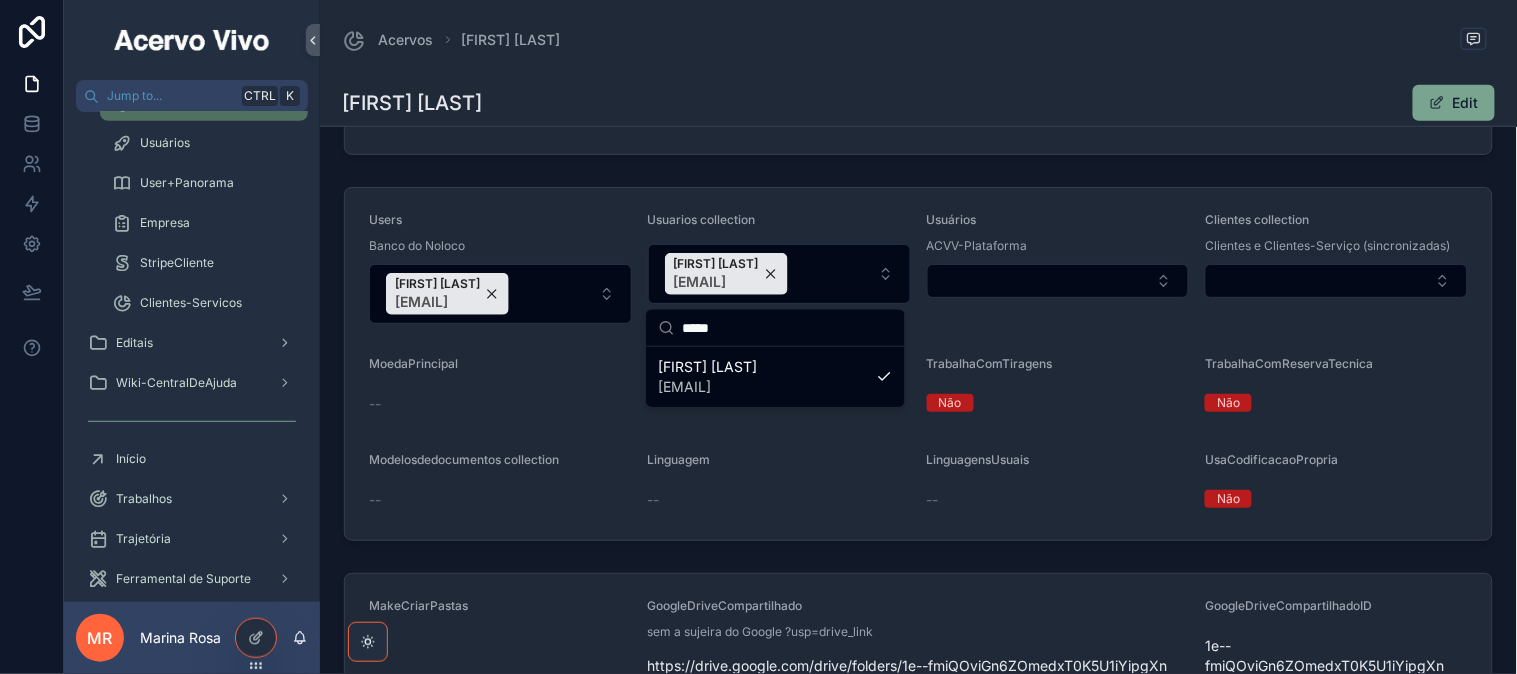 click on "TrabalhaComReservaTecnica" at bounding box center (1336, 368) 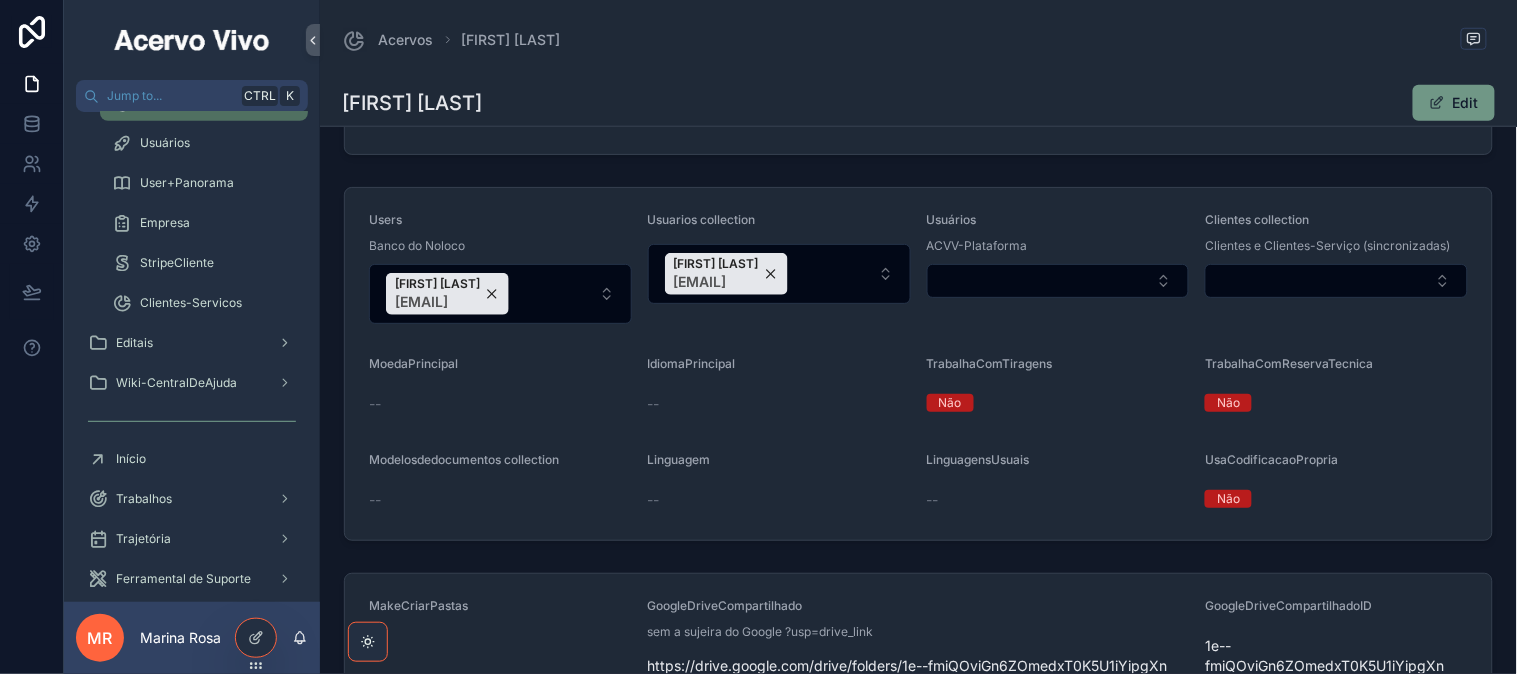 click on "Edit" at bounding box center (1454, 103) 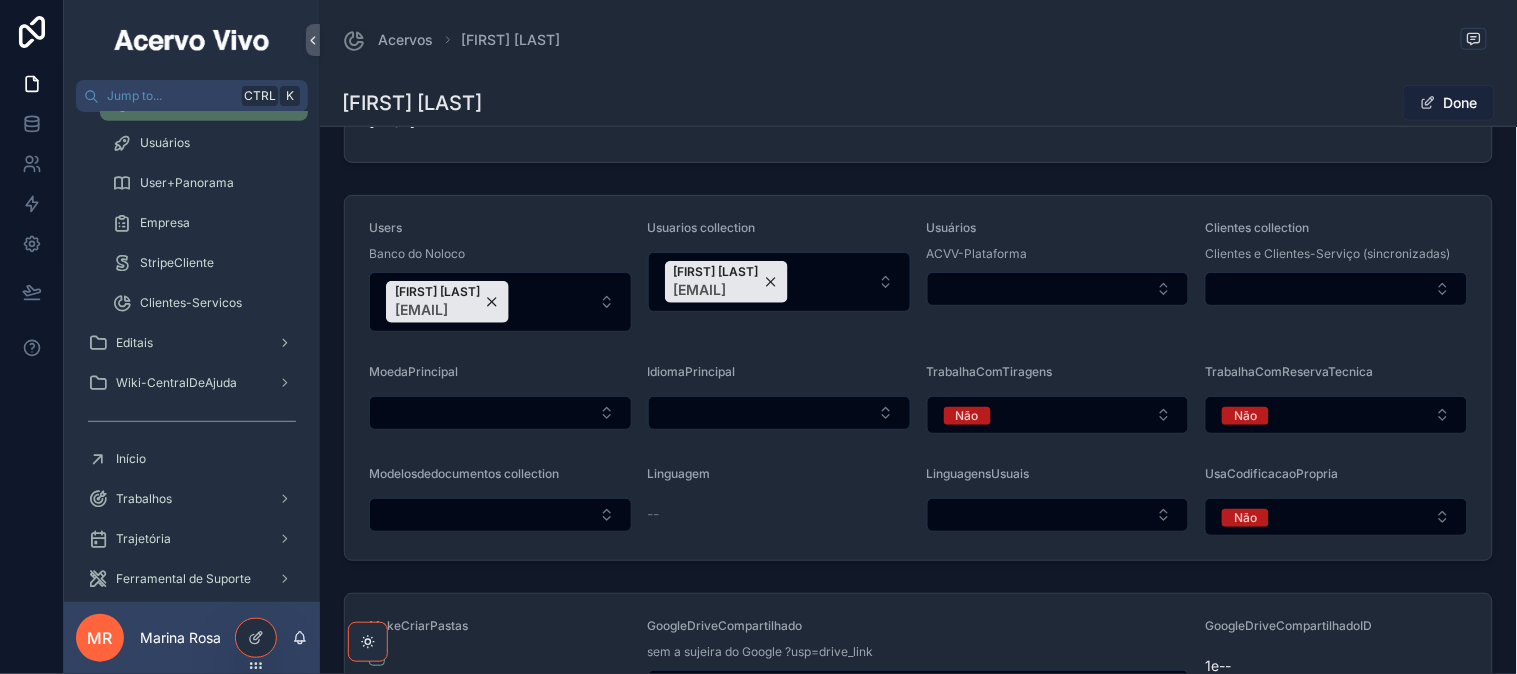 scroll, scrollTop: 447, scrollLeft: 0, axis: vertical 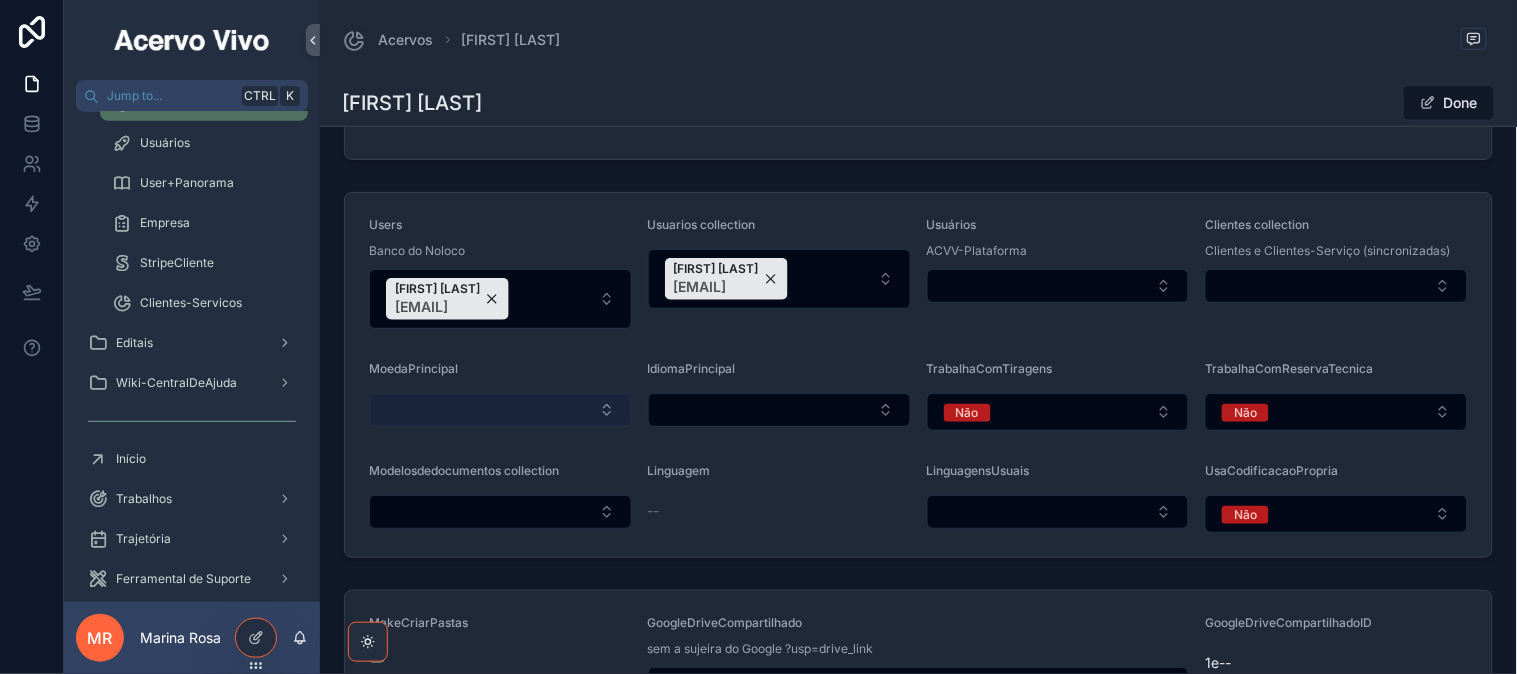 click at bounding box center (500, 410) 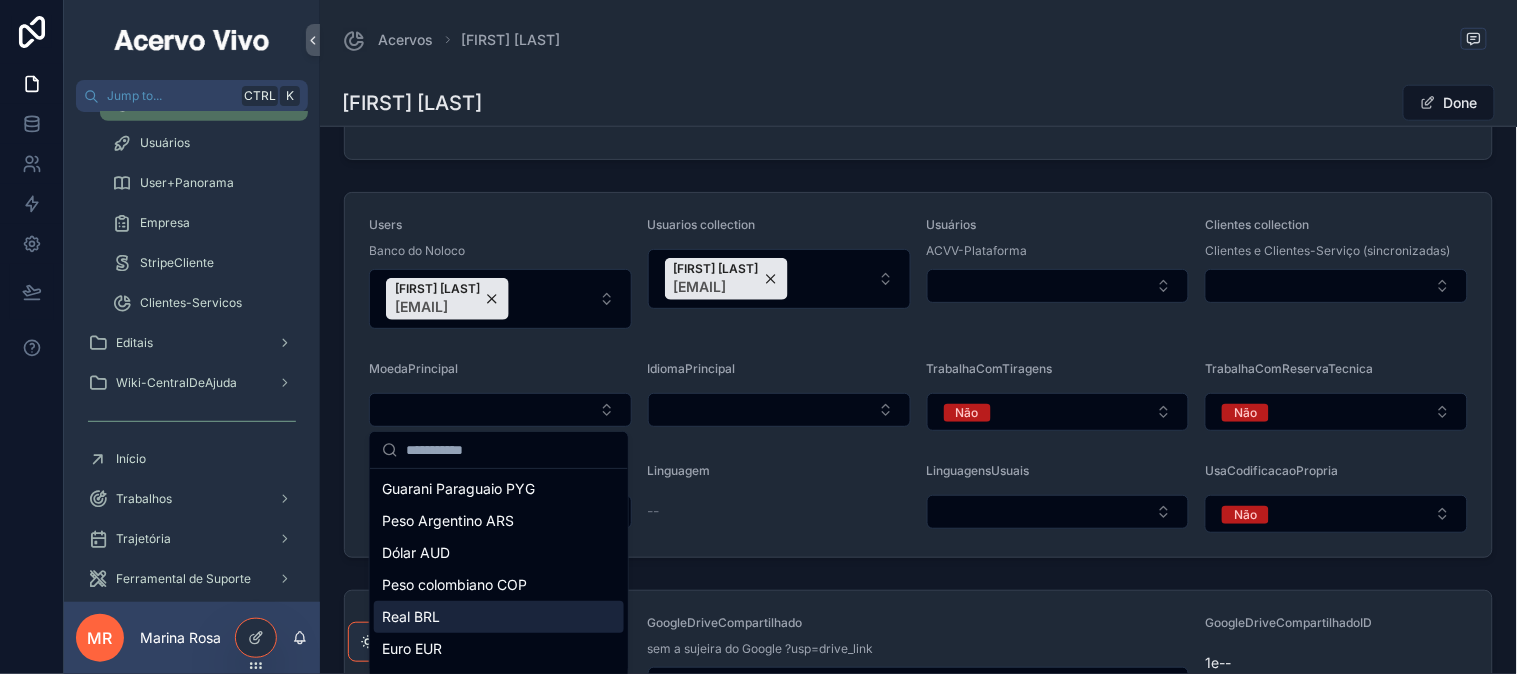 click on "Real BRL" at bounding box center (499, 617) 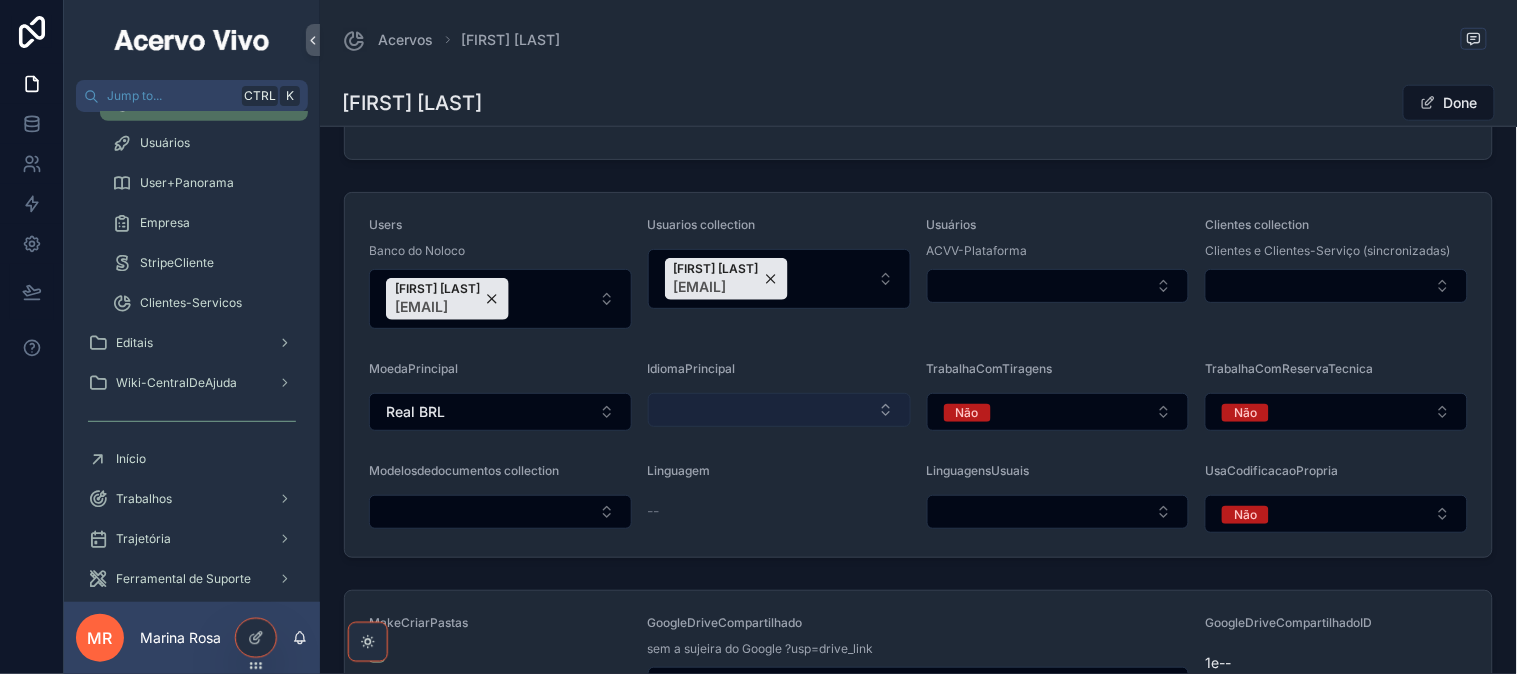 click at bounding box center [779, 410] 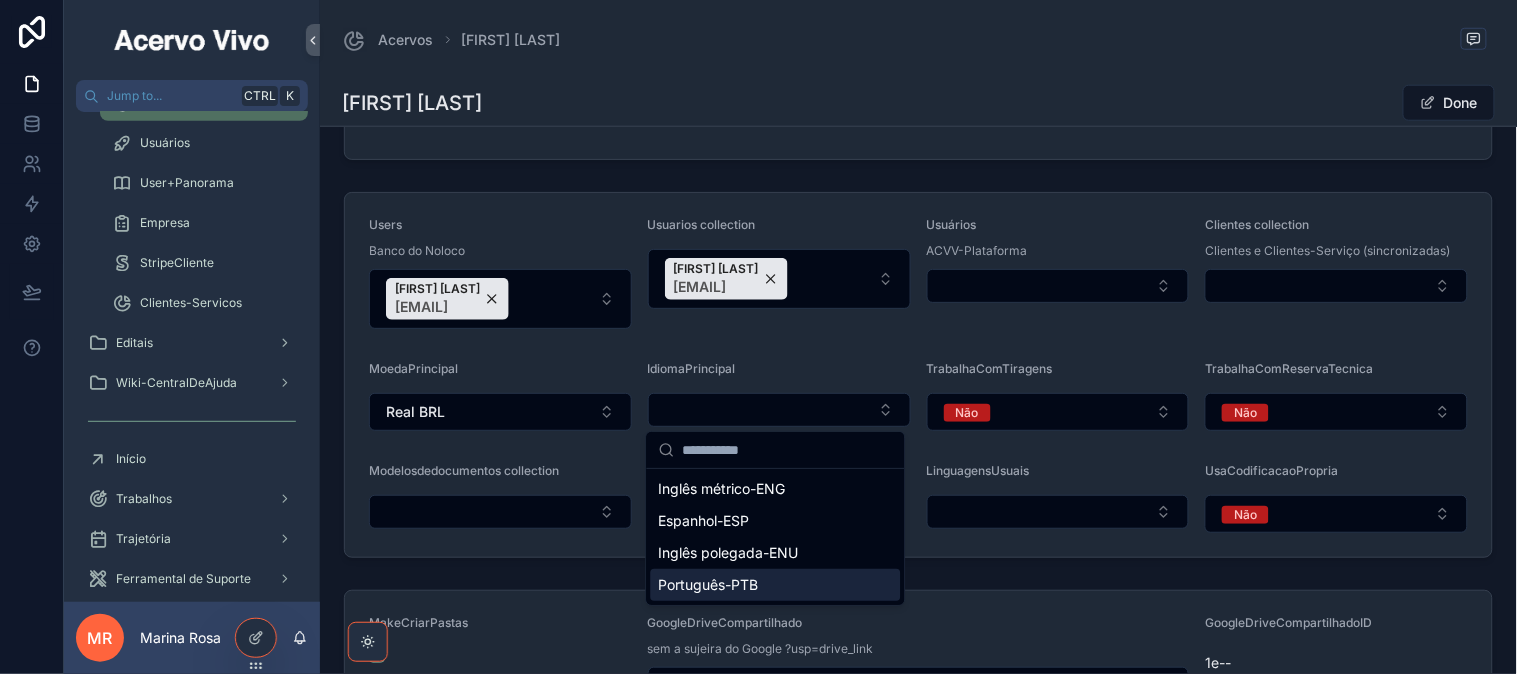 click on "Português-PTB" at bounding box center (776, 585) 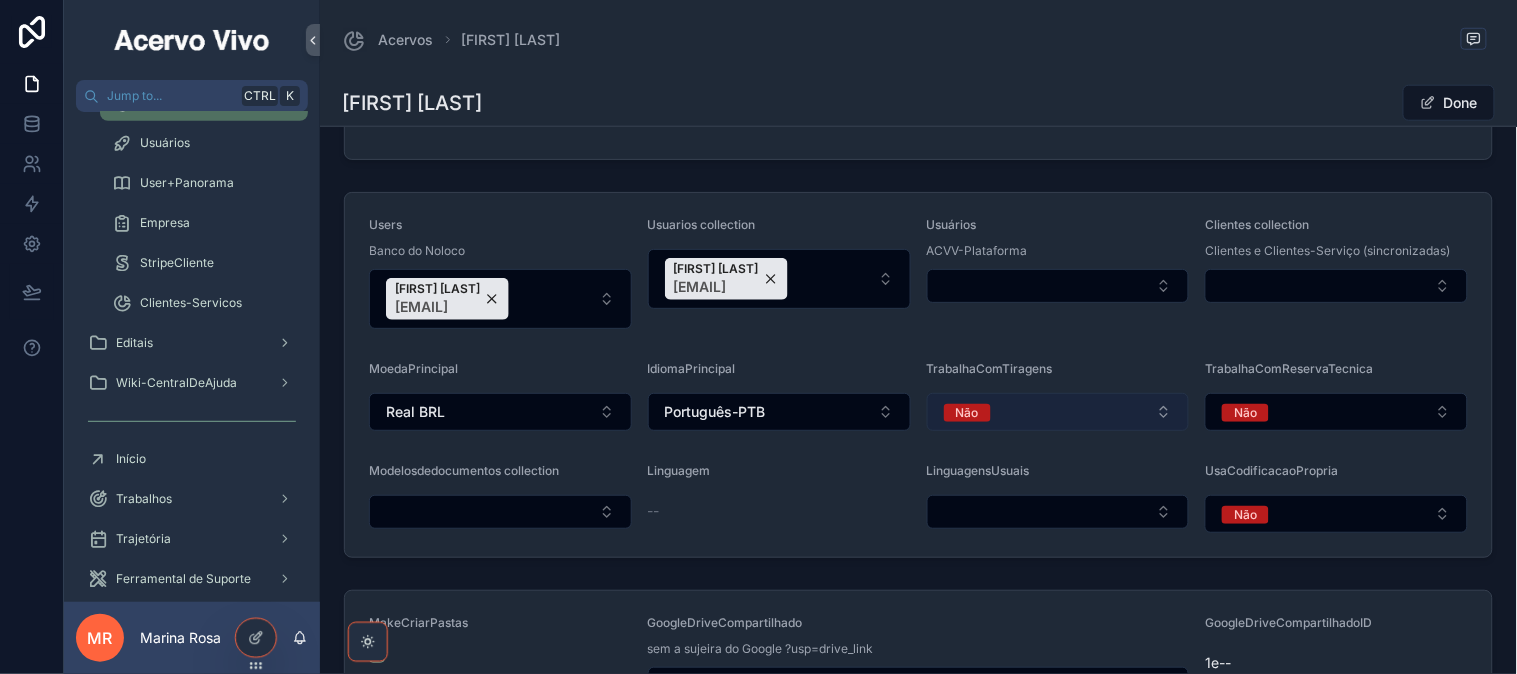 click on "Não" at bounding box center [1058, 412] 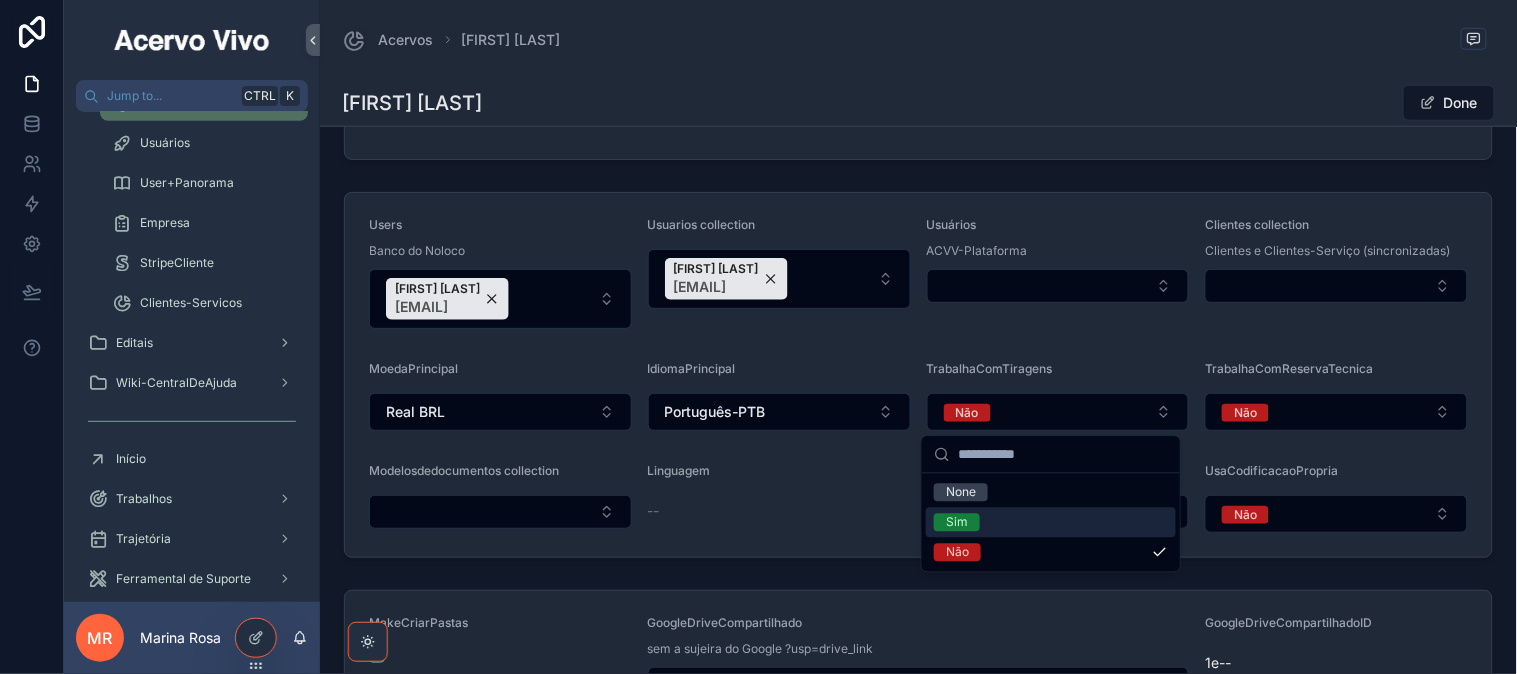 click on "Sim" at bounding box center (1051, 523) 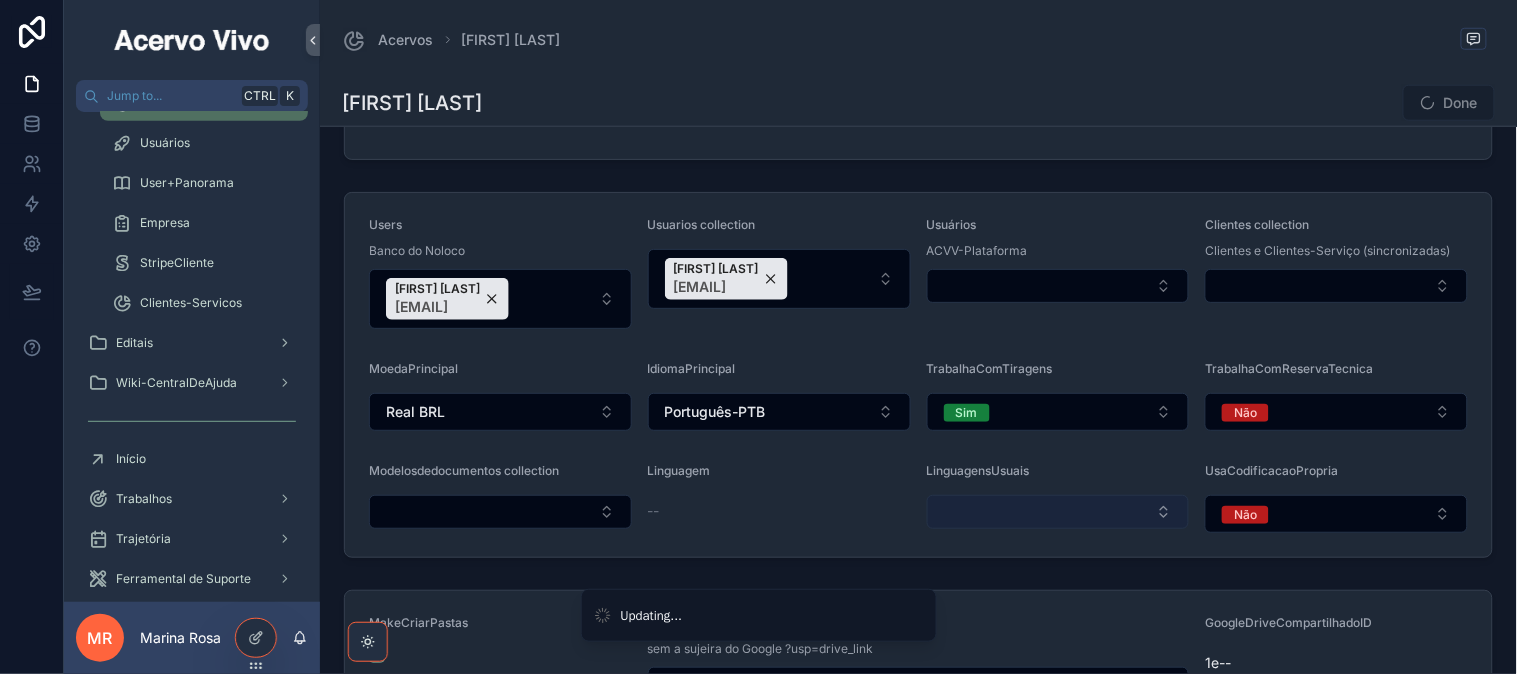 click at bounding box center [1058, 512] 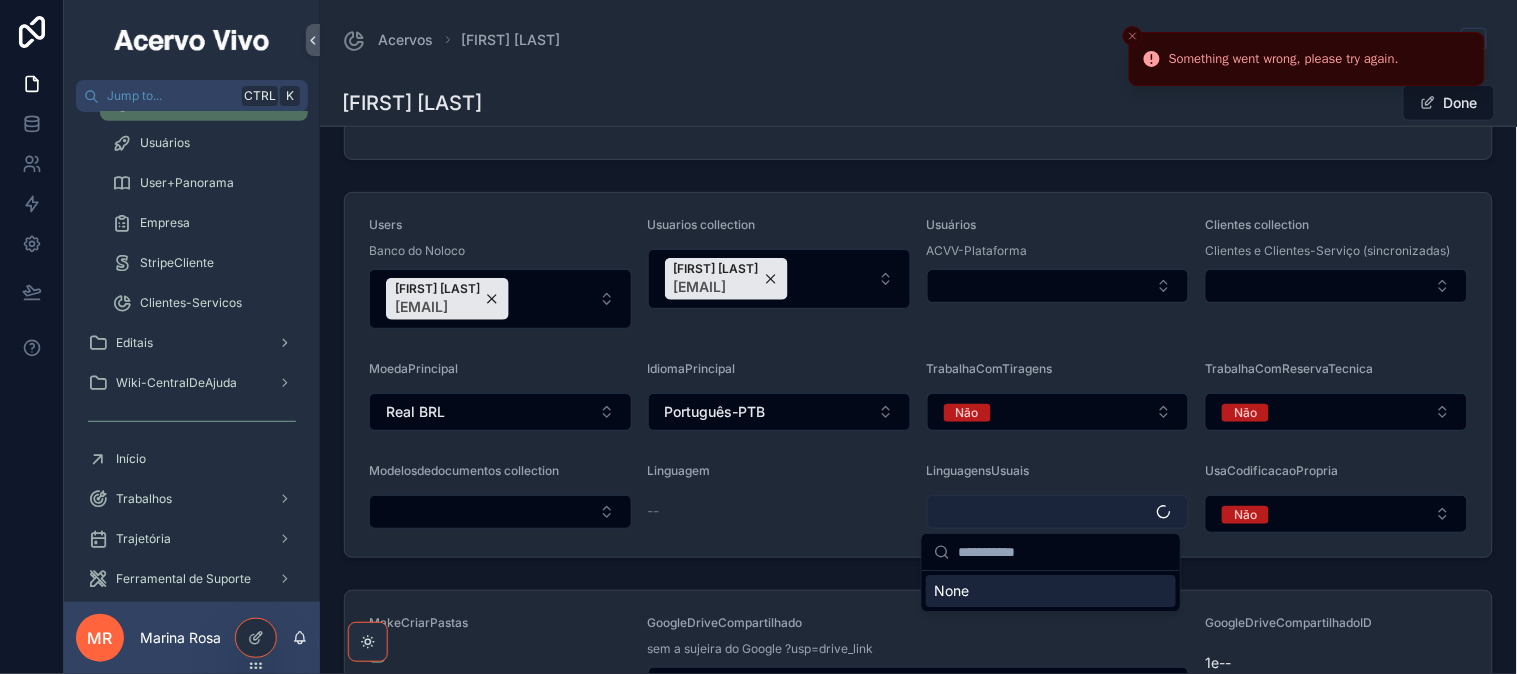 click at bounding box center (1058, 512) 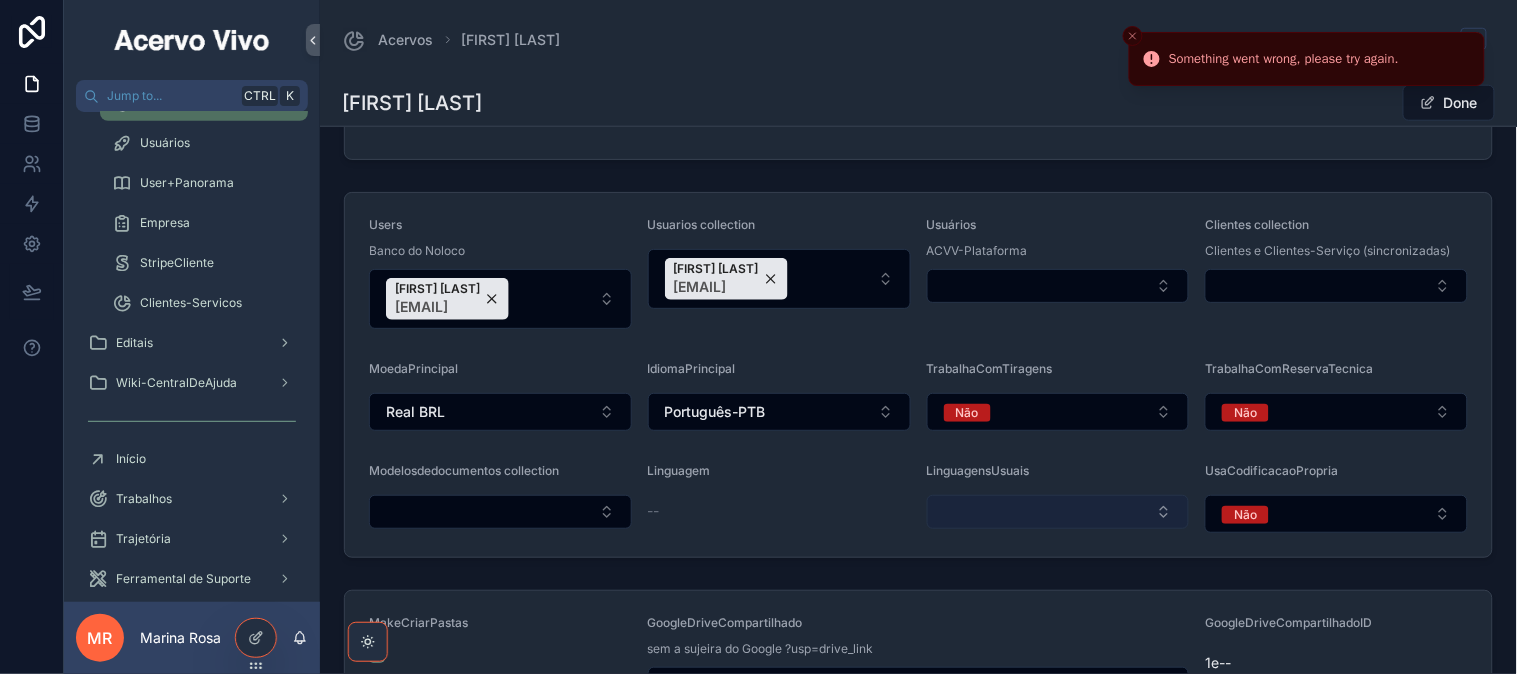 click at bounding box center [1058, 512] 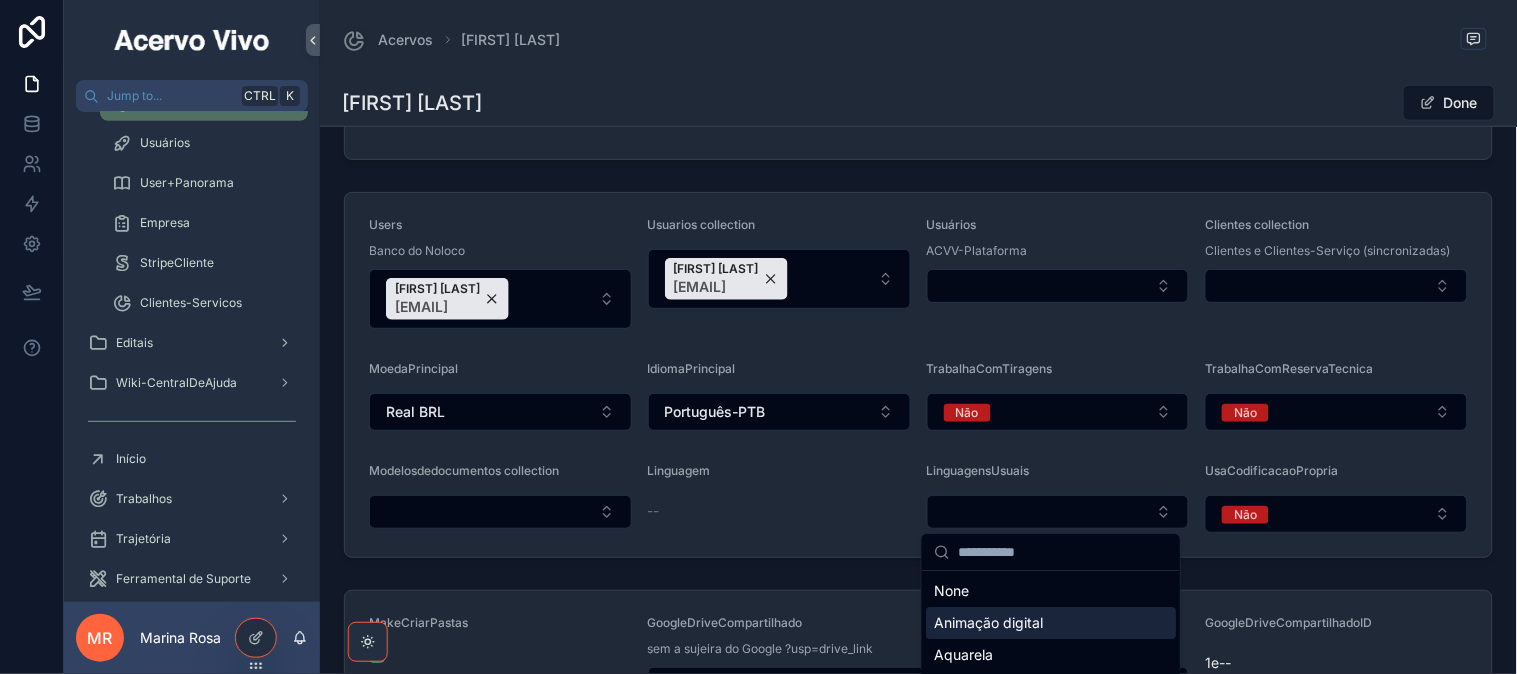 click on "Animação digital" at bounding box center (1051, 623) 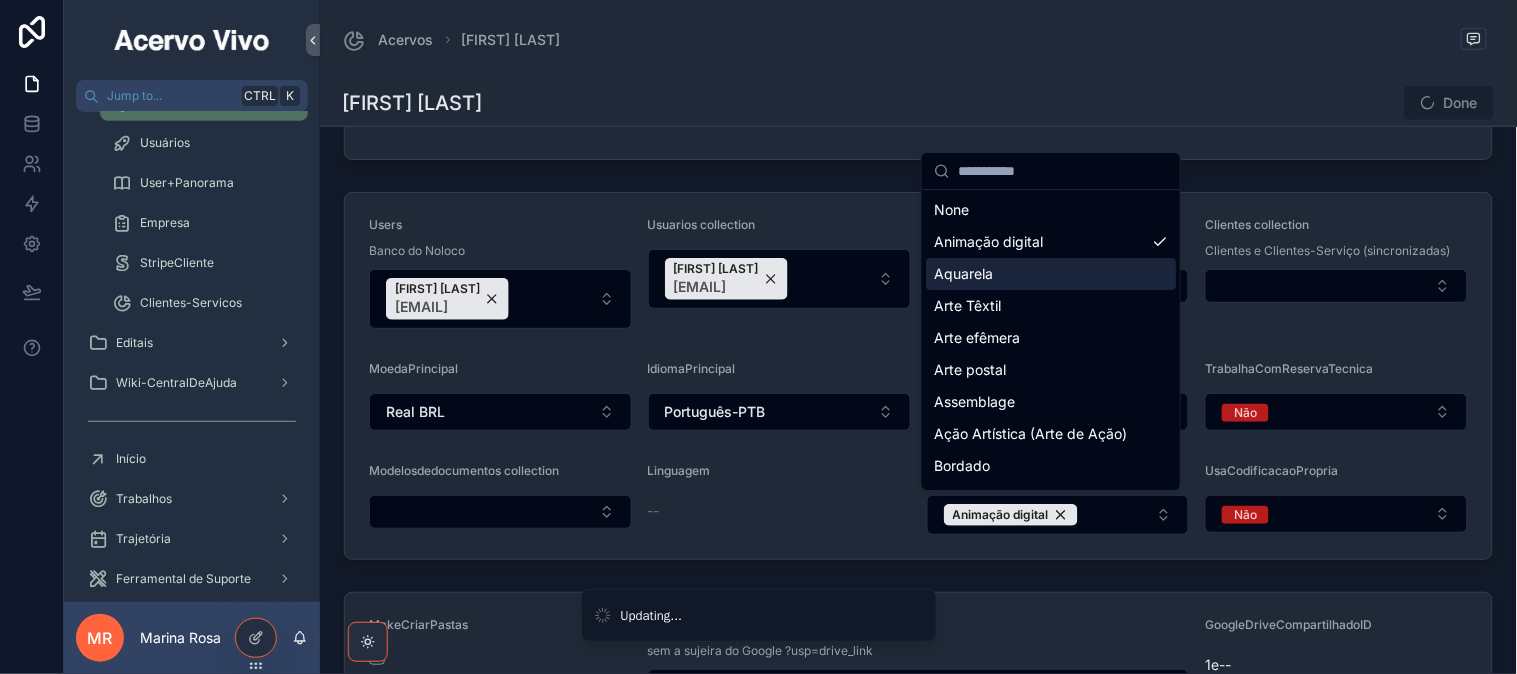 click on "Aquarela" at bounding box center [1051, 274] 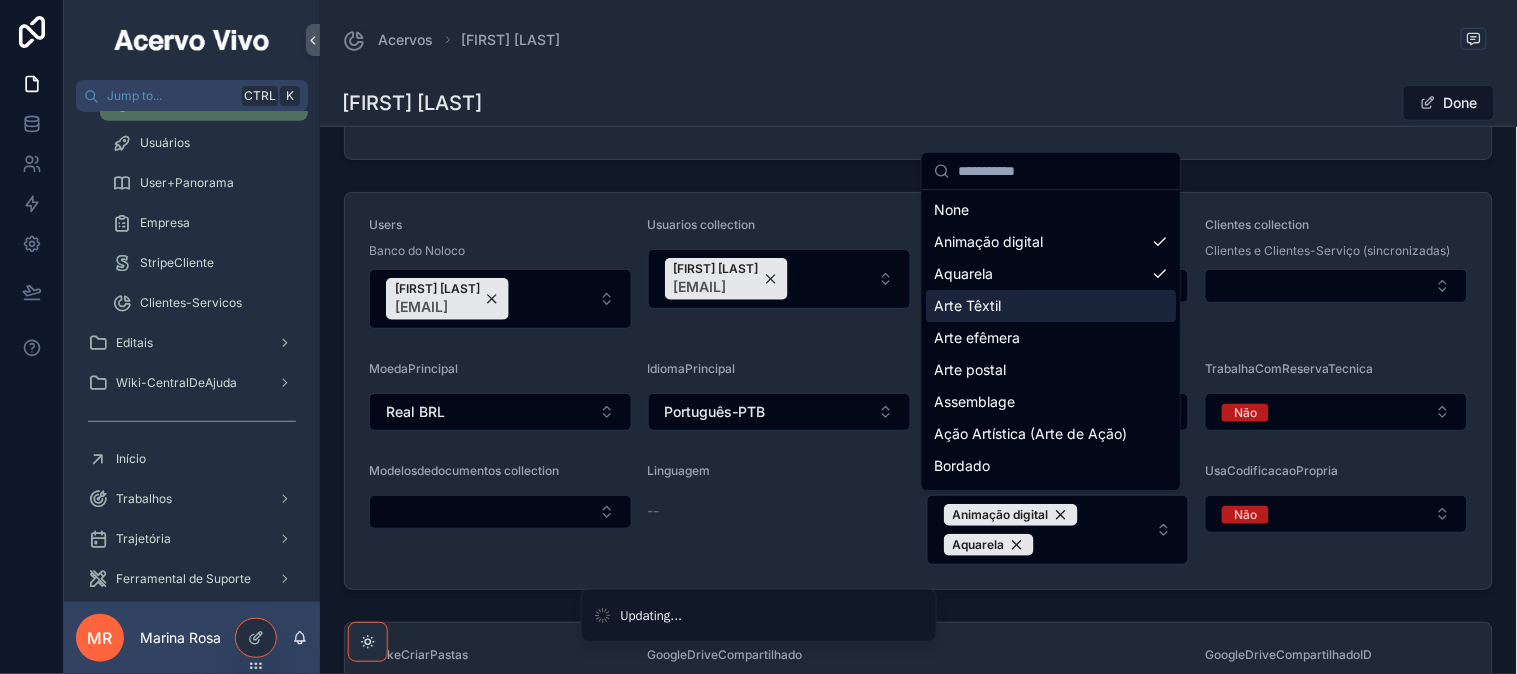 click on "Arte Têxtil" at bounding box center (1051, 306) 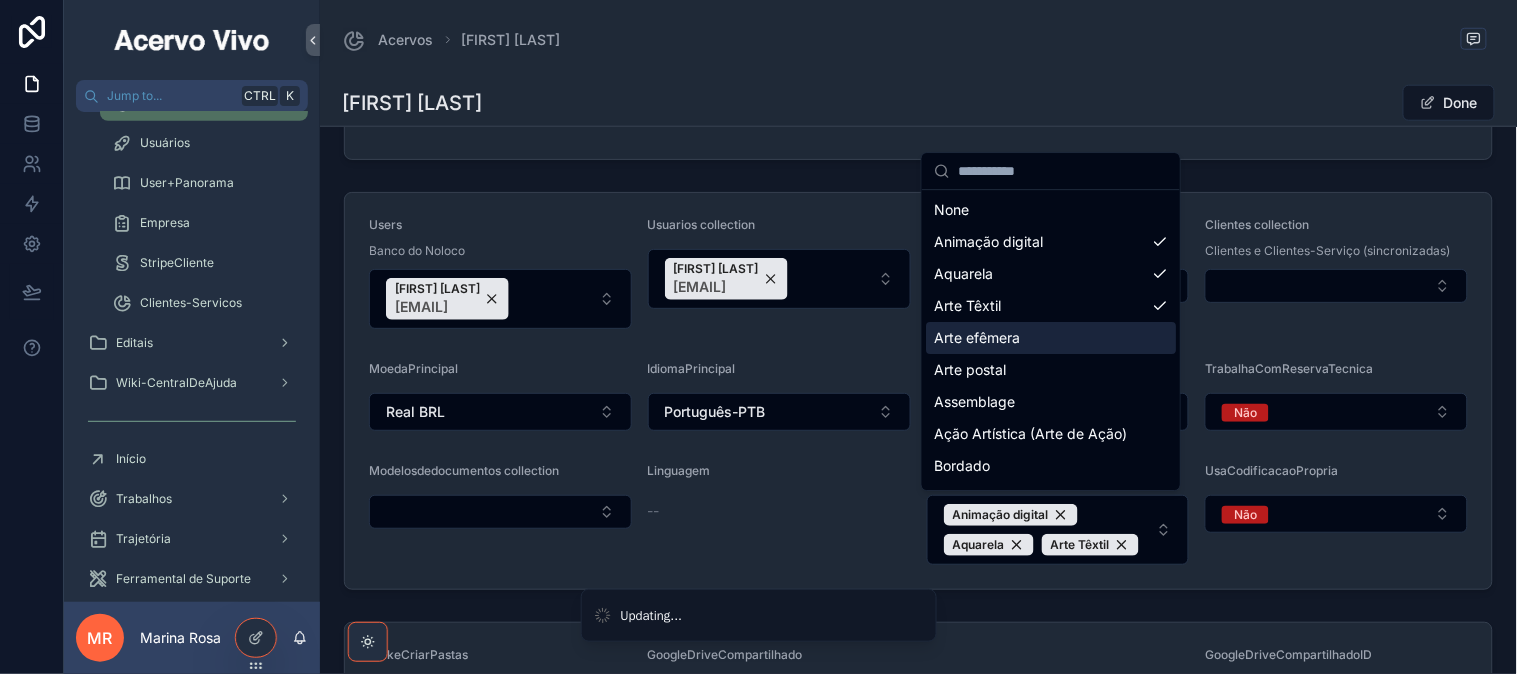 click on "Arte efêmera" at bounding box center (1051, 338) 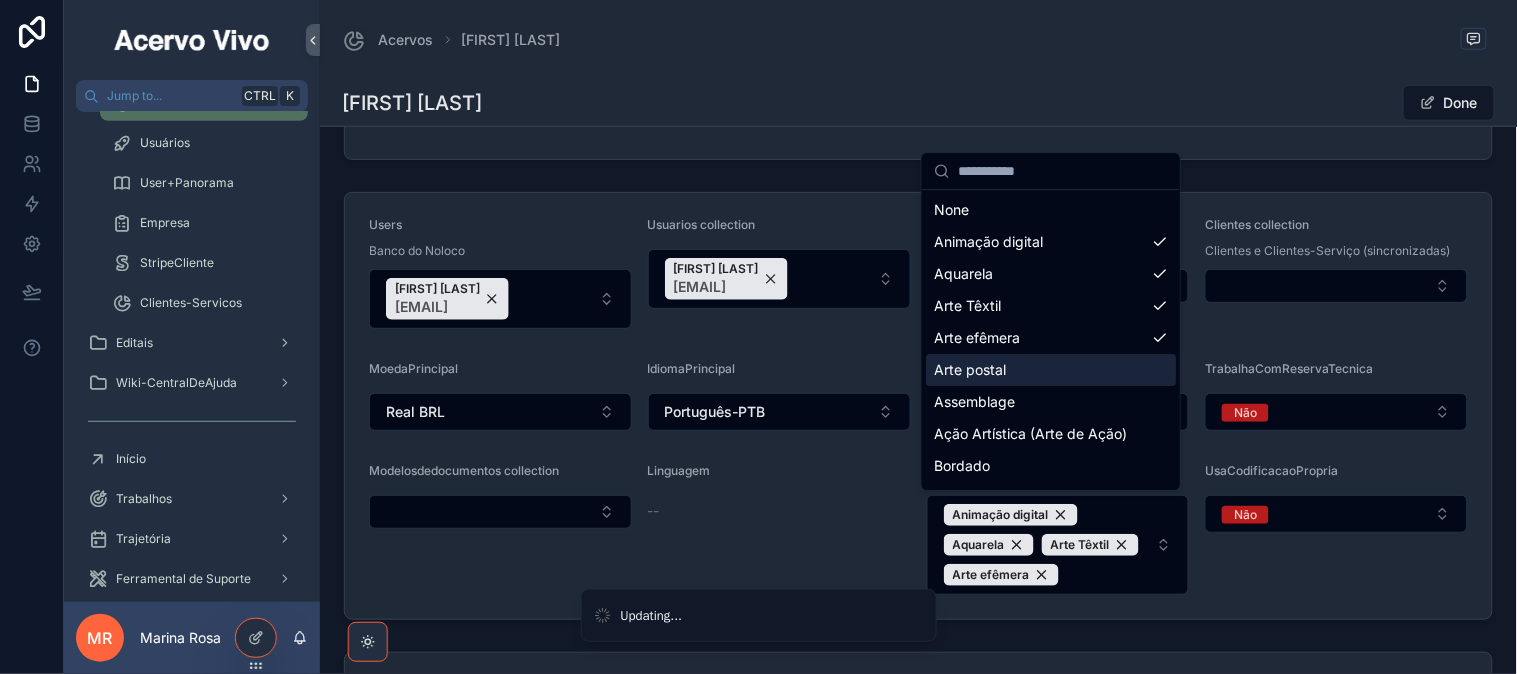 click on "Arte postal" at bounding box center [1051, 370] 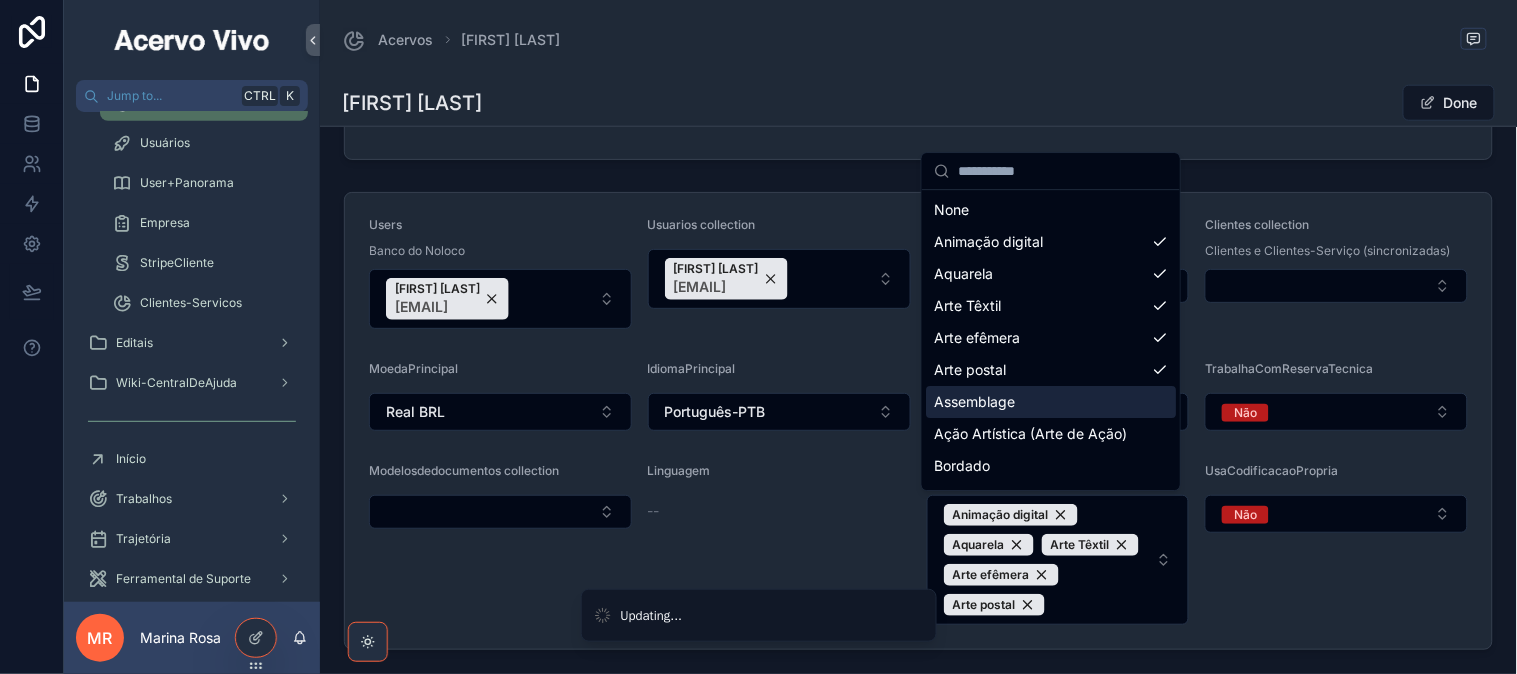 click on "Assemblage" at bounding box center [1051, 402] 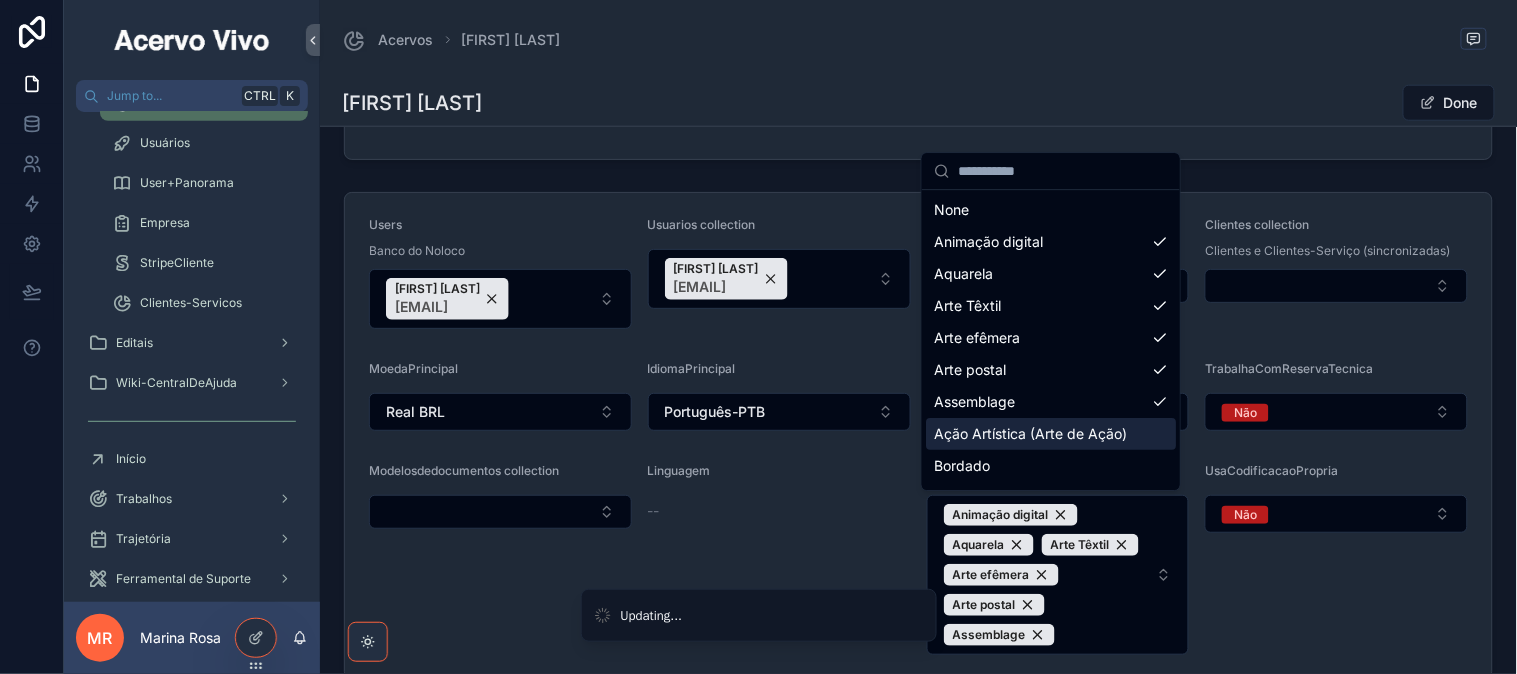 click on "Ação Artística (Arte de Ação)" at bounding box center [1030, 434] 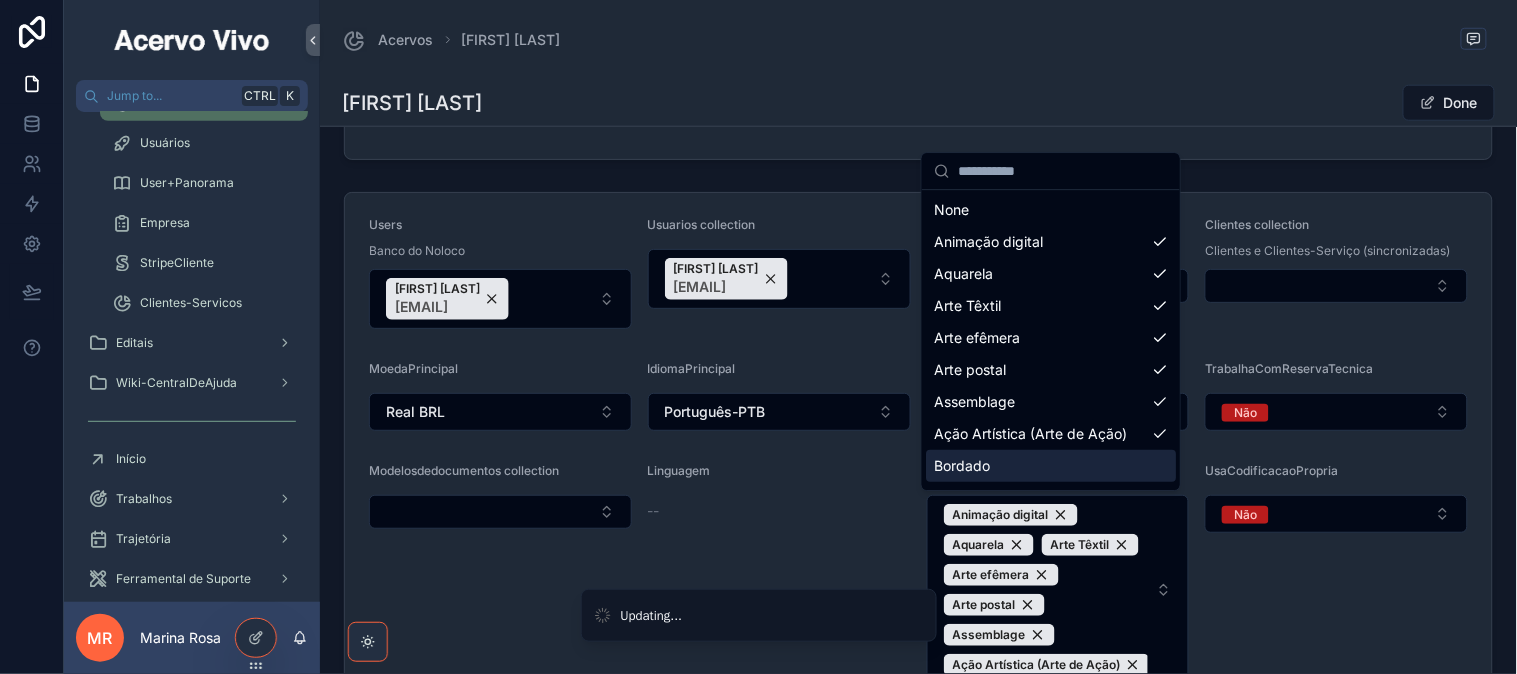 click on "Bordado" at bounding box center [1051, 466] 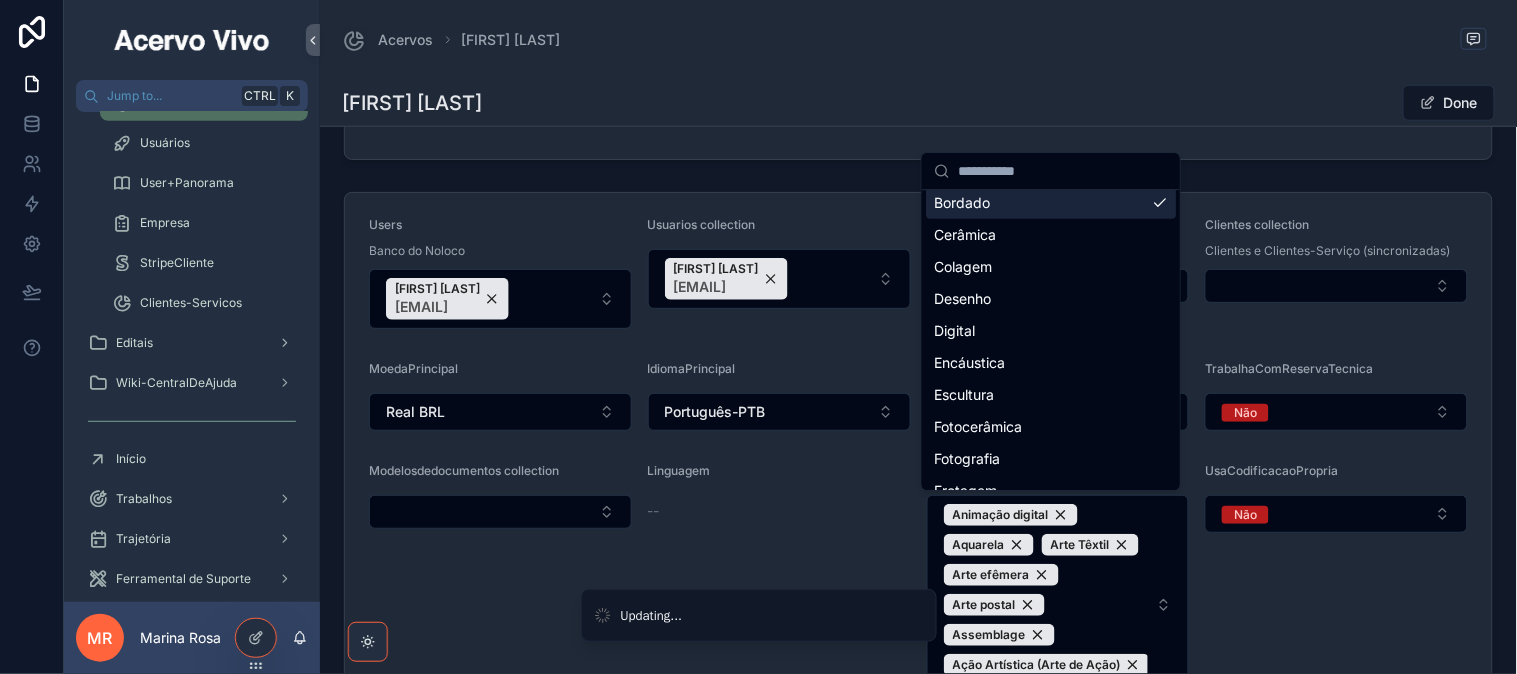 scroll, scrollTop: 266, scrollLeft: 0, axis: vertical 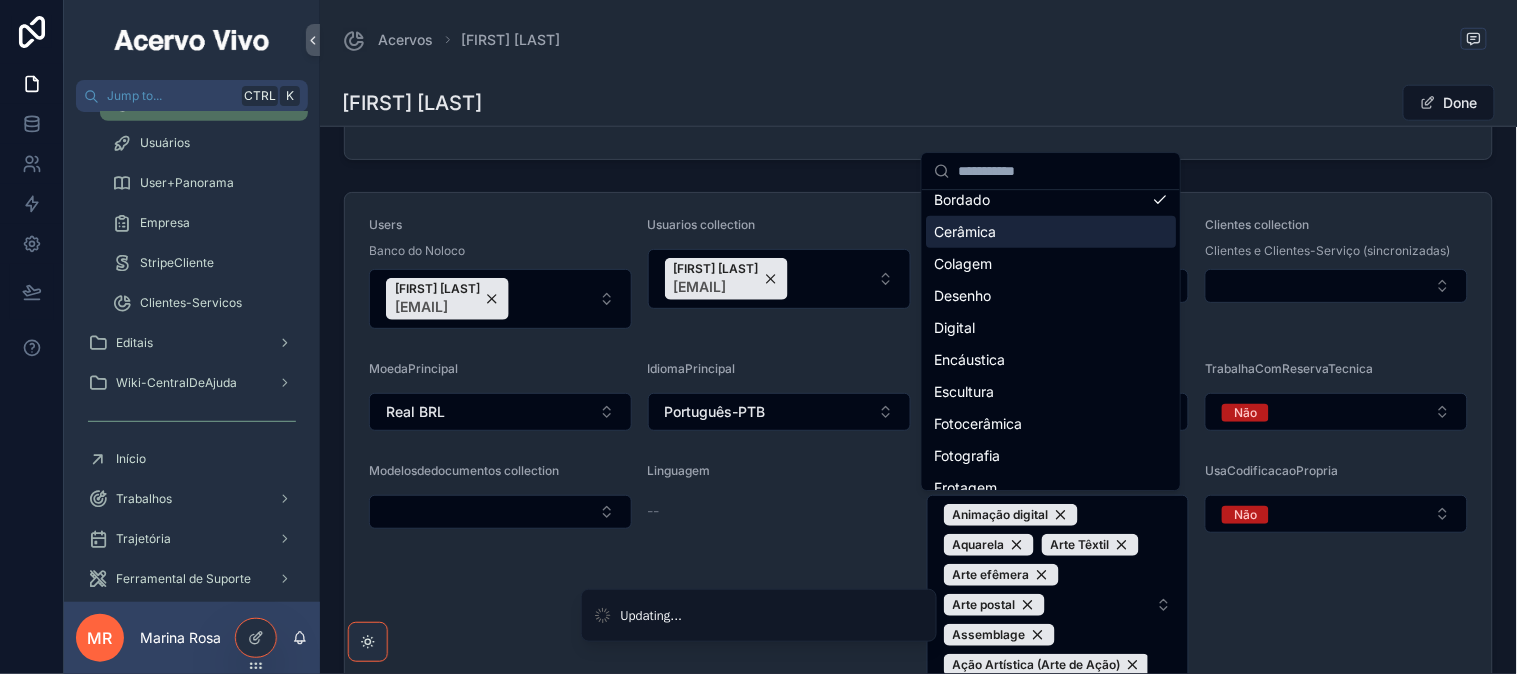 click on "Cerâmica" at bounding box center [1051, 232] 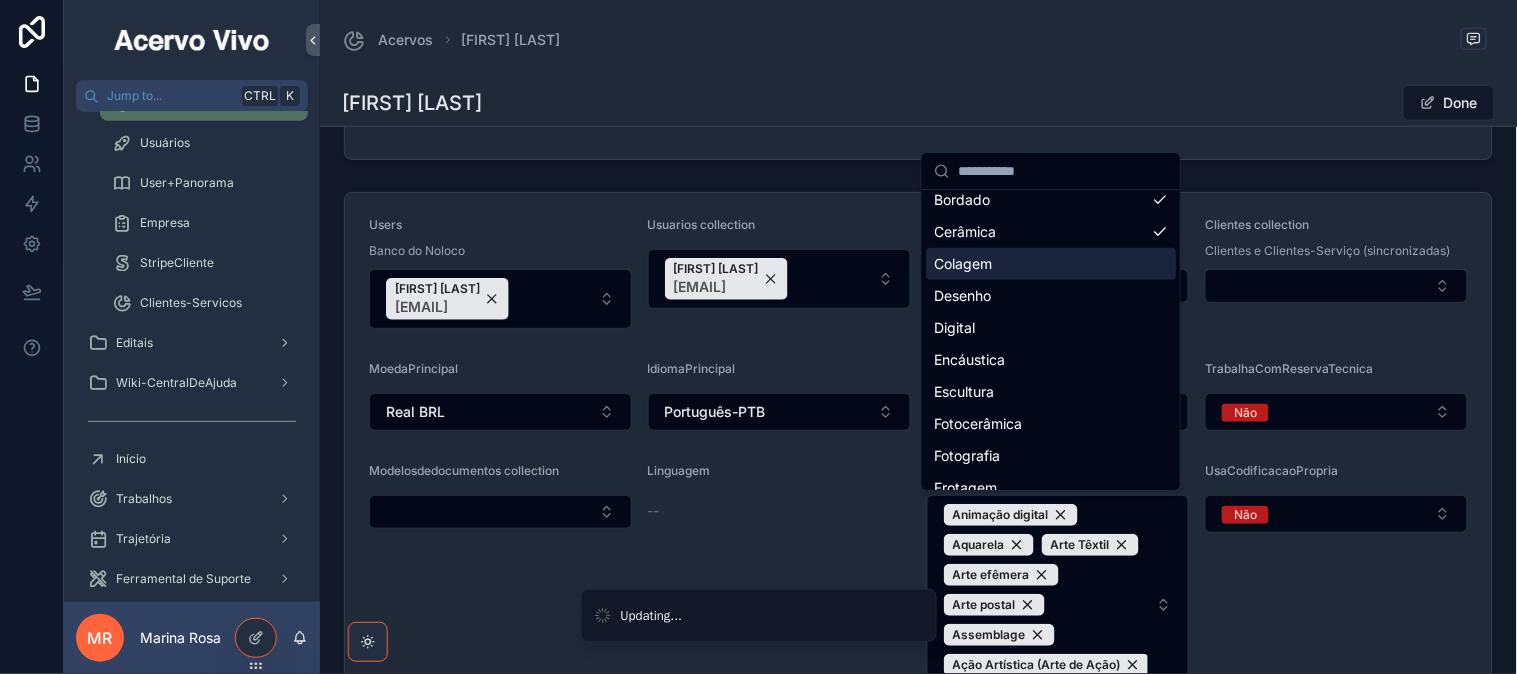 click on "Colagem" at bounding box center [1051, 264] 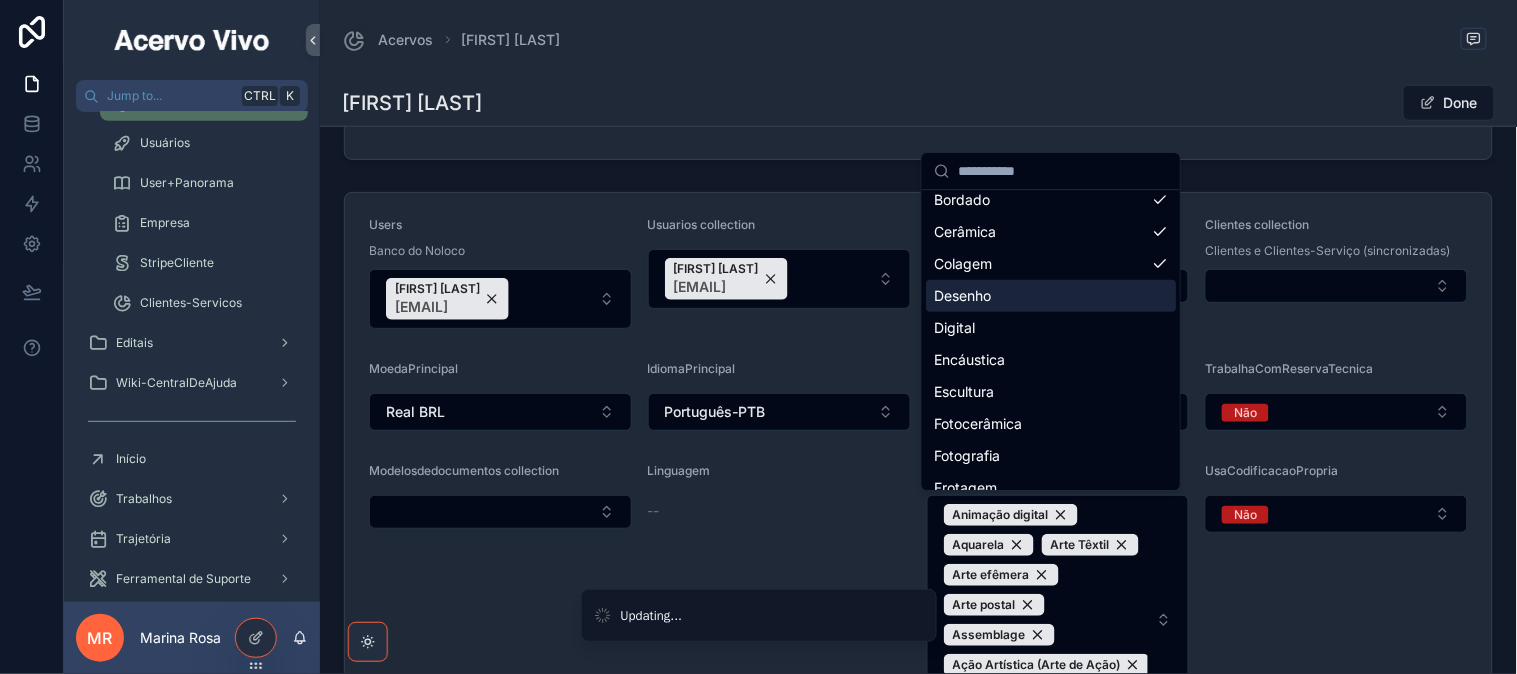 click on "Desenho" at bounding box center [1051, 296] 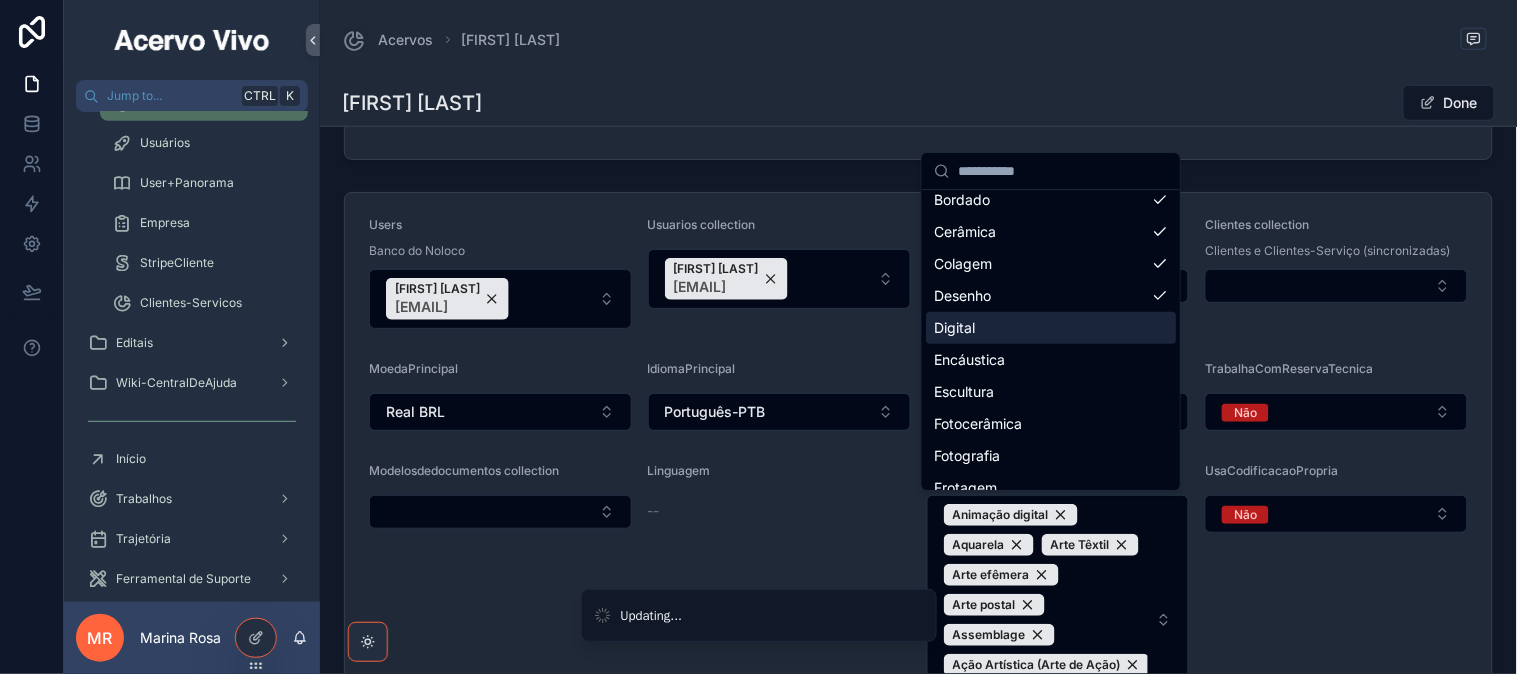 click on "Digital" at bounding box center (1051, 328) 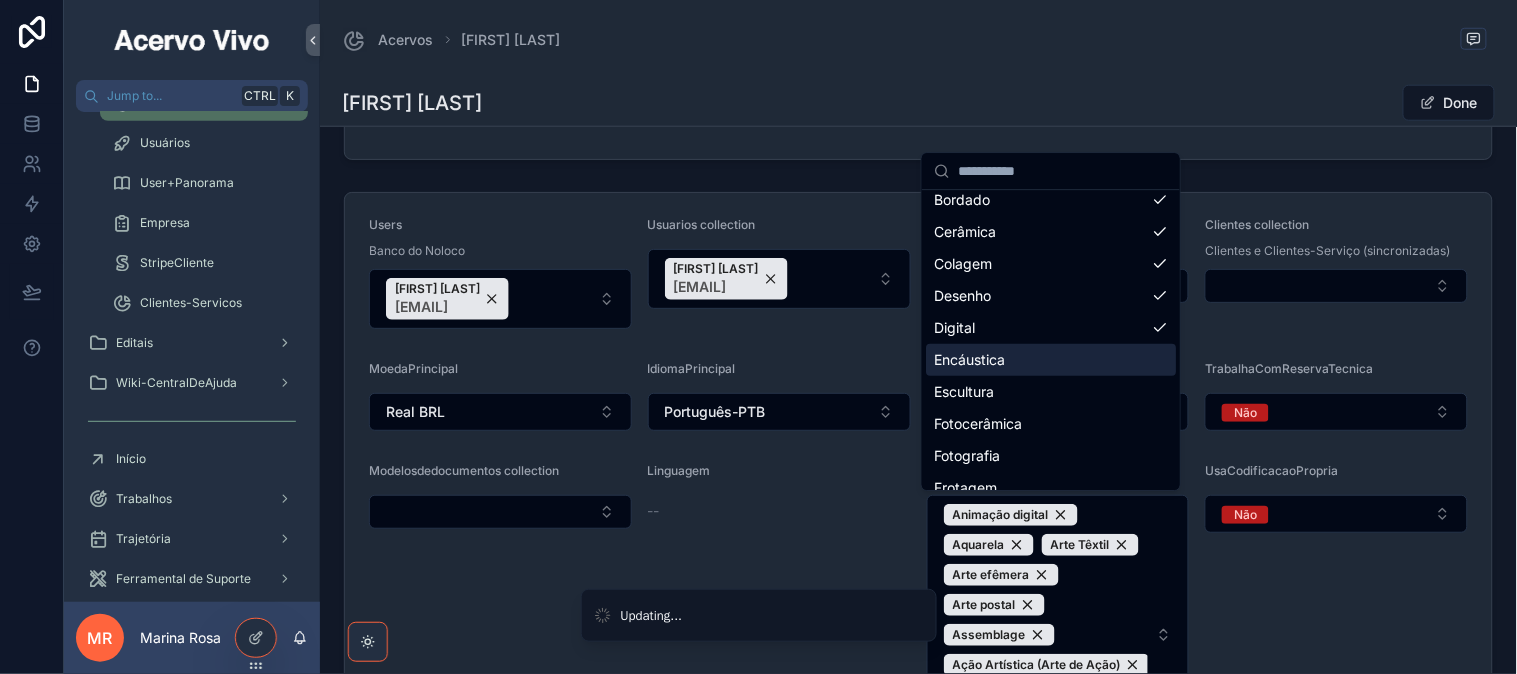 click on "Encáustica" at bounding box center (1051, 360) 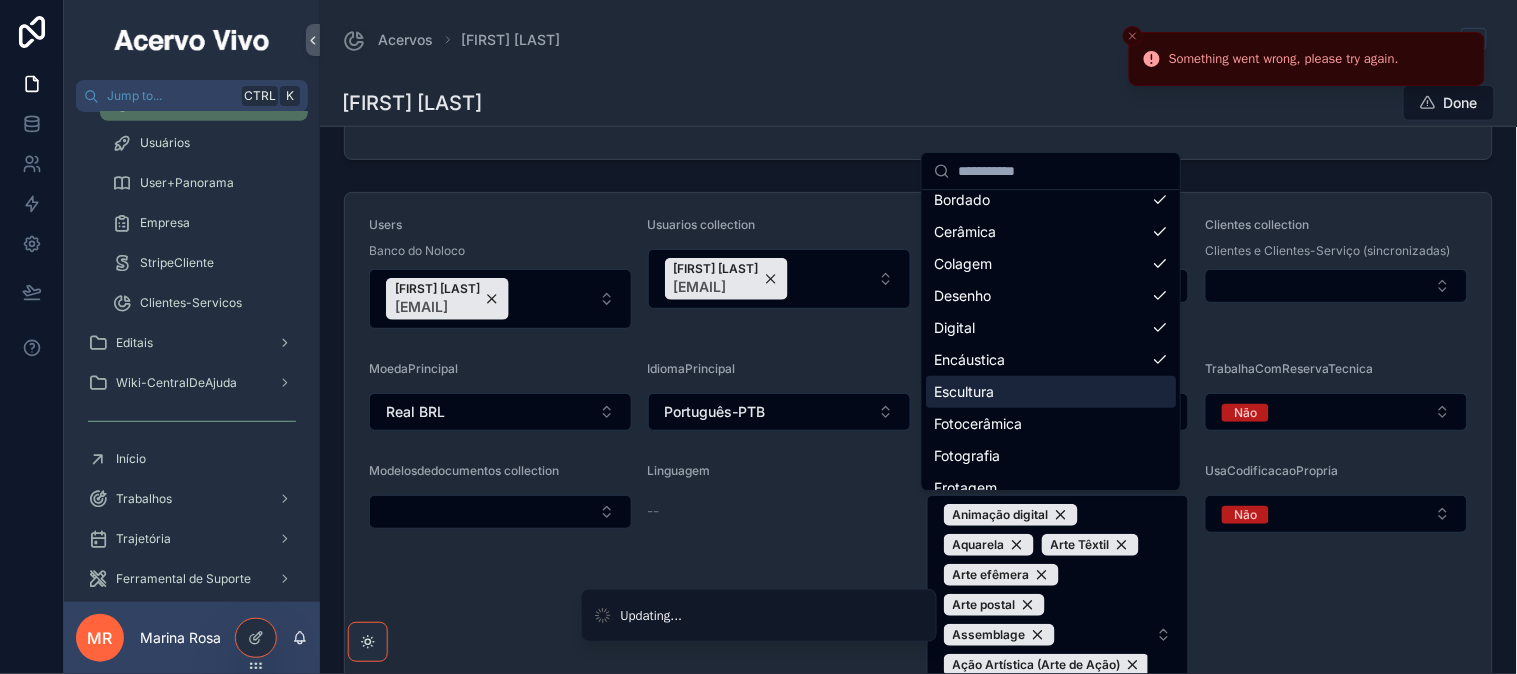 click on "Escultura" at bounding box center [1051, 392] 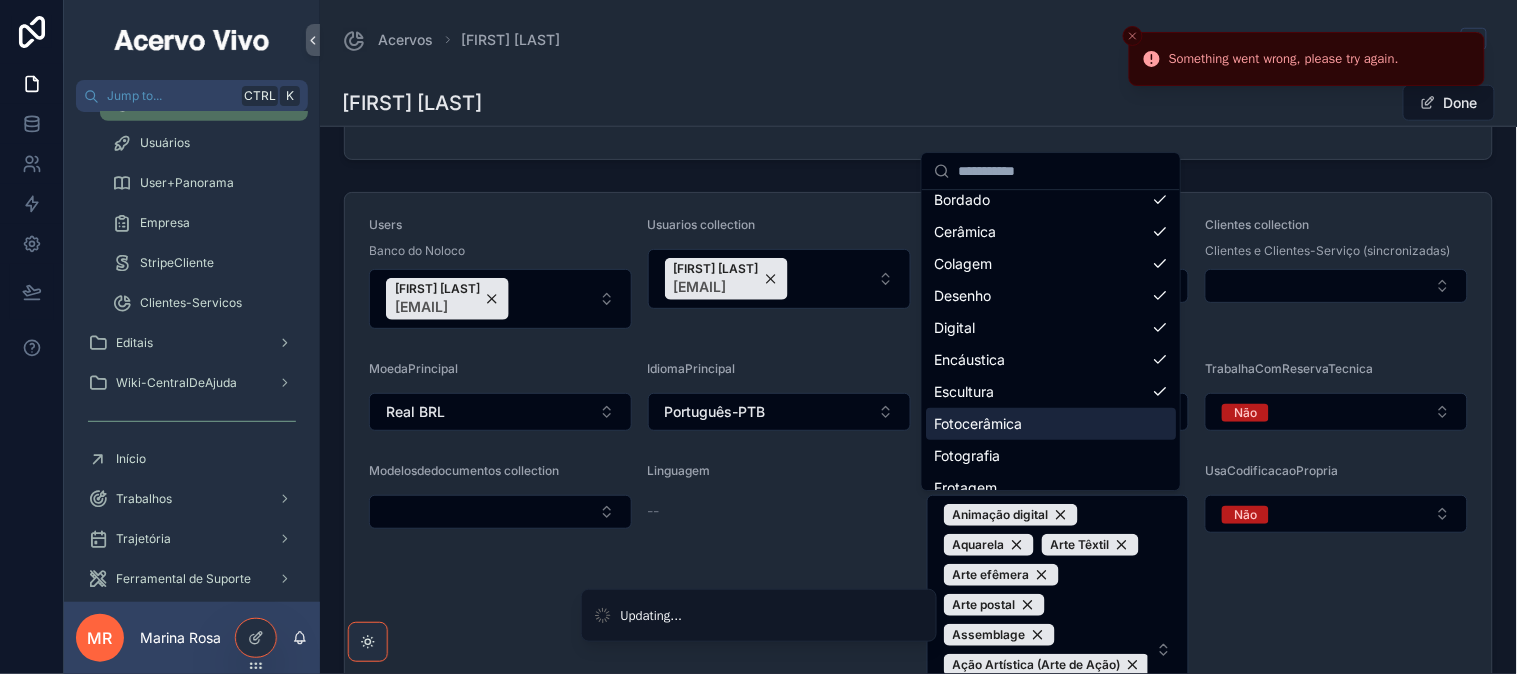 click on "Fotocerâmica" at bounding box center (1051, 424) 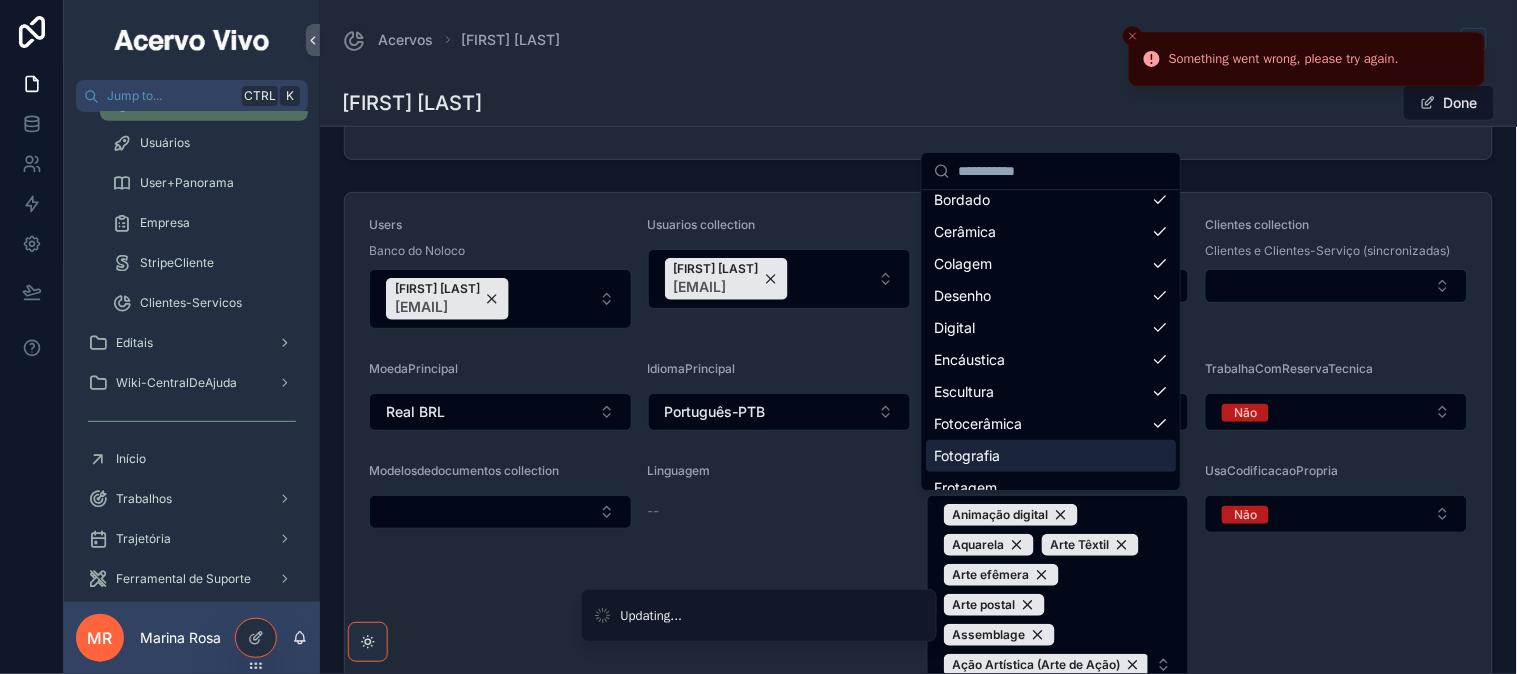 click on "Fotografia" at bounding box center (1051, 456) 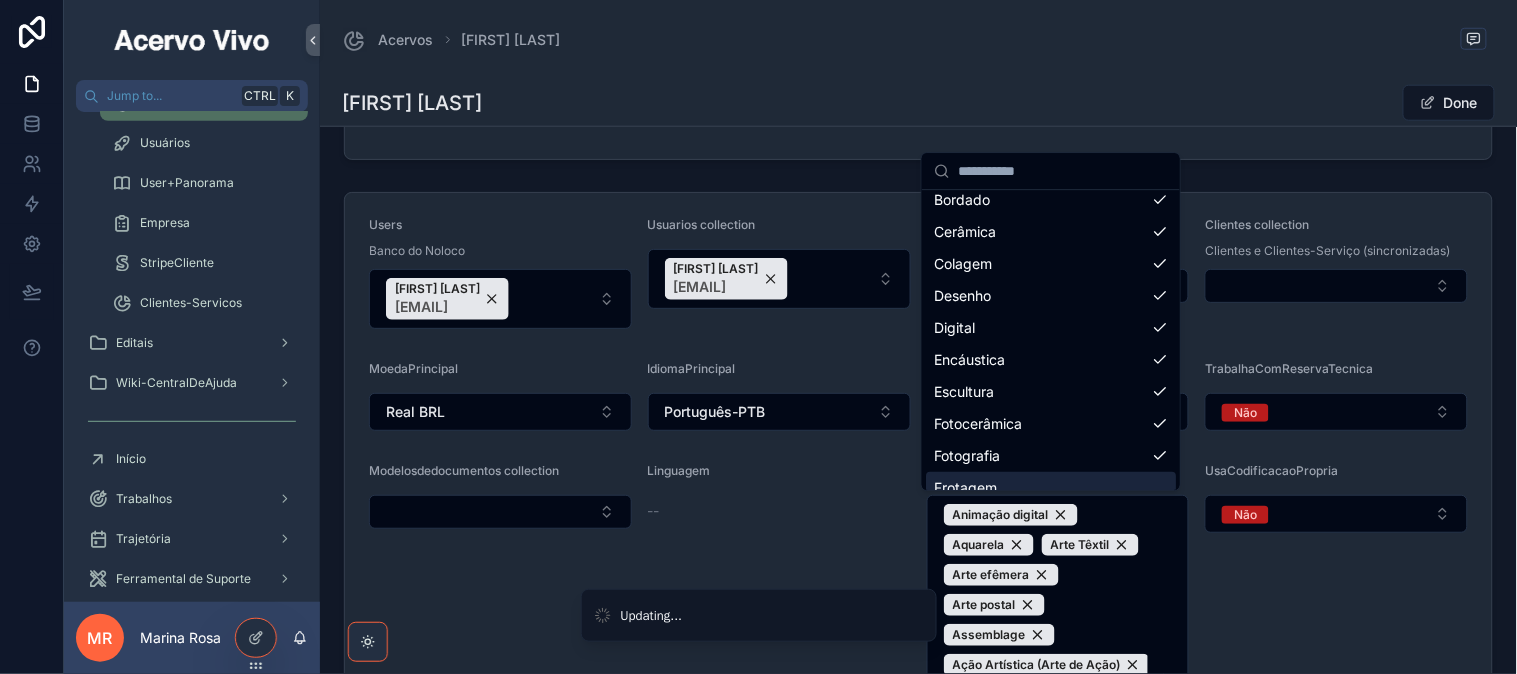 click on "Frotagem" at bounding box center [1051, 488] 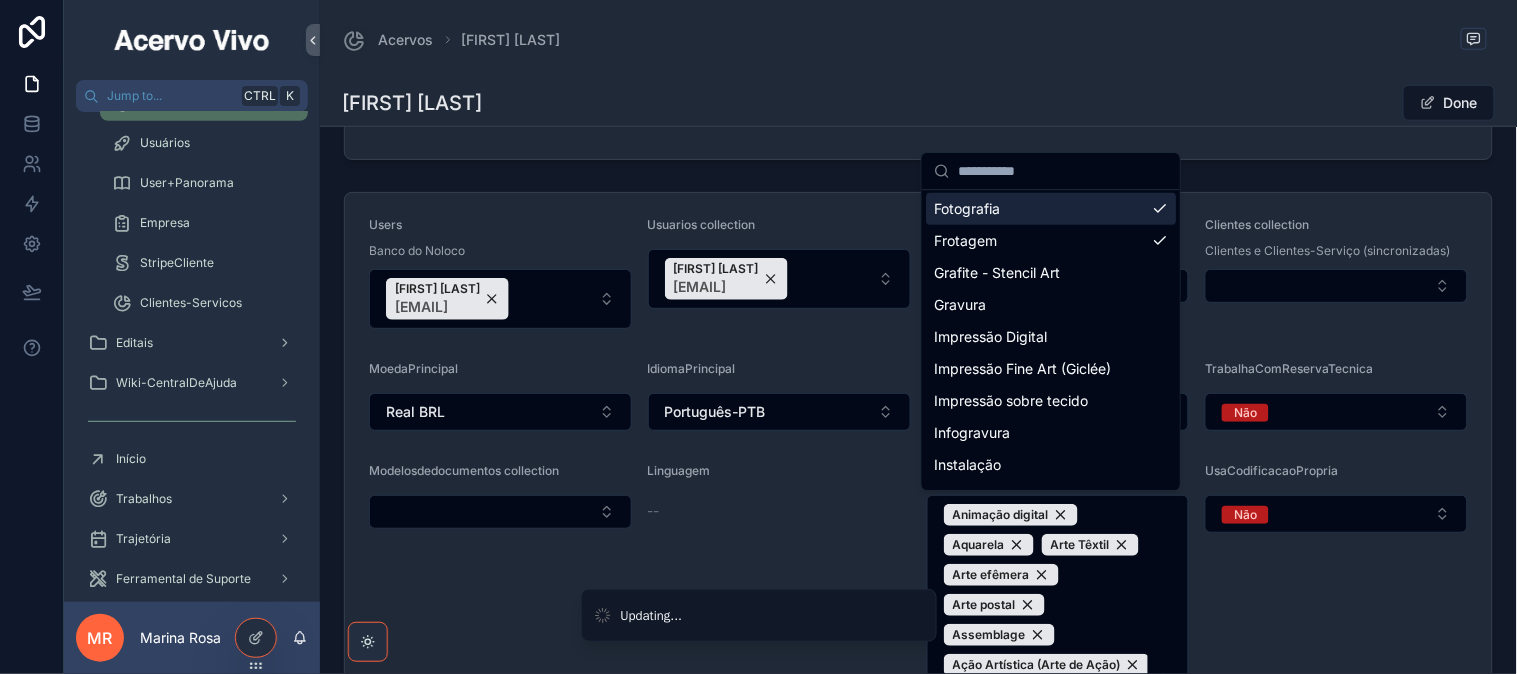 scroll, scrollTop: 533, scrollLeft: 0, axis: vertical 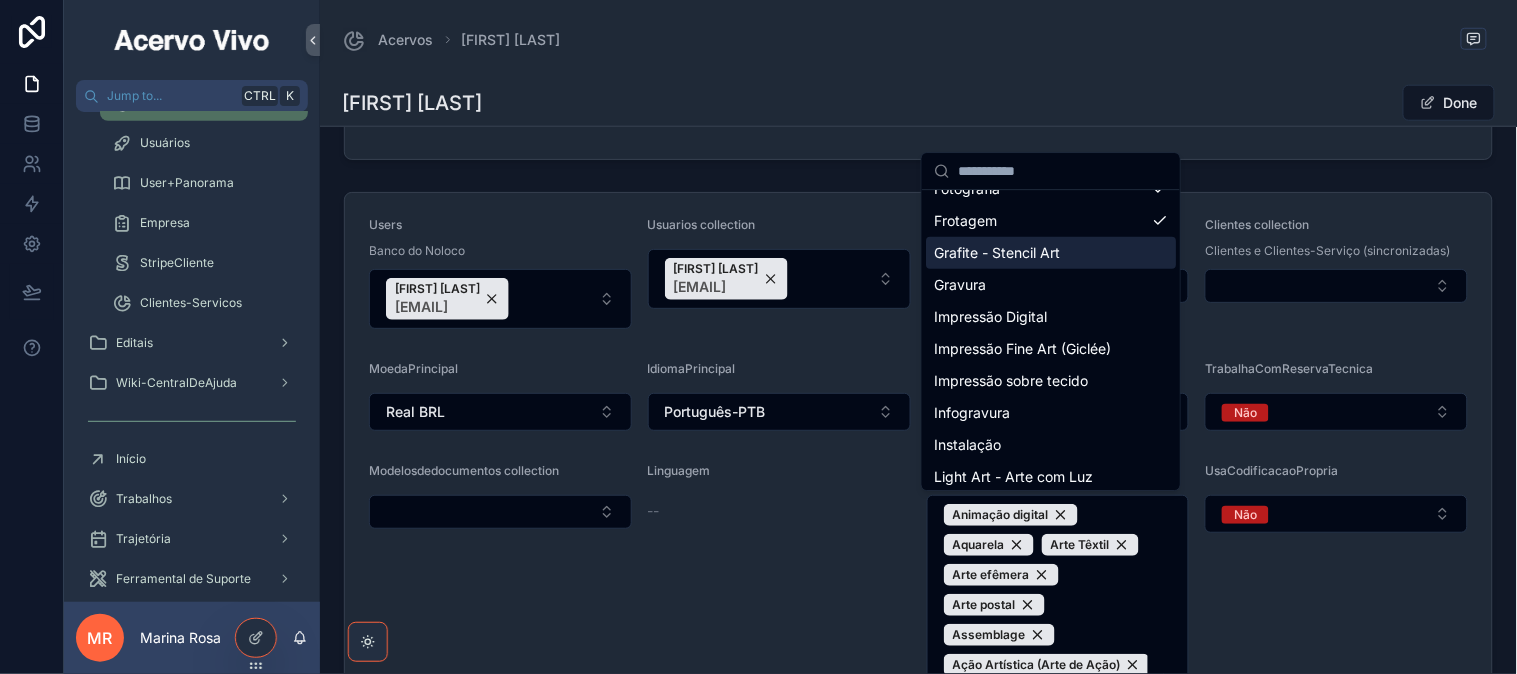 click on "Grafite - Stencil Art" at bounding box center (1051, 253) 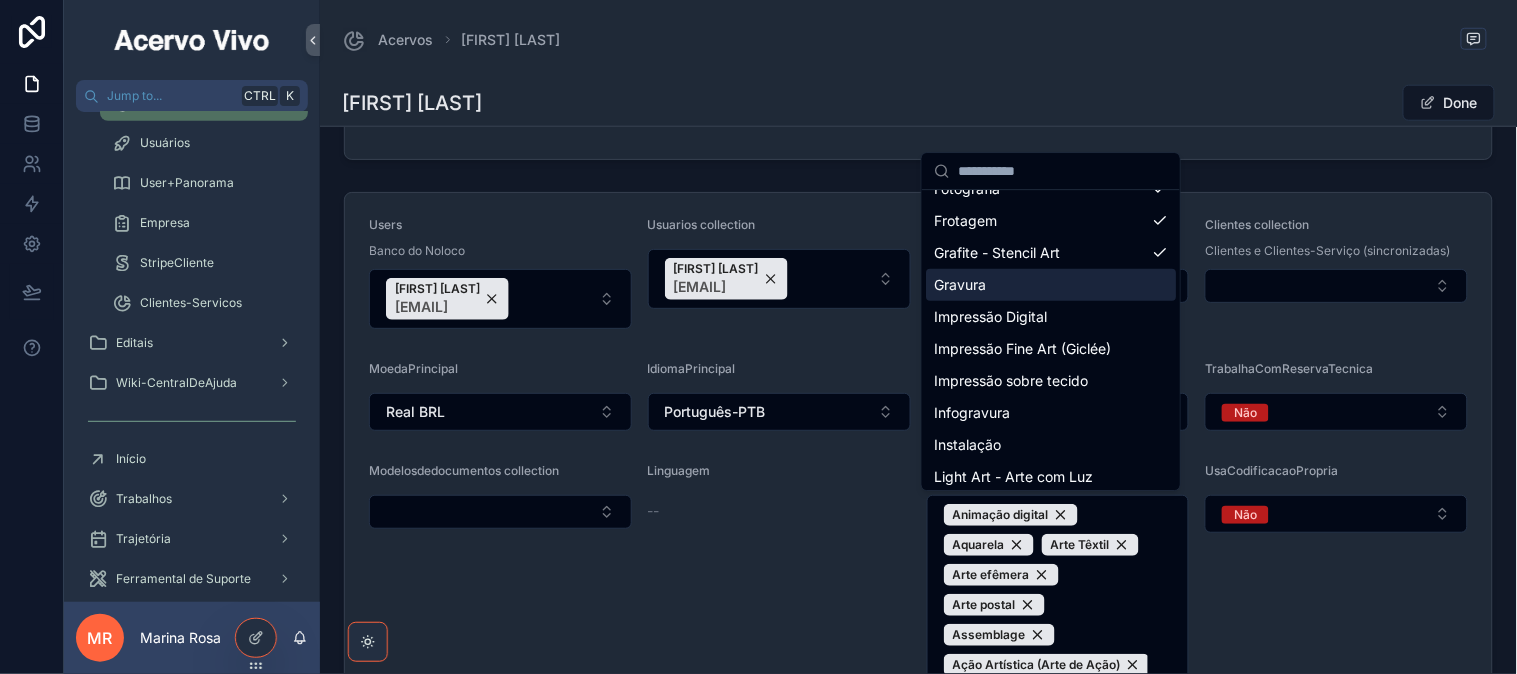 click on "Gravura" at bounding box center (1051, 285) 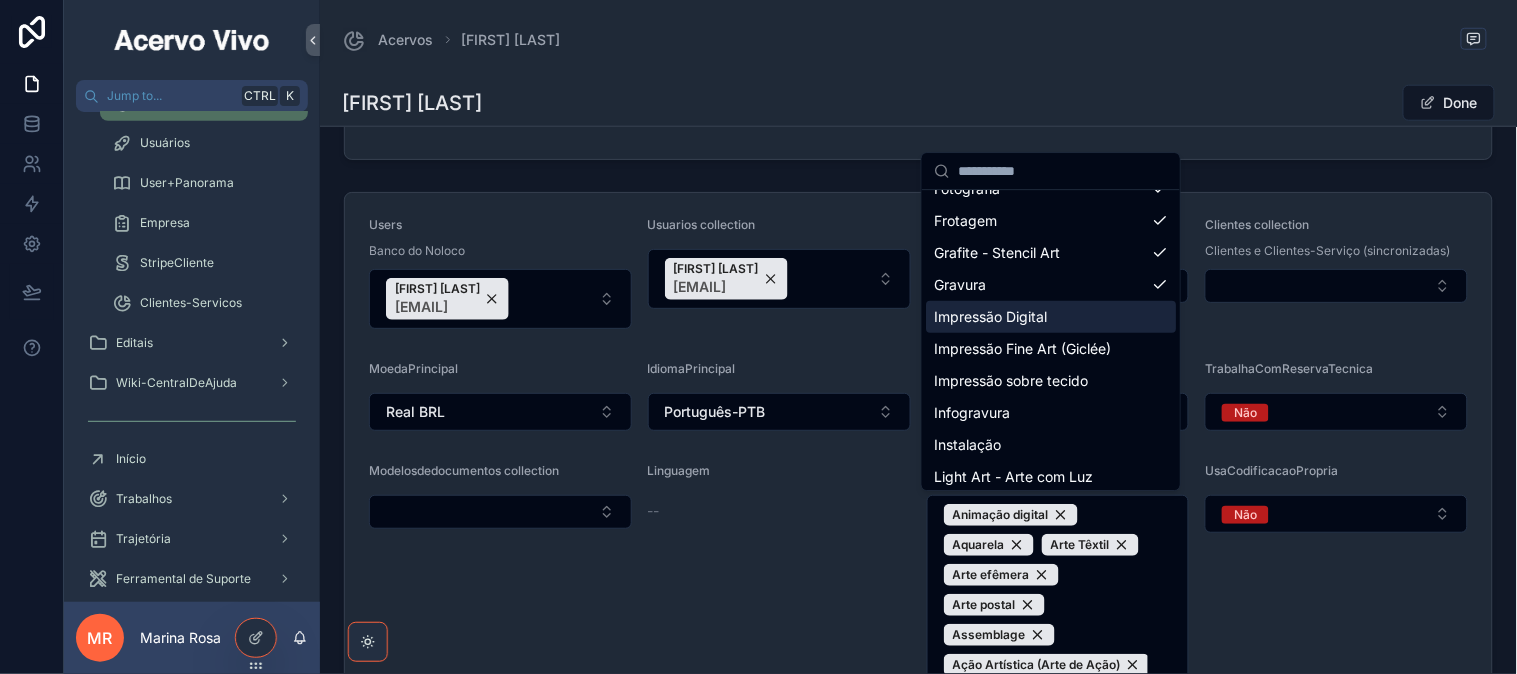 click on "Impressão Digital" at bounding box center [1051, 317] 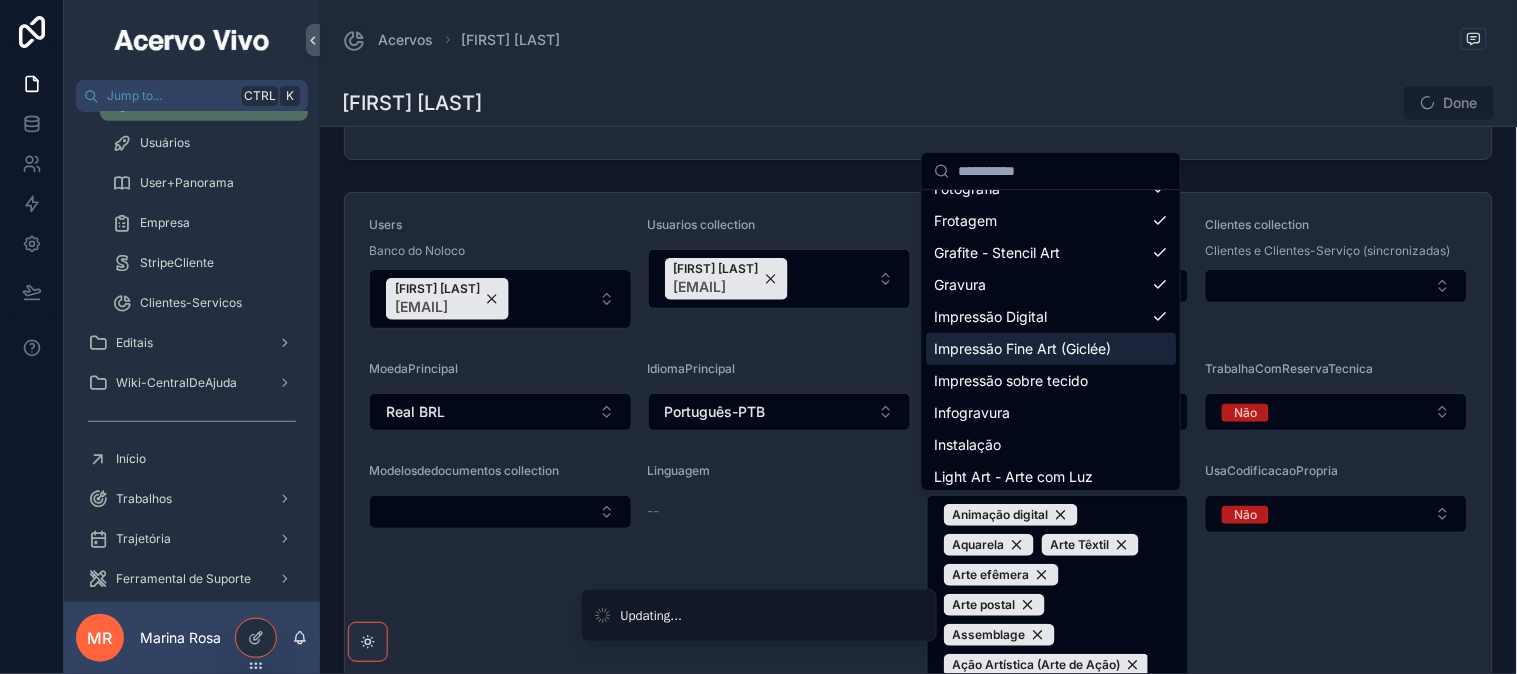 click on "Impressão Fine Art (Giclée)" at bounding box center [1051, 349] 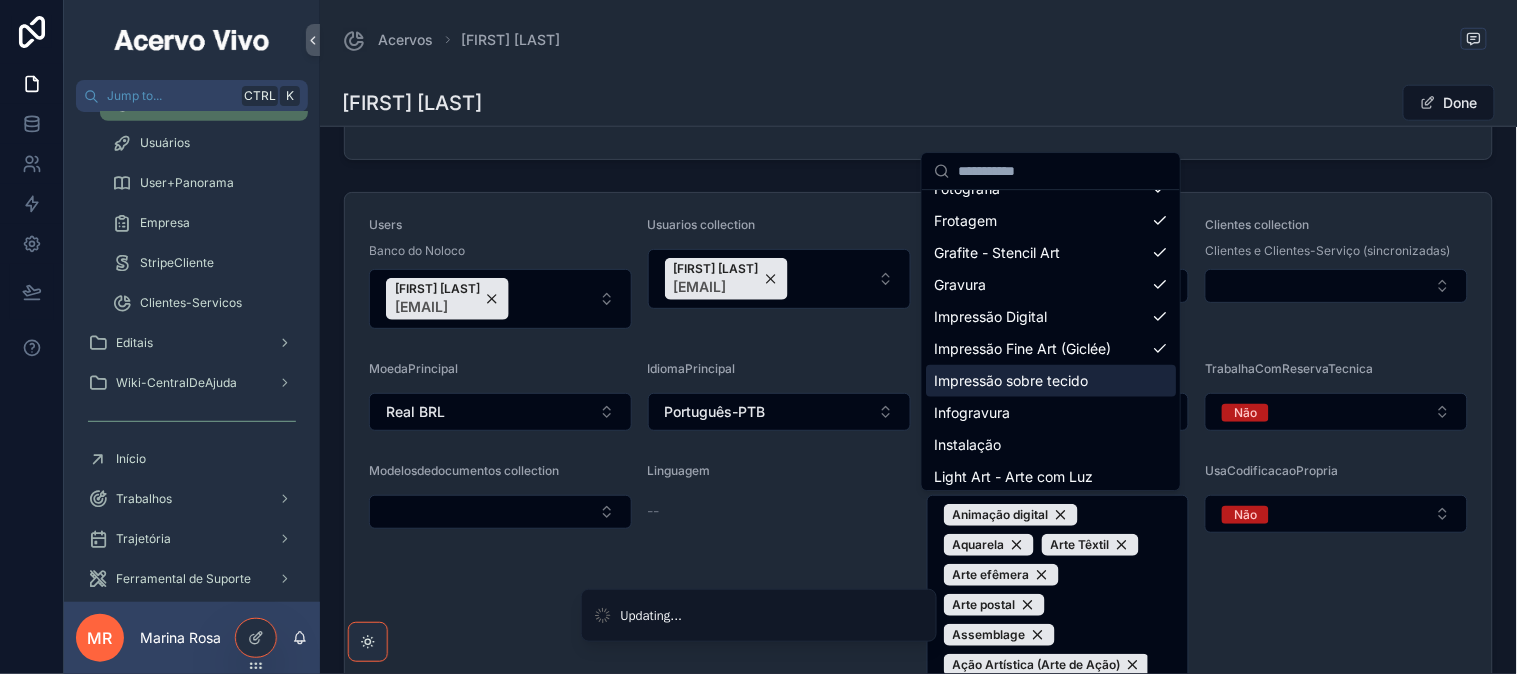click on "Impressão sobre tecido" at bounding box center (1051, 381) 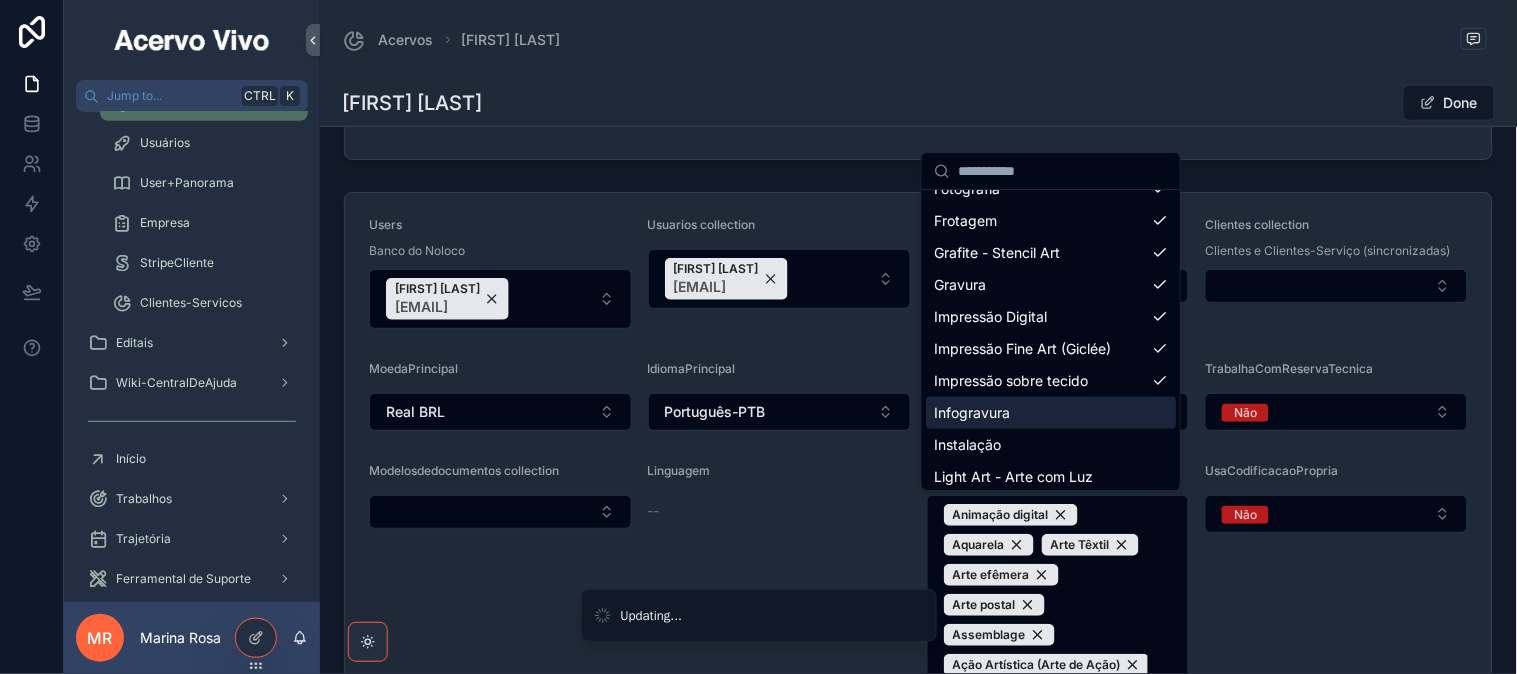 click on "Infogravura" at bounding box center [1051, 413] 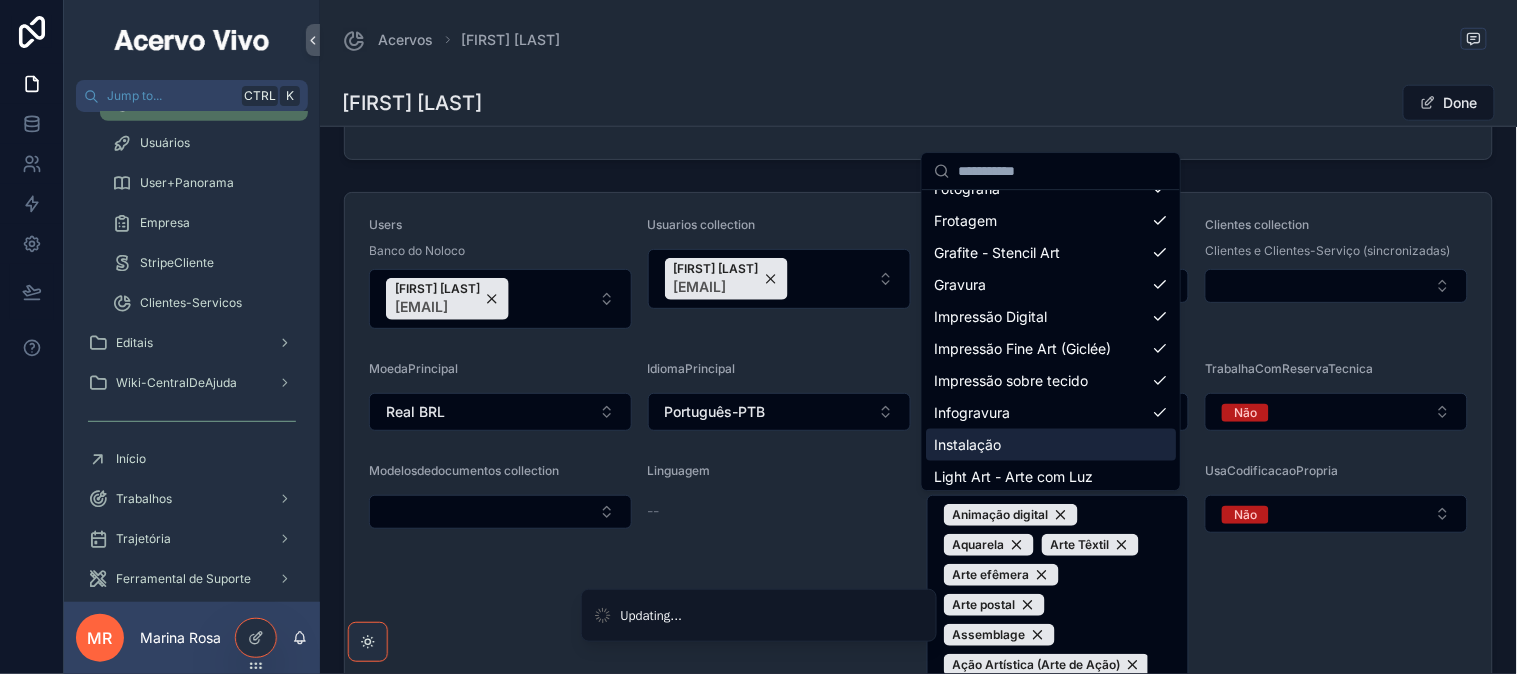 click on "Instalação" at bounding box center (1051, 445) 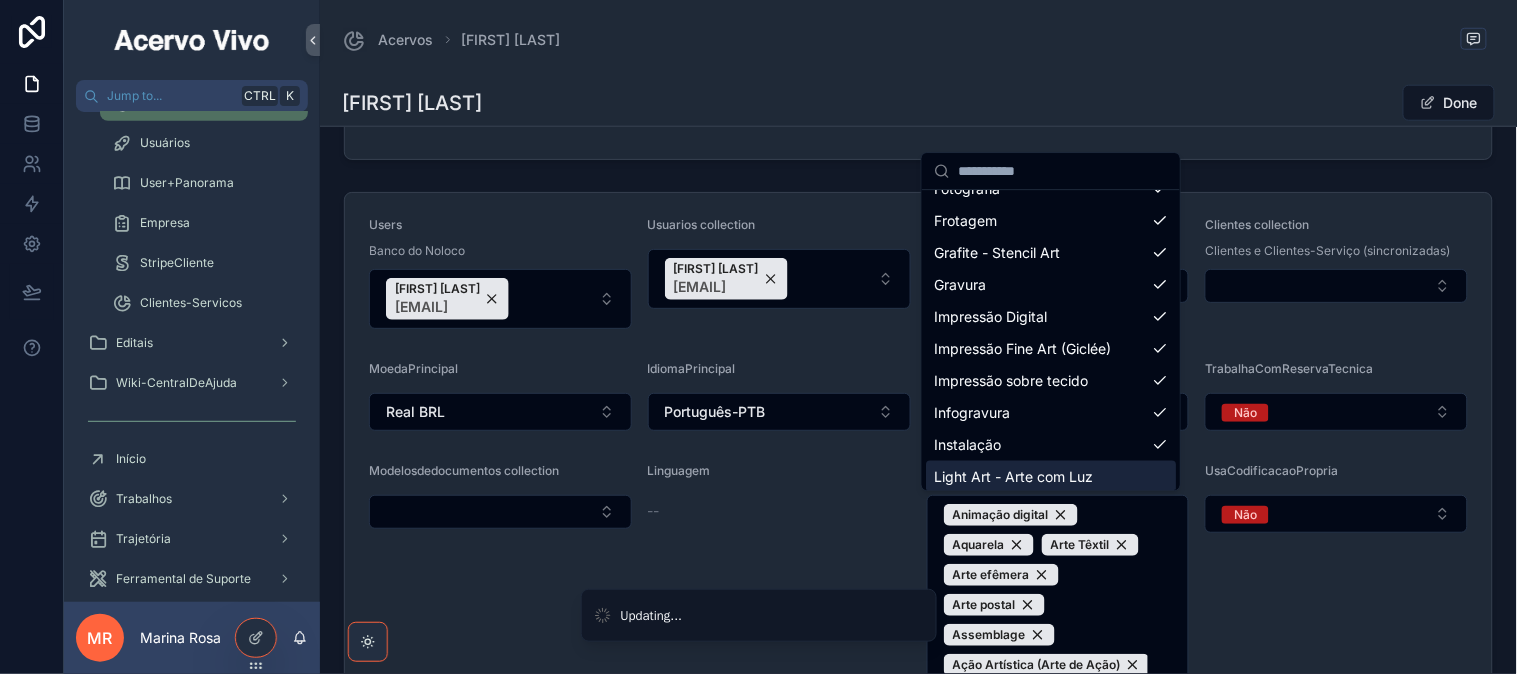 click on "Light Art - Arte com Luz" at bounding box center (1051, 477) 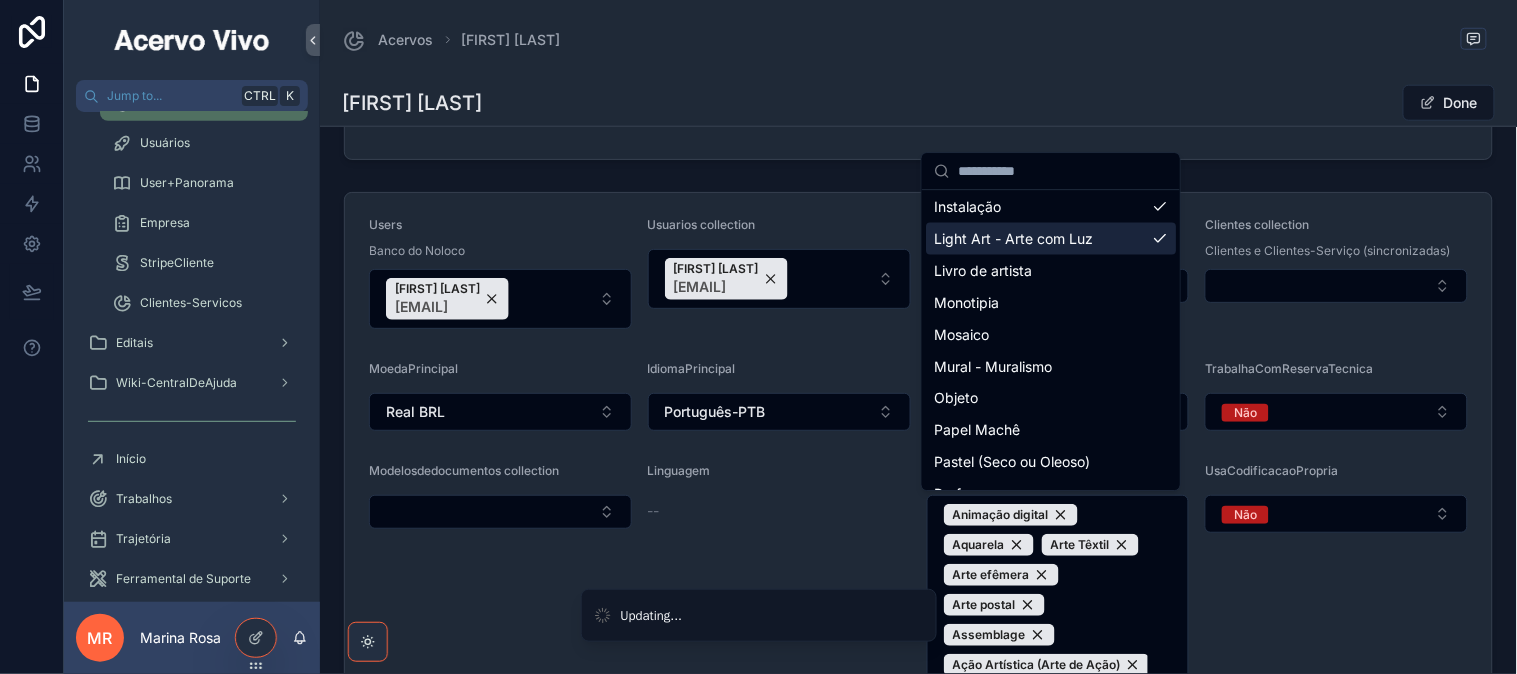 scroll, scrollTop: 800, scrollLeft: 0, axis: vertical 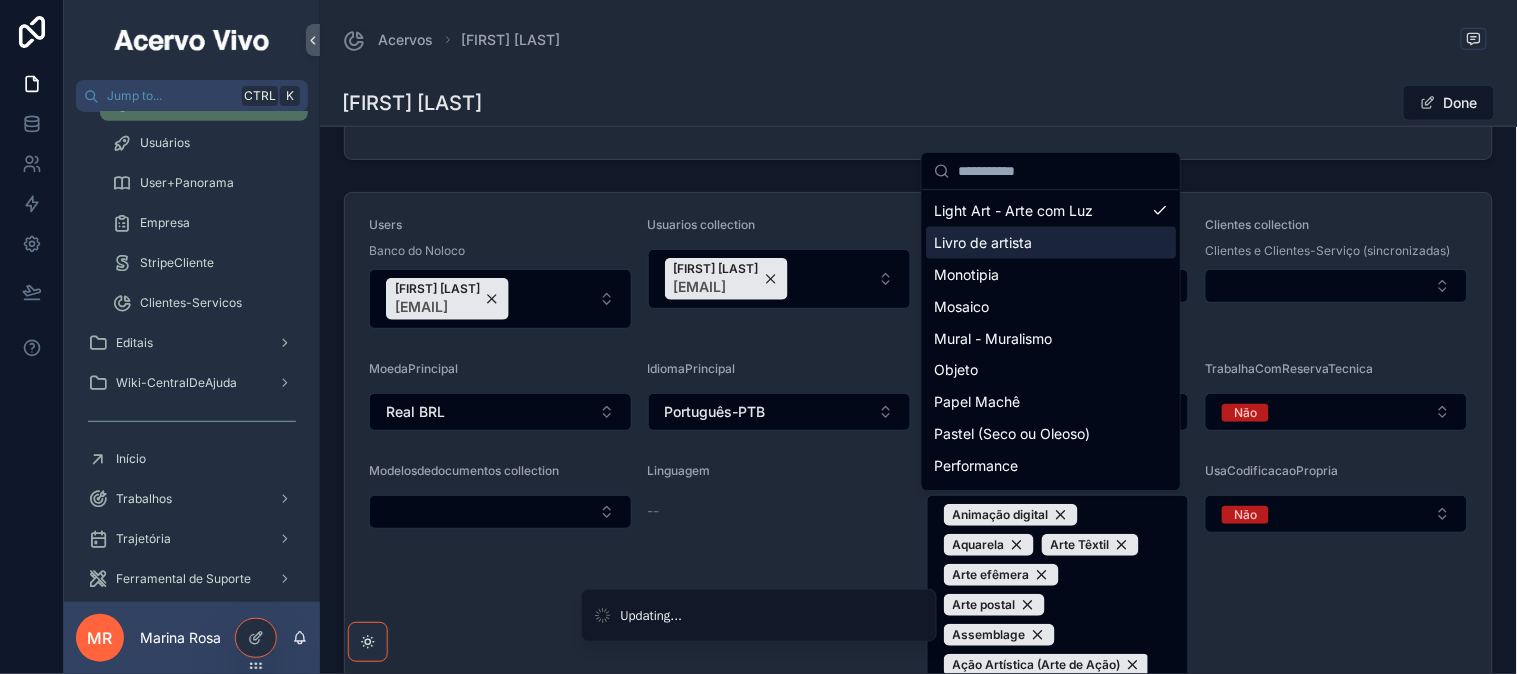 click on "Livro de artista" at bounding box center (1051, 242) 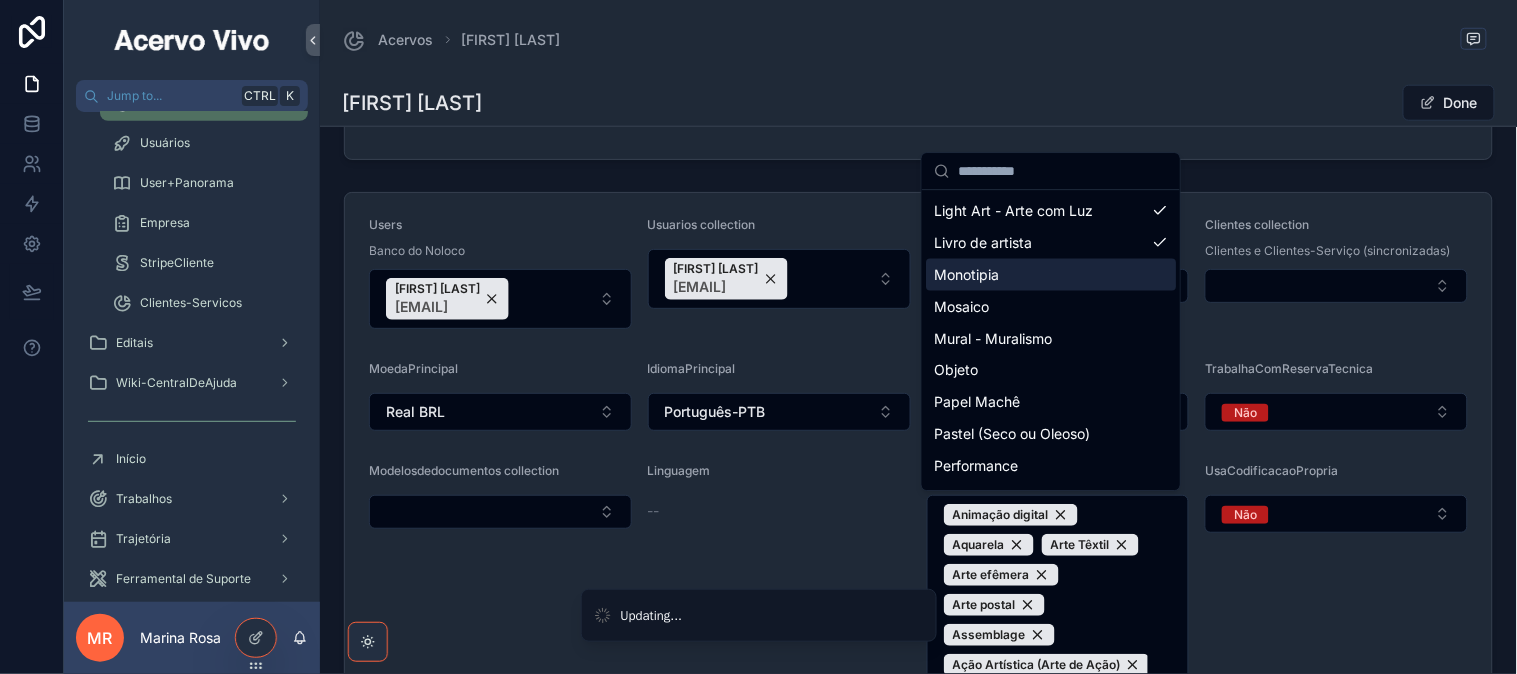 click on "Monotipia" at bounding box center [1051, 274] 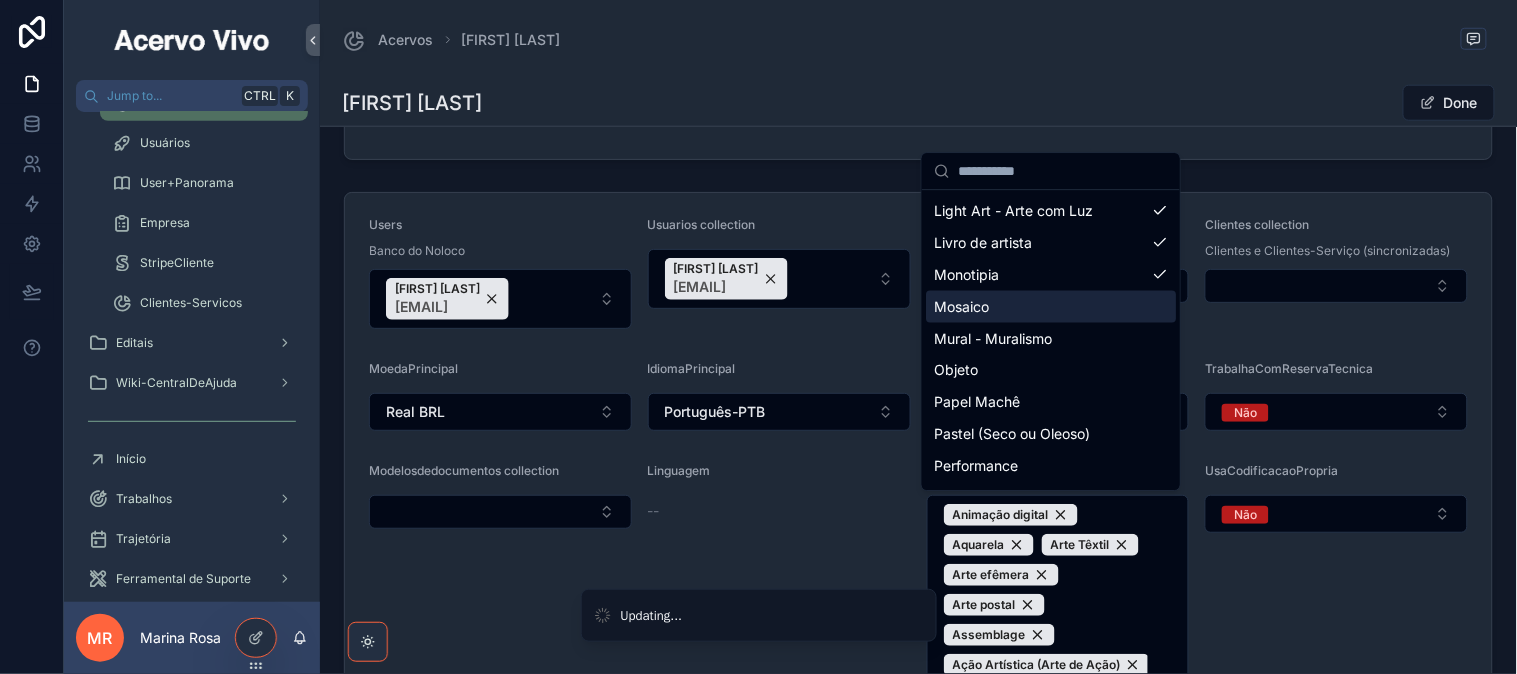 click on "Mosaico" at bounding box center [1051, 306] 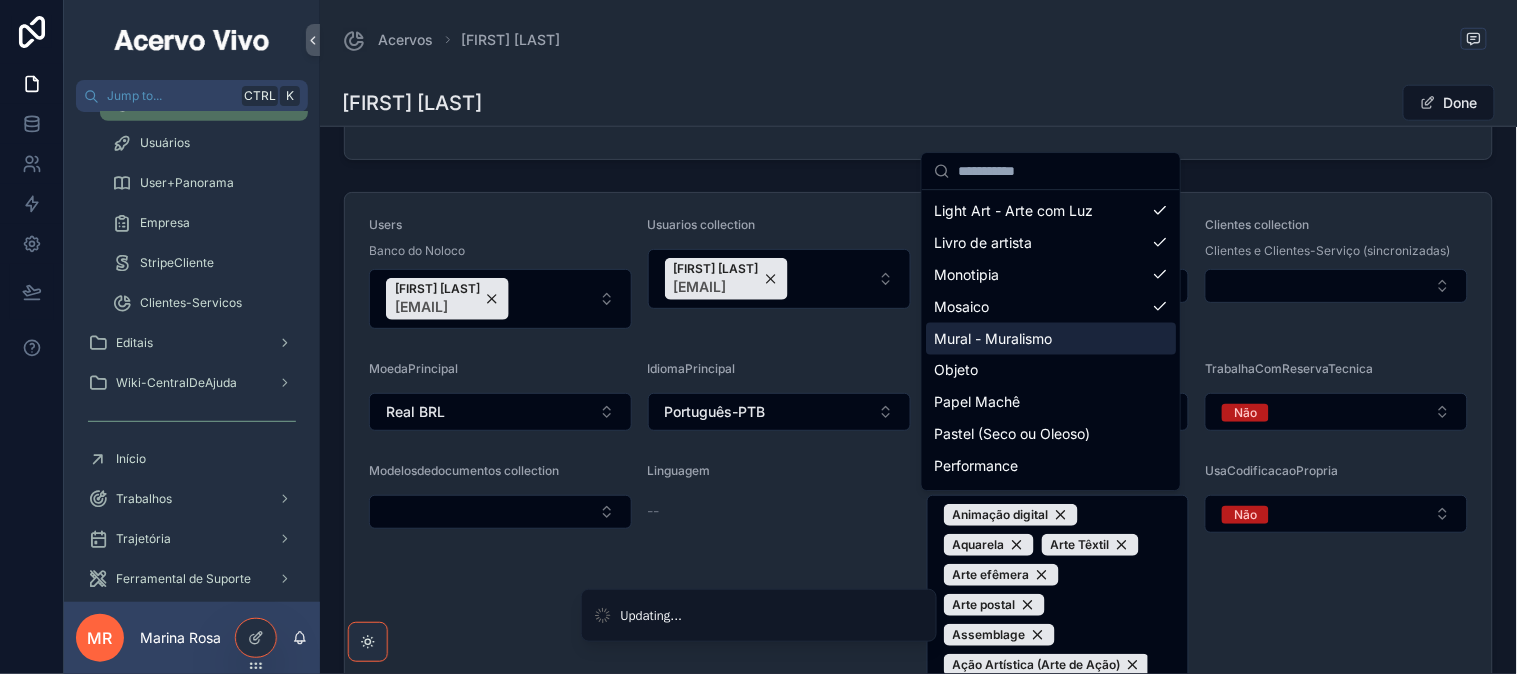 click on "Mural - Muralismo" at bounding box center [1051, 338] 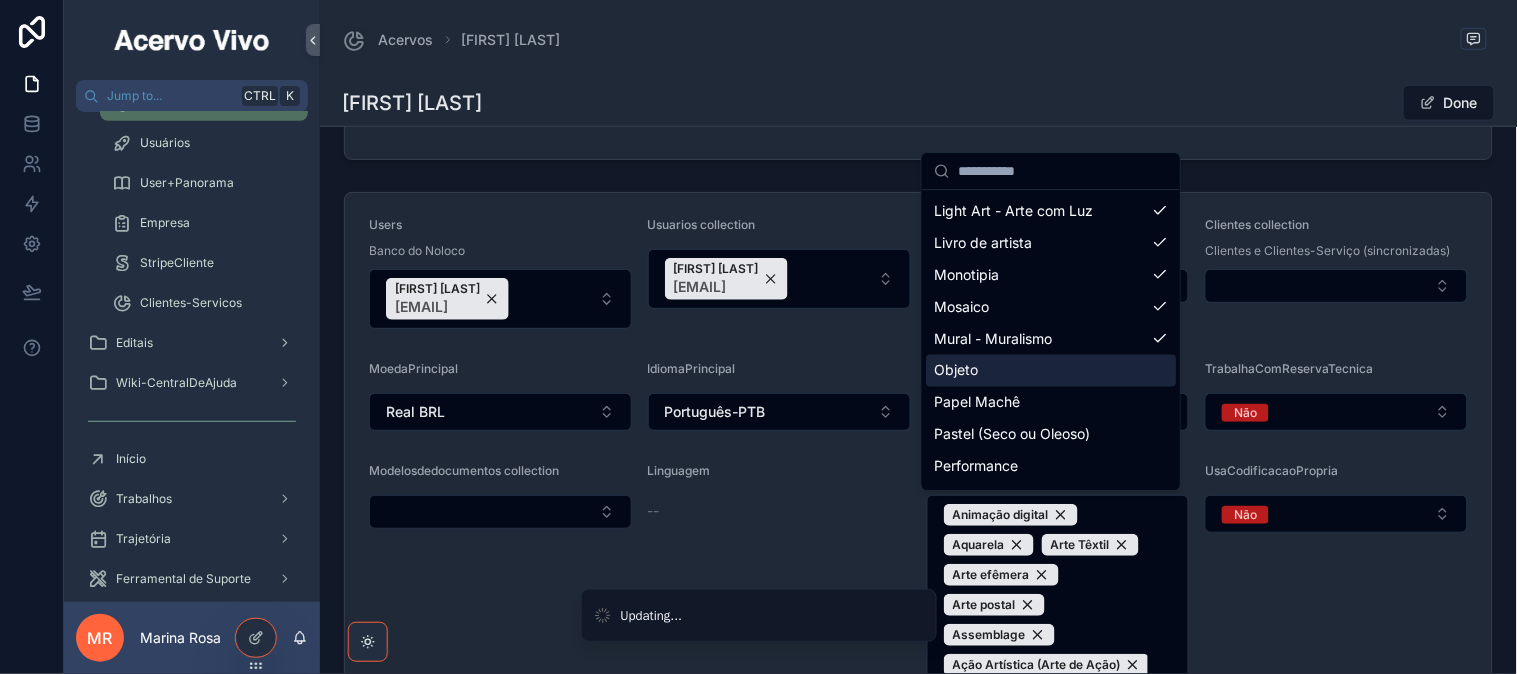 click on "Objeto" at bounding box center (1051, 370) 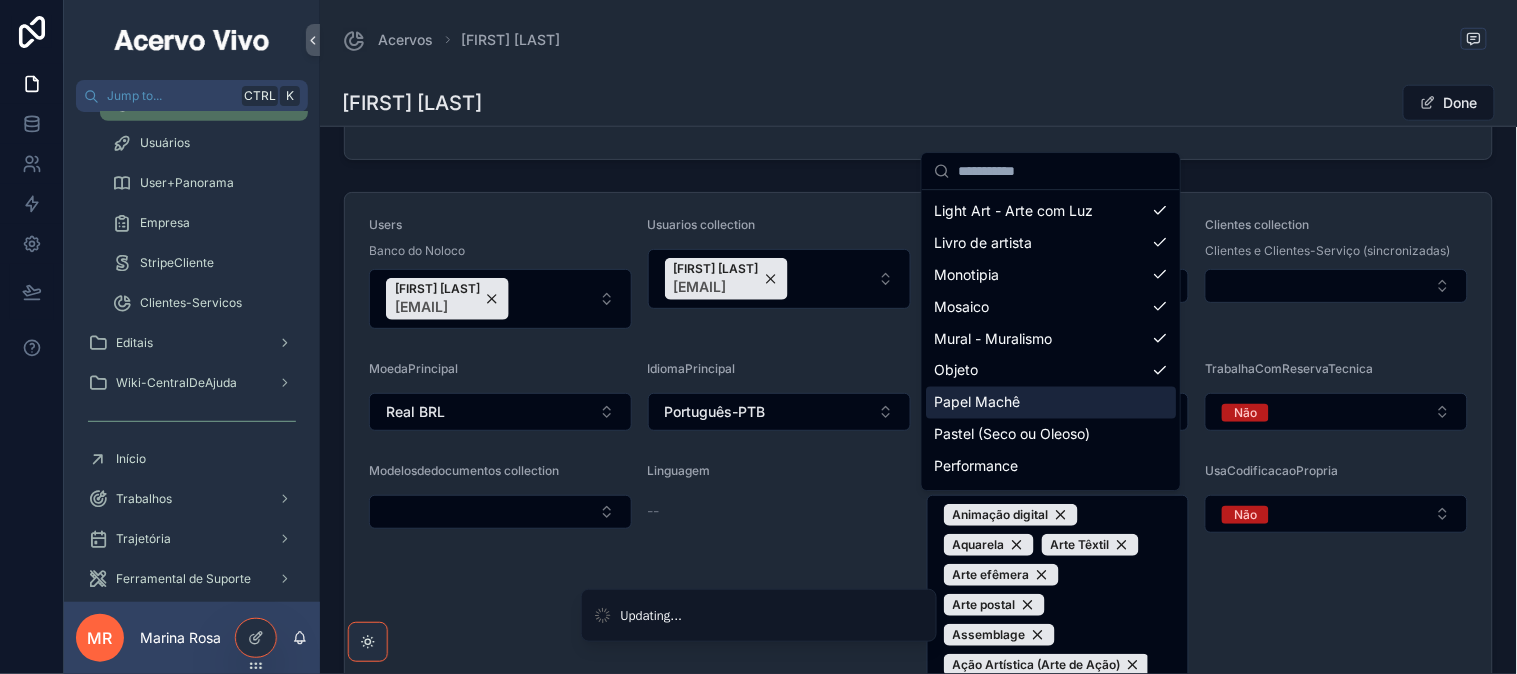 click on "Papel Machê" at bounding box center (1051, 402) 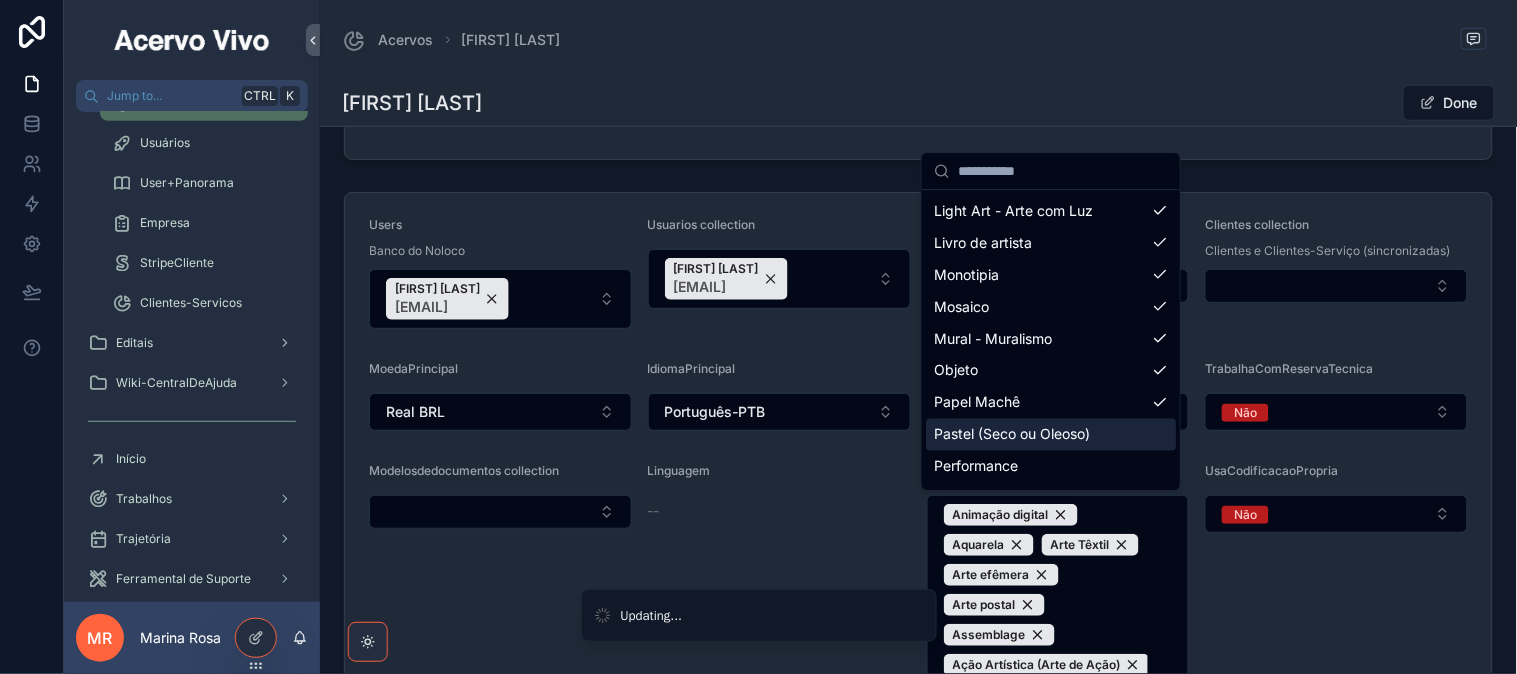 click on "Pastel (Seco ou Oleoso)" at bounding box center [1051, 434] 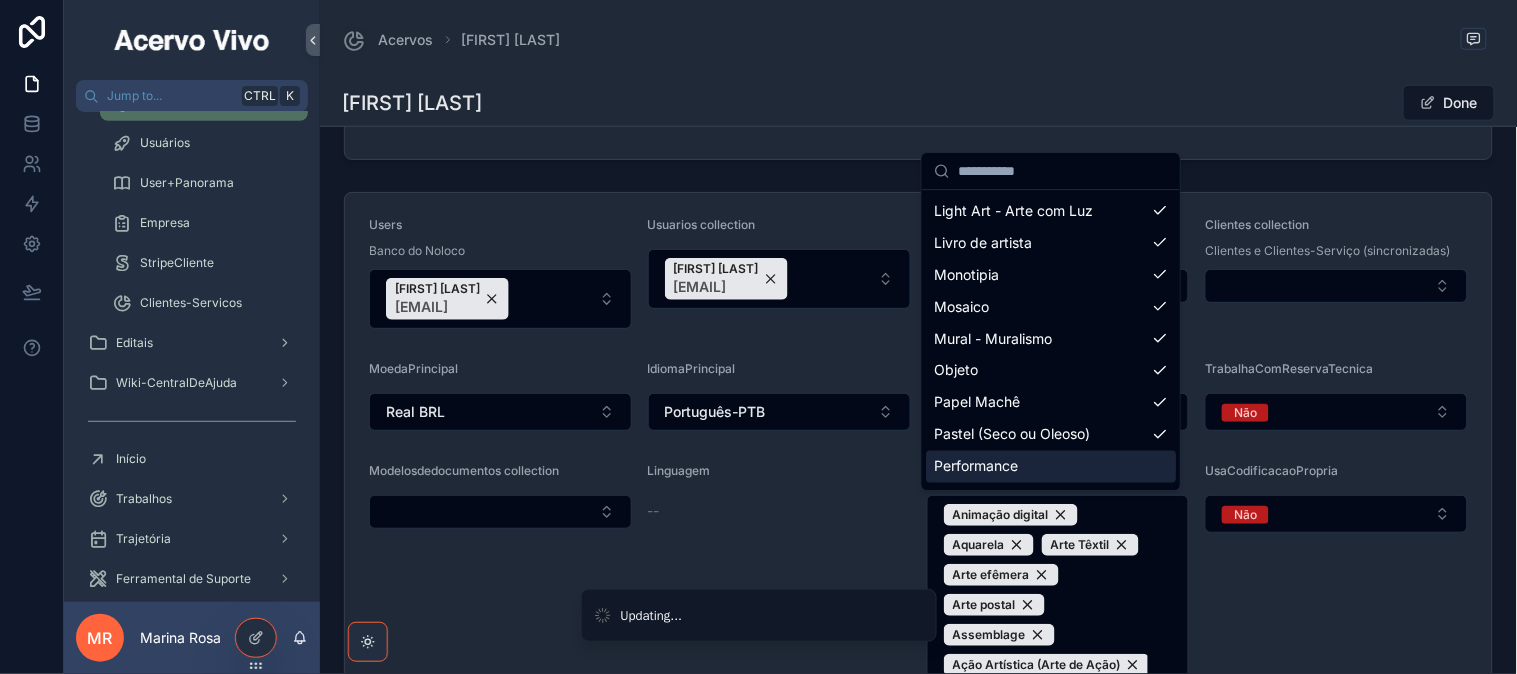 click on "Performance" at bounding box center (1051, 466) 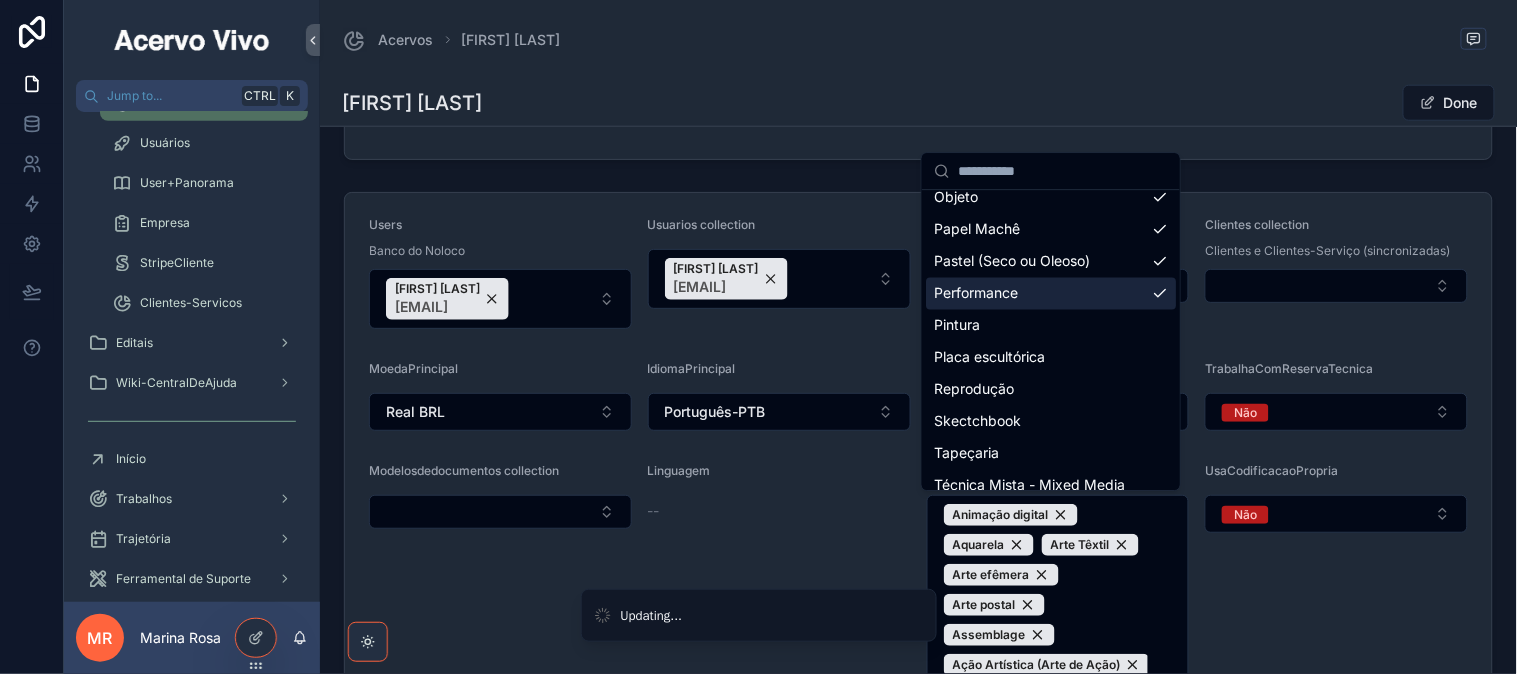 scroll, scrollTop: 977, scrollLeft: 0, axis: vertical 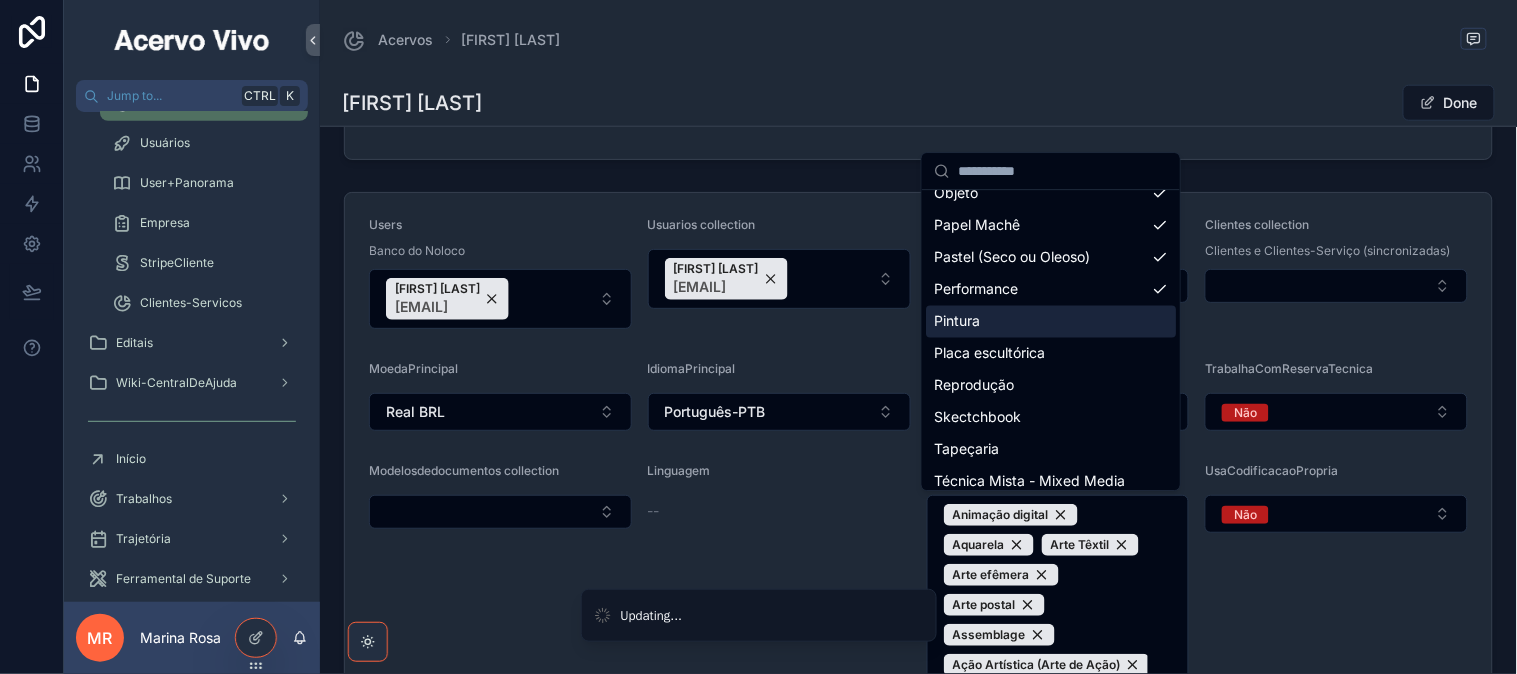 click on "Pintura" at bounding box center [1051, 321] 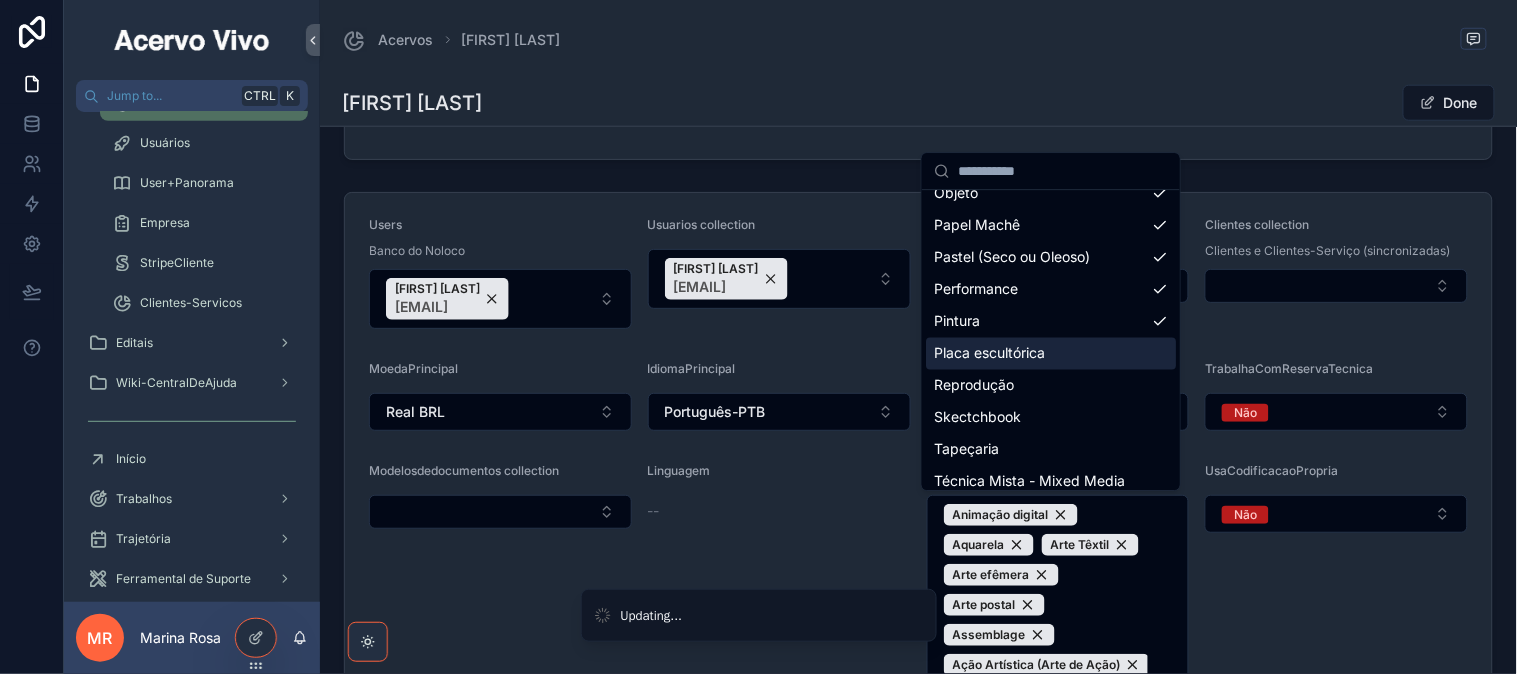 click on "Placa escultórica" at bounding box center [1051, 353] 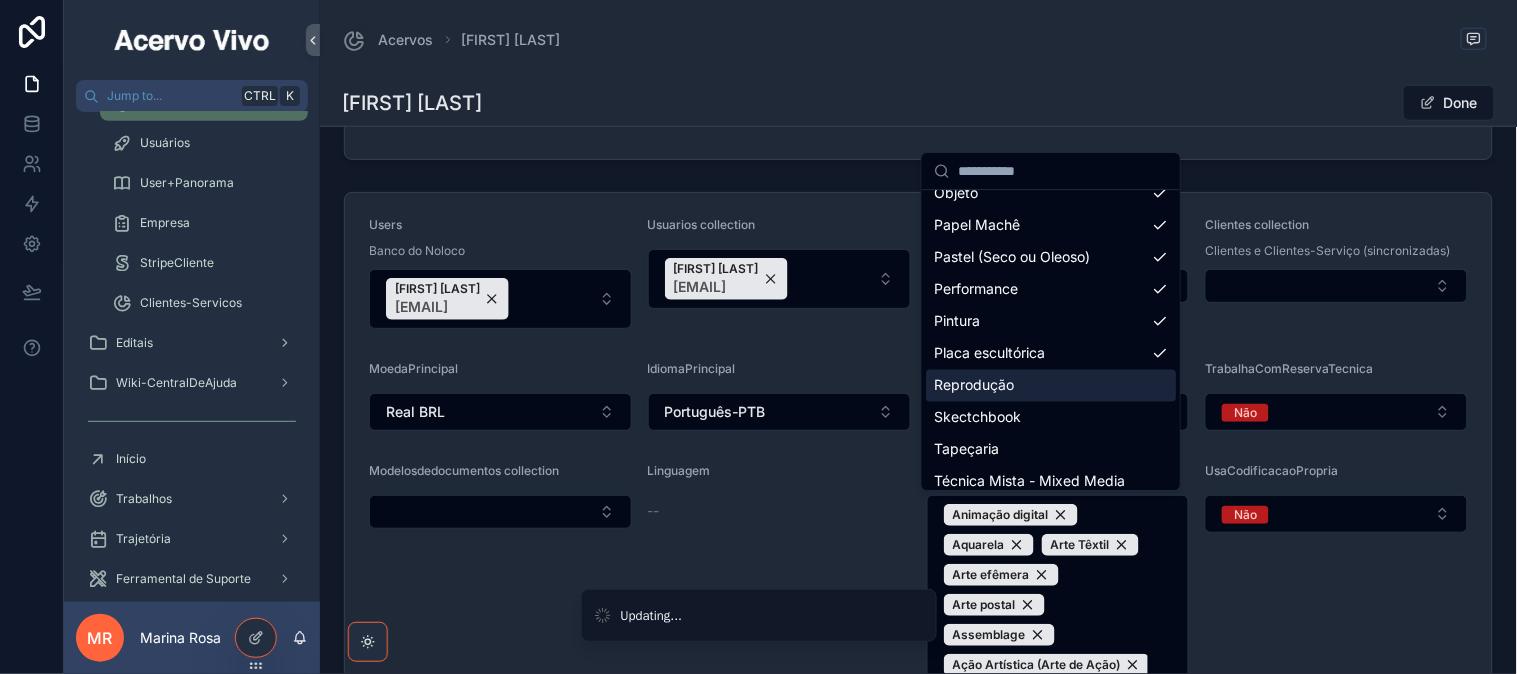 click on "Reprodução" at bounding box center (1051, 385) 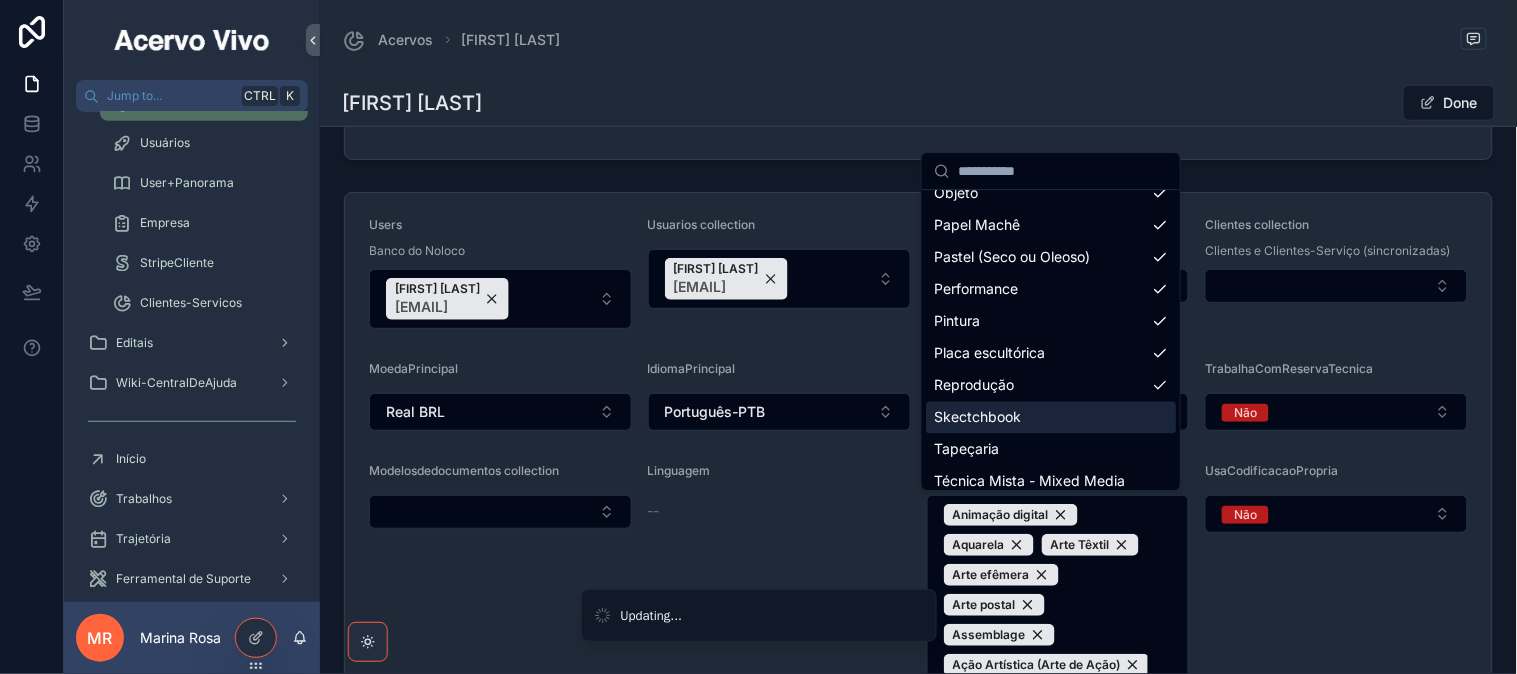 click on "Skectchbook" at bounding box center [1051, 417] 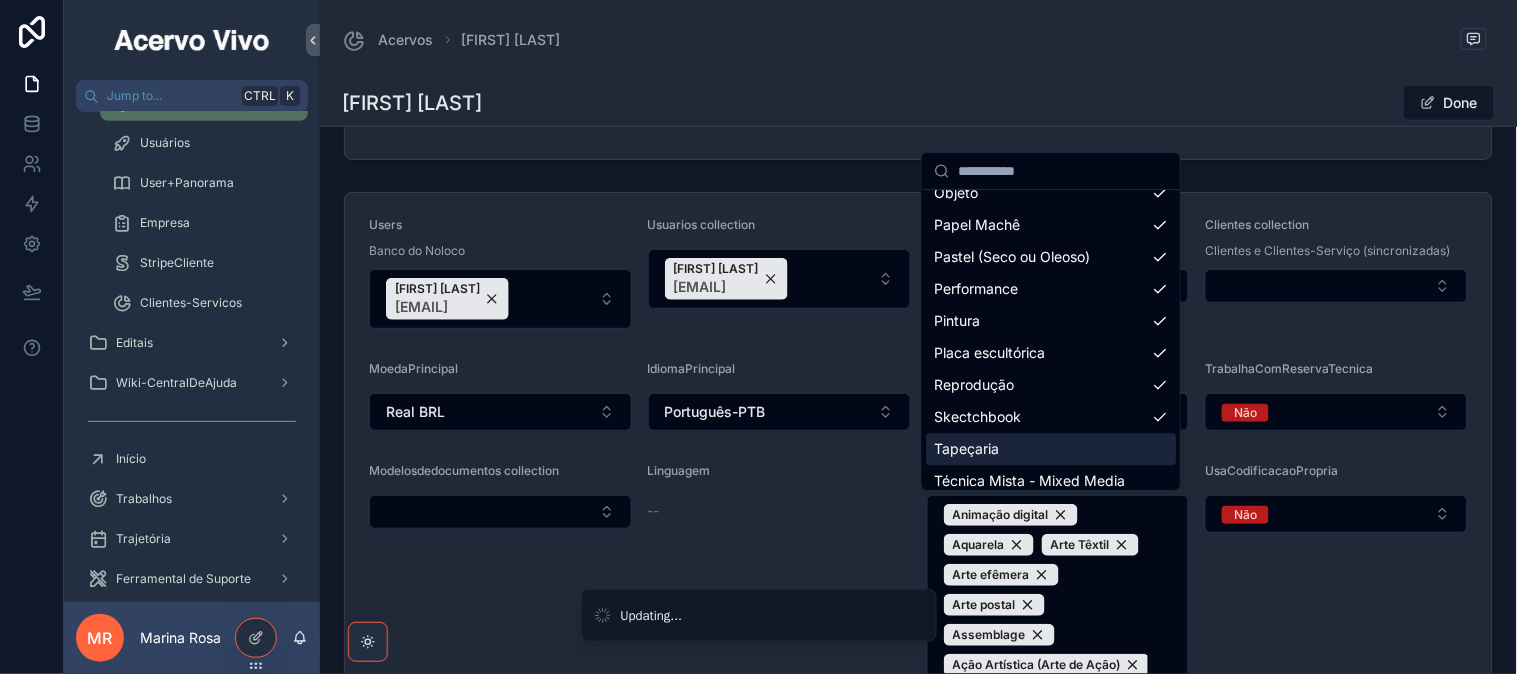 click on "Tapeçaria" at bounding box center (1051, 449) 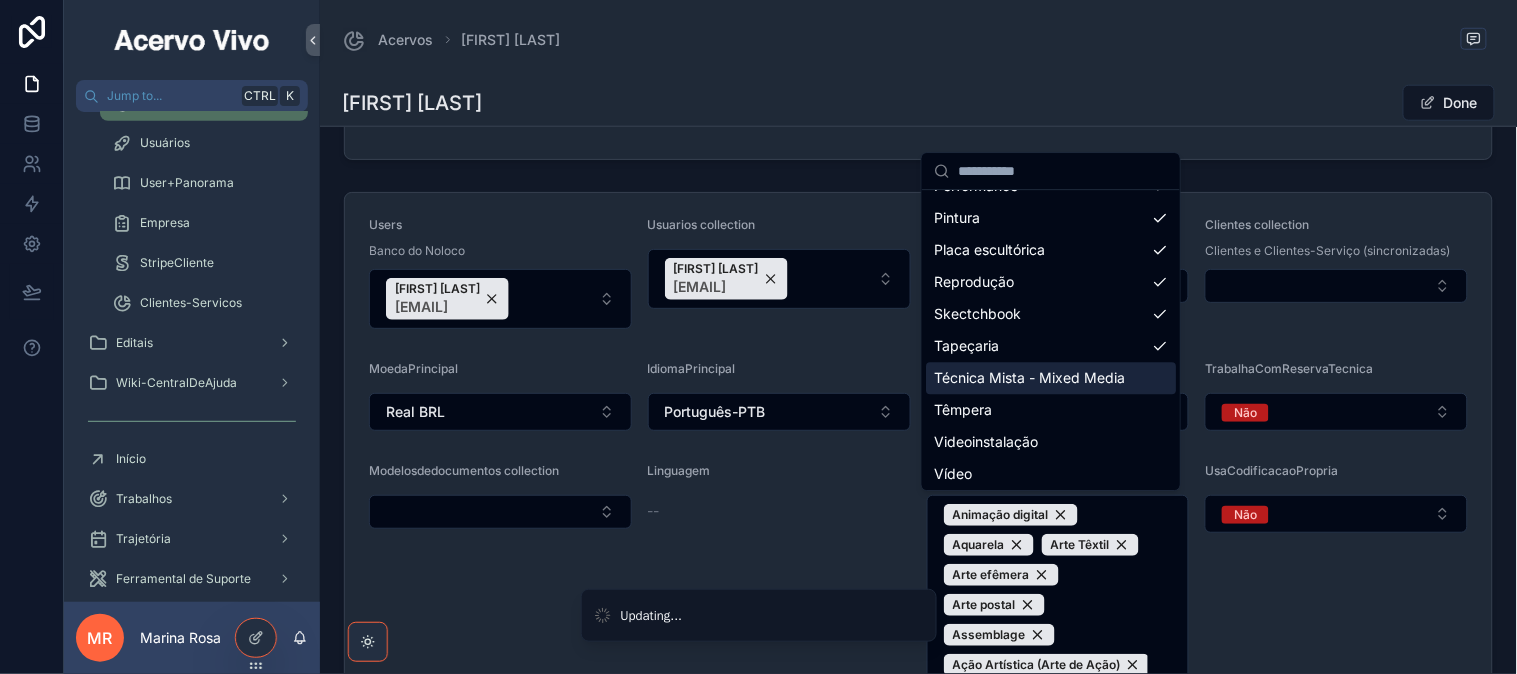 scroll, scrollTop: 1083, scrollLeft: 0, axis: vertical 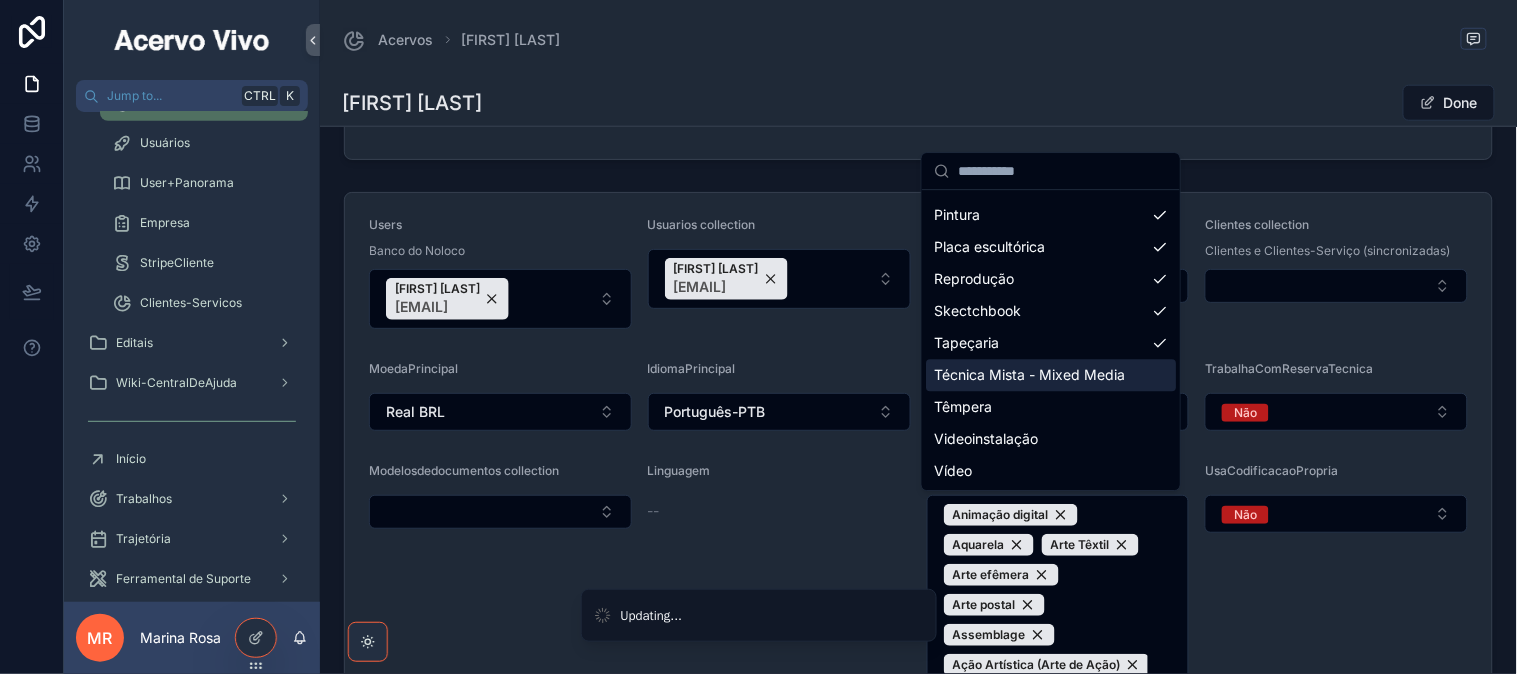 click on "Técnica Mista - Mixed Media" at bounding box center [1051, 375] 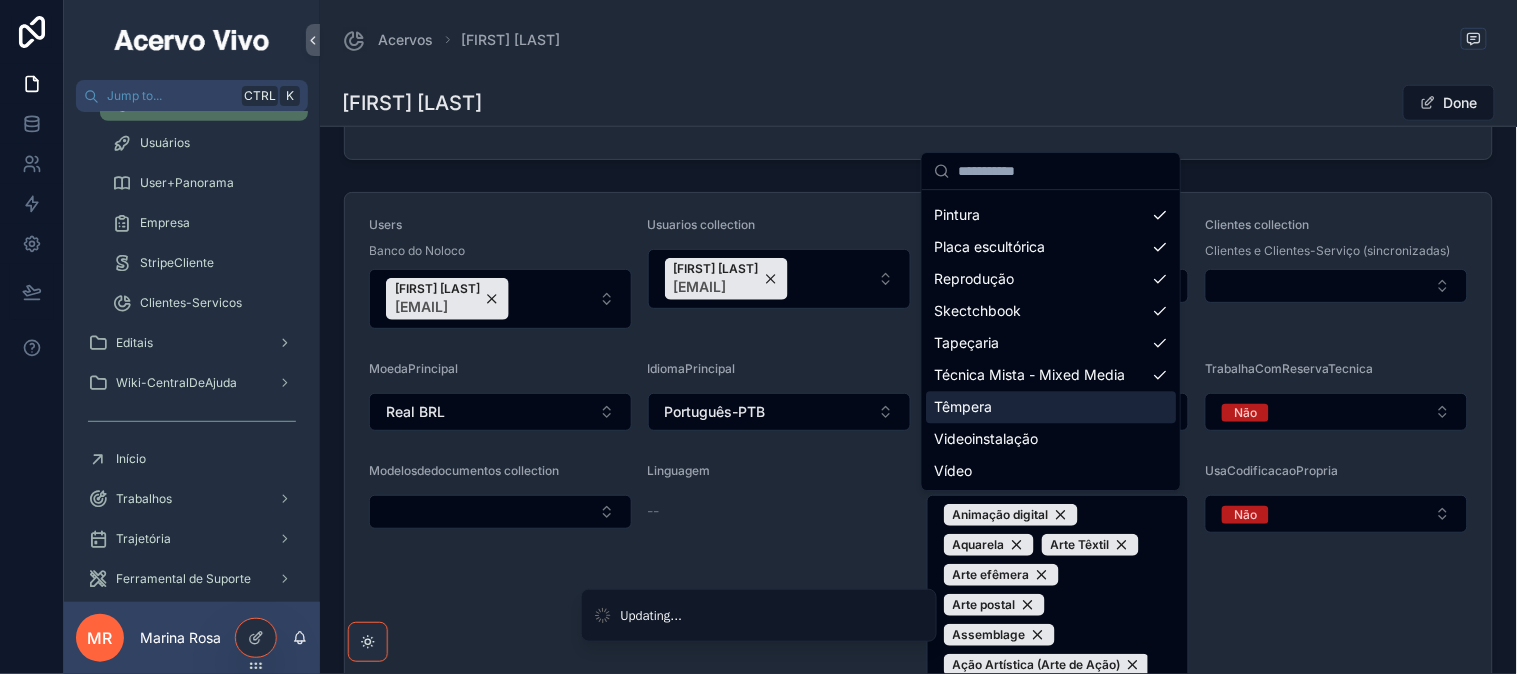 click on "Têmpera" at bounding box center (1051, 407) 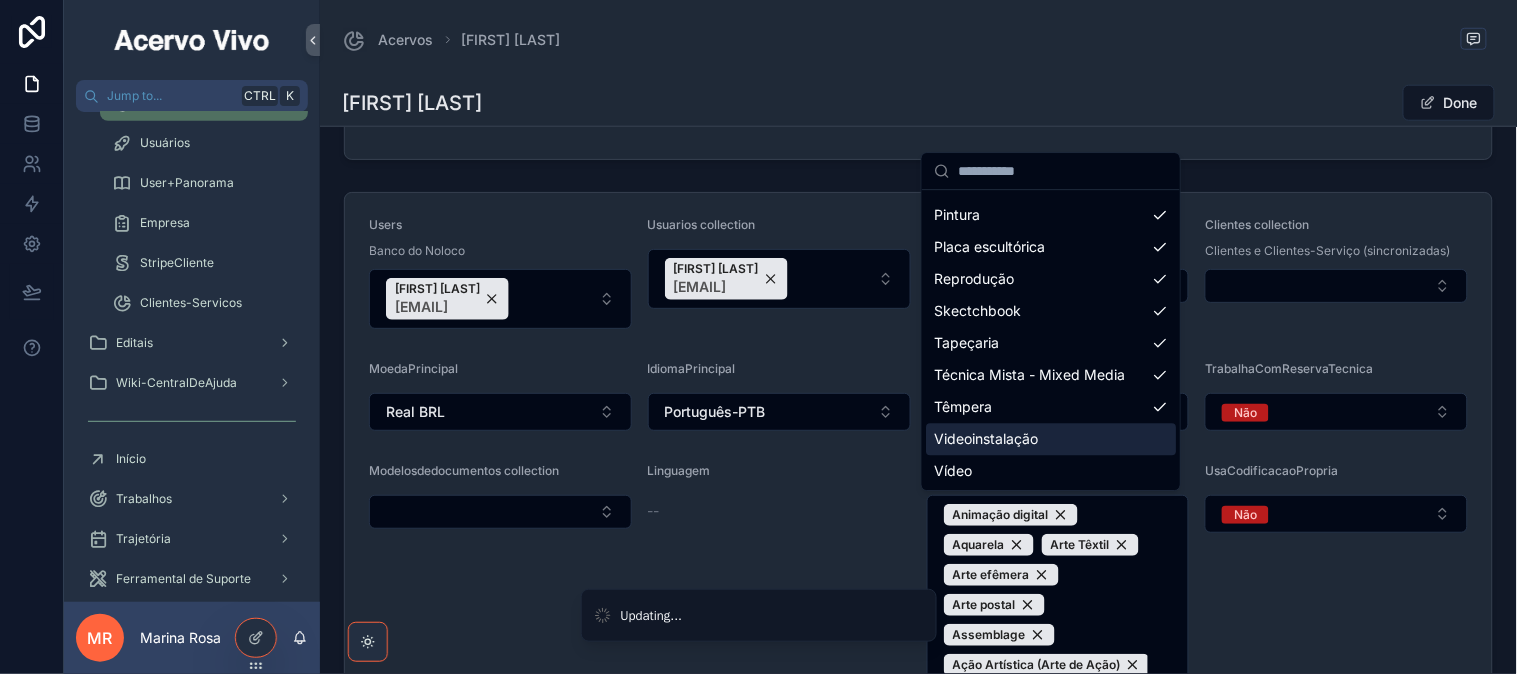 click on "Videoinstalação" at bounding box center [1051, 439] 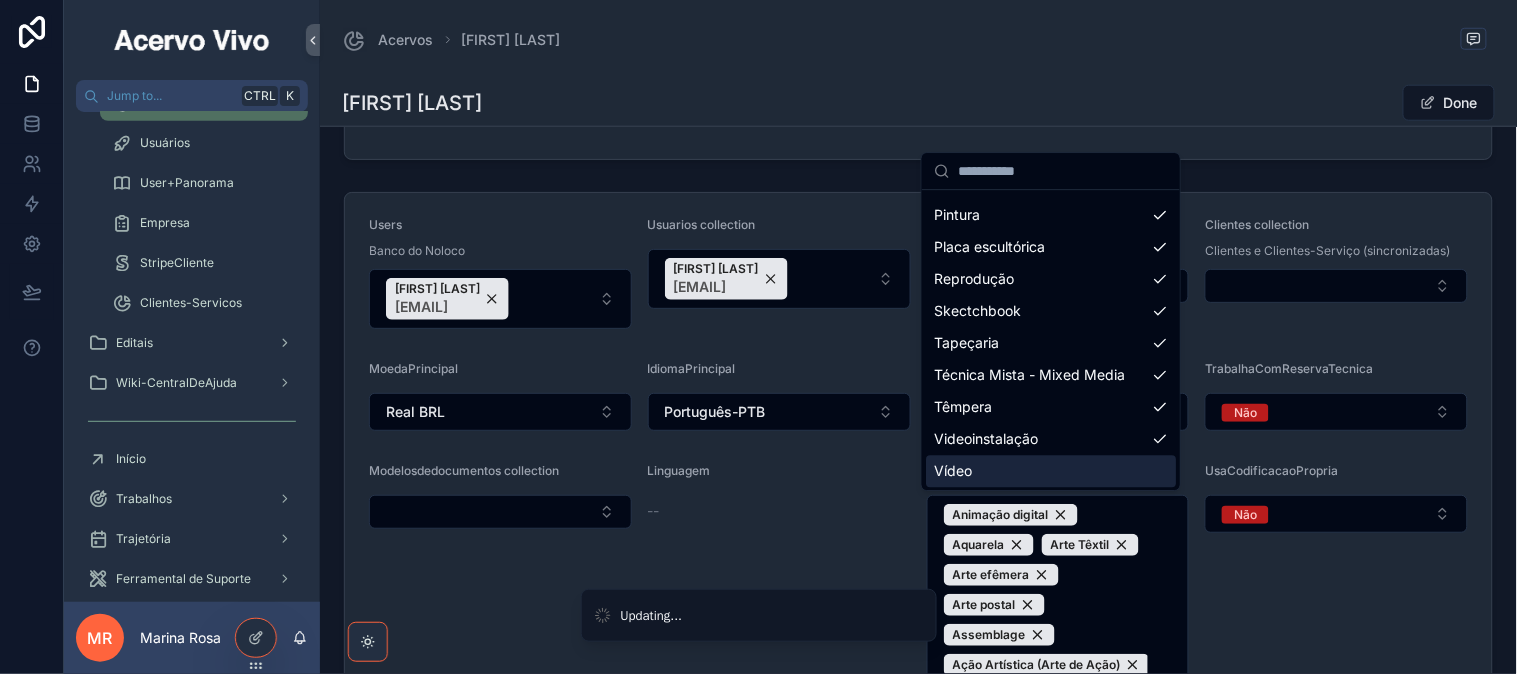 click on "Vídeo" at bounding box center (1051, 471) 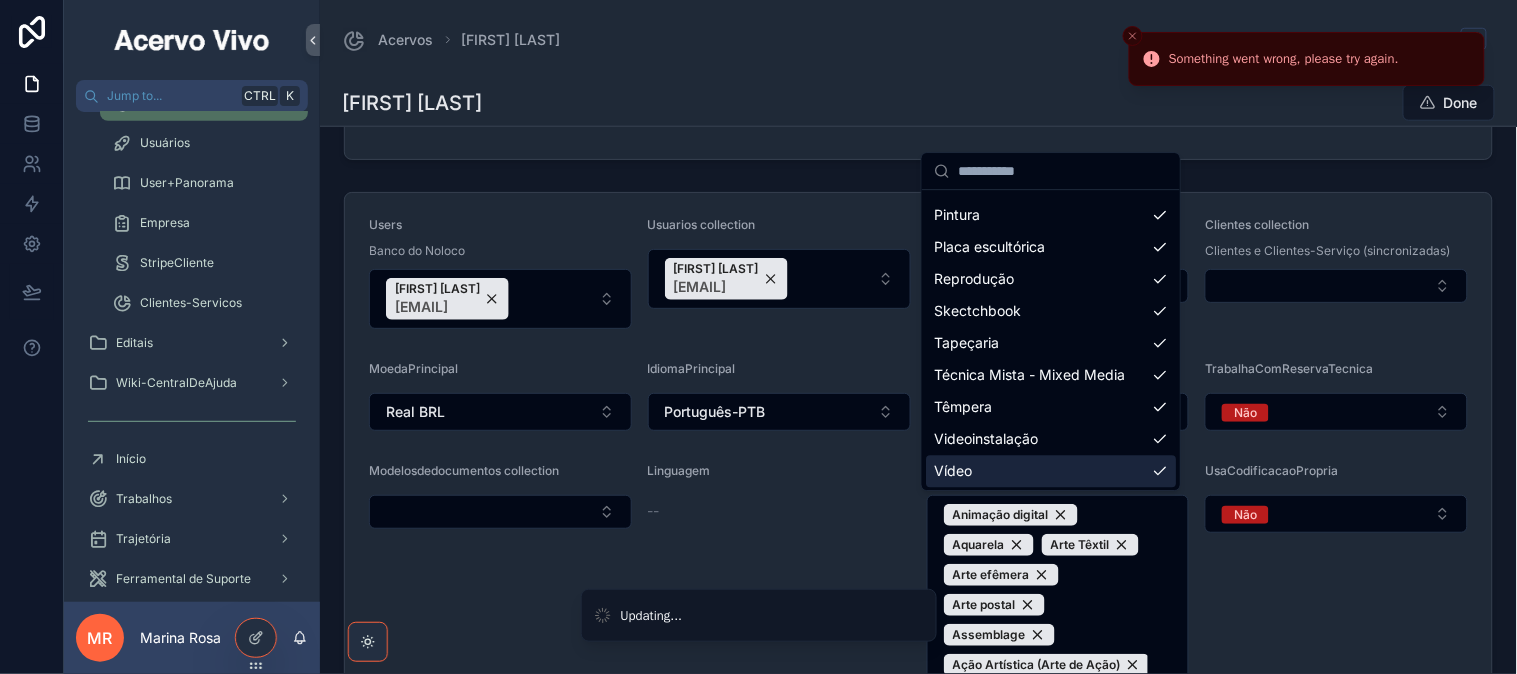 click on "Modelosdedocumentos collection" at bounding box center (500, 994) 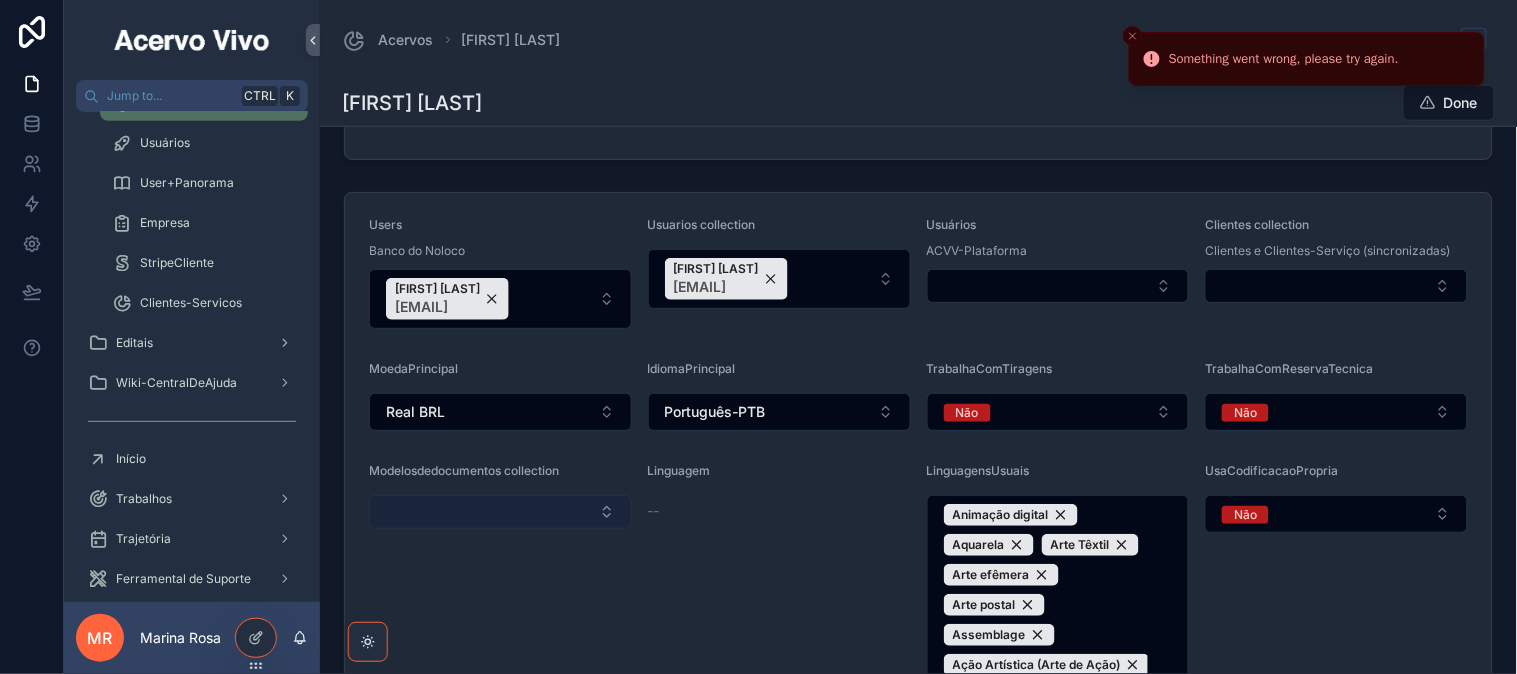 click at bounding box center (500, 512) 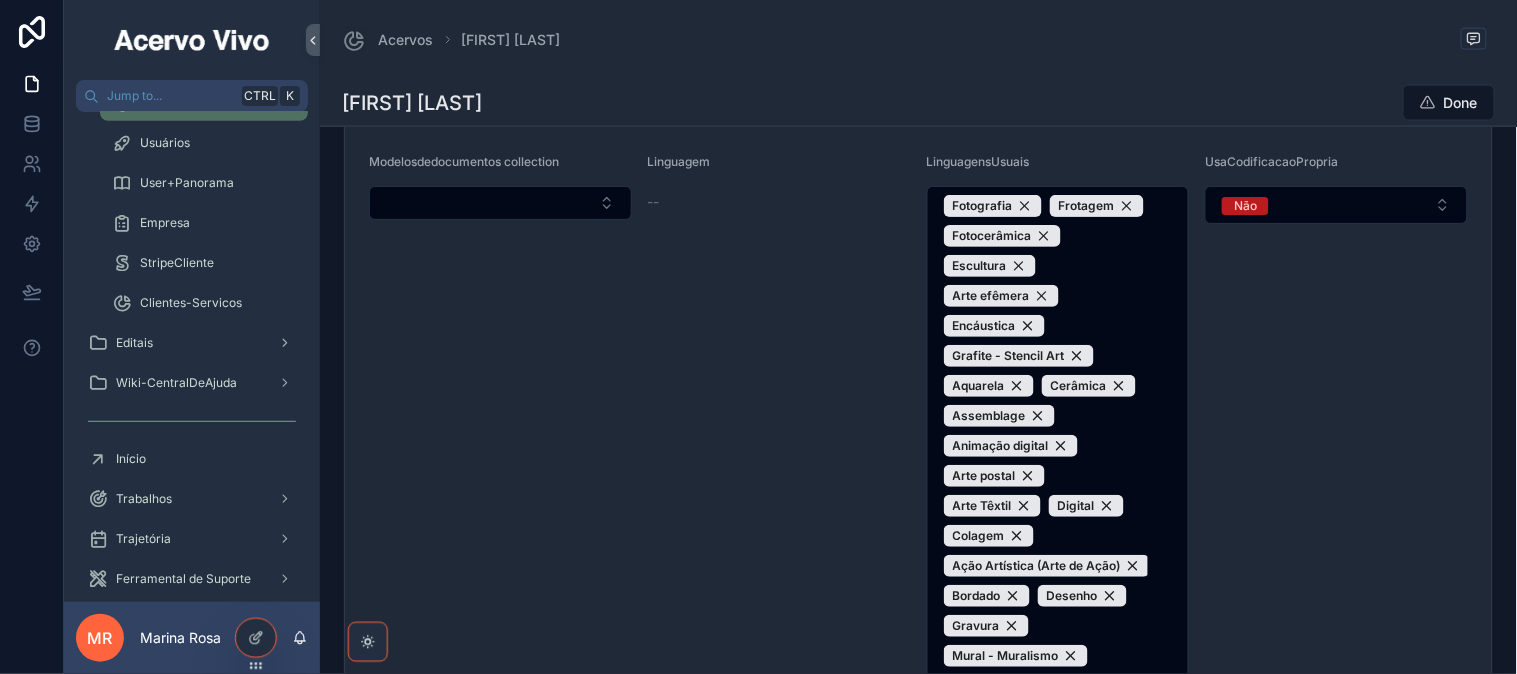 scroll, scrollTop: 801, scrollLeft: 0, axis: vertical 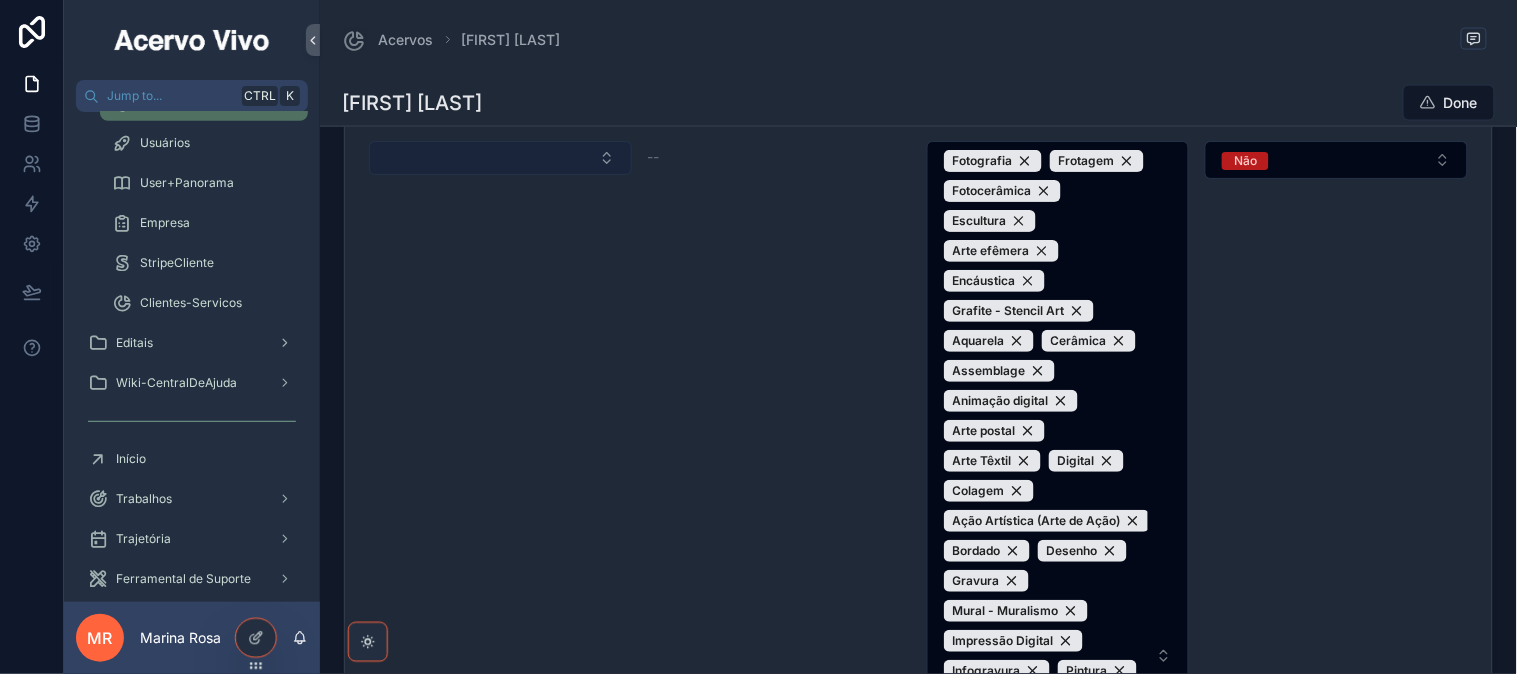click at bounding box center (500, 158) 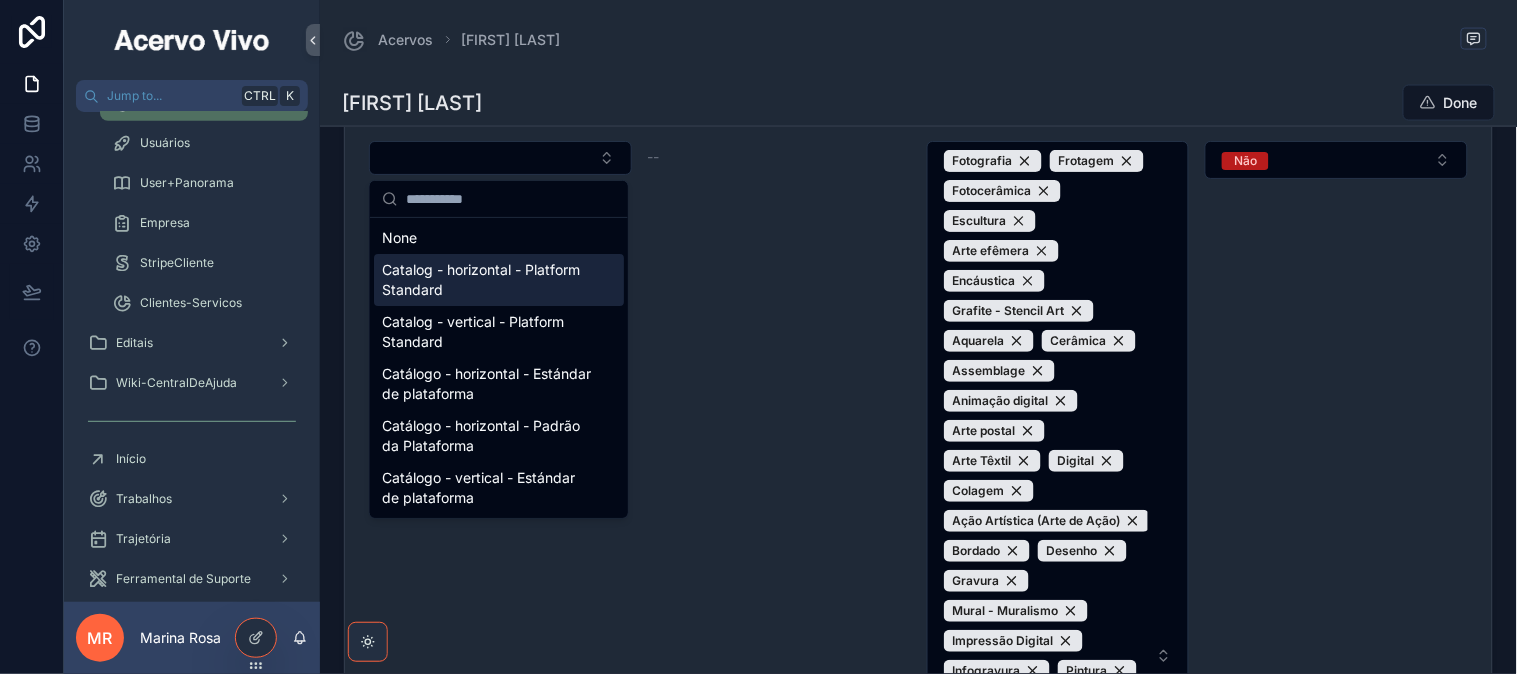 click on "Catalog - horizontal - Platform Standard" at bounding box center (487, 280) 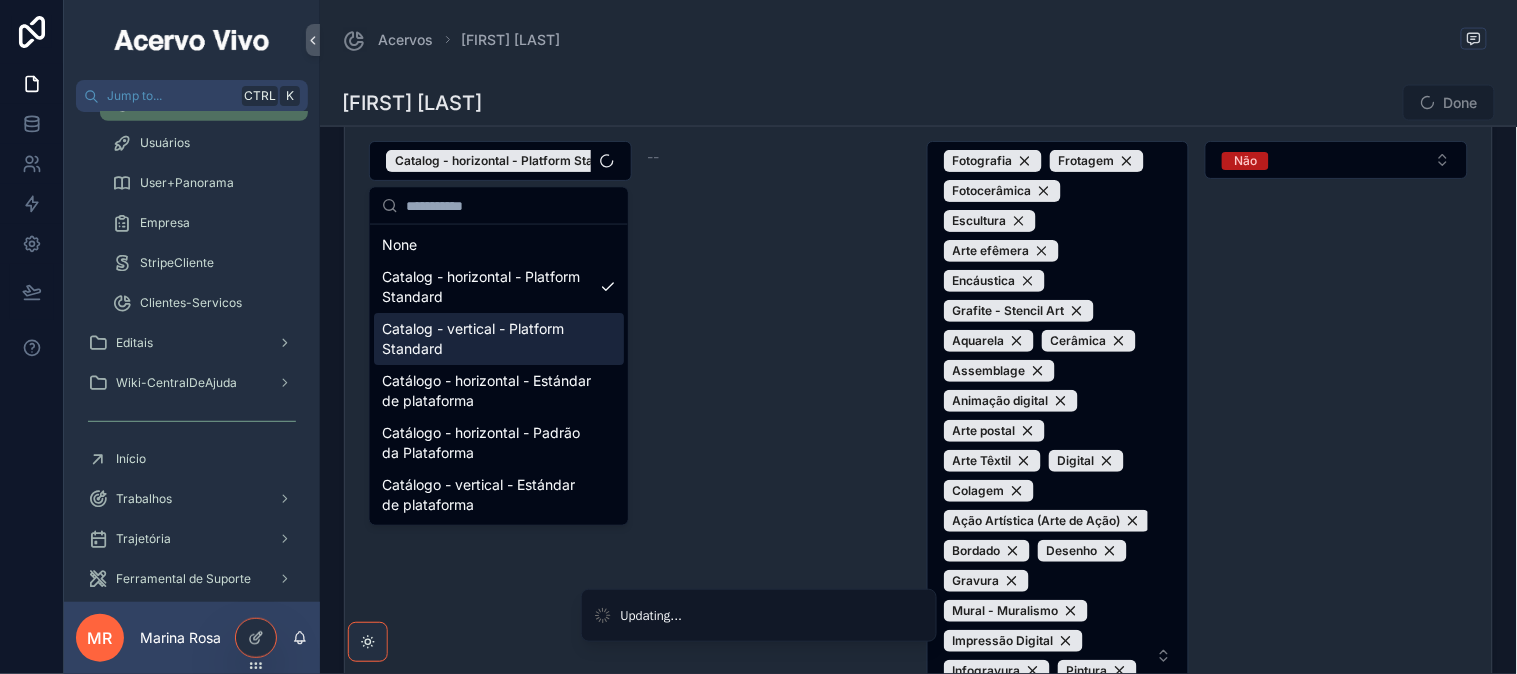 click on "Catalog - vertical - Platform Standard" at bounding box center [487, 339] 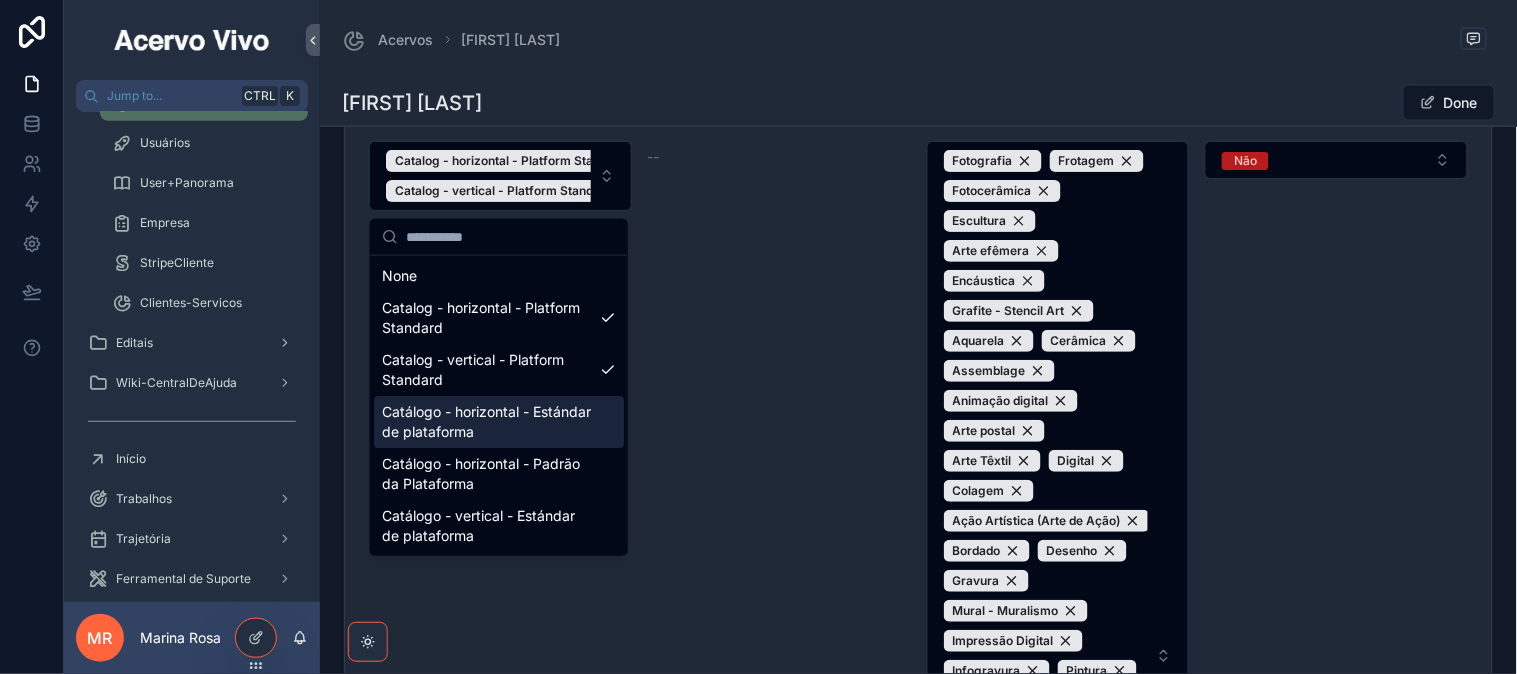 click on "Catálogo - horizontal - Estándar de plataforma" at bounding box center [487, 422] 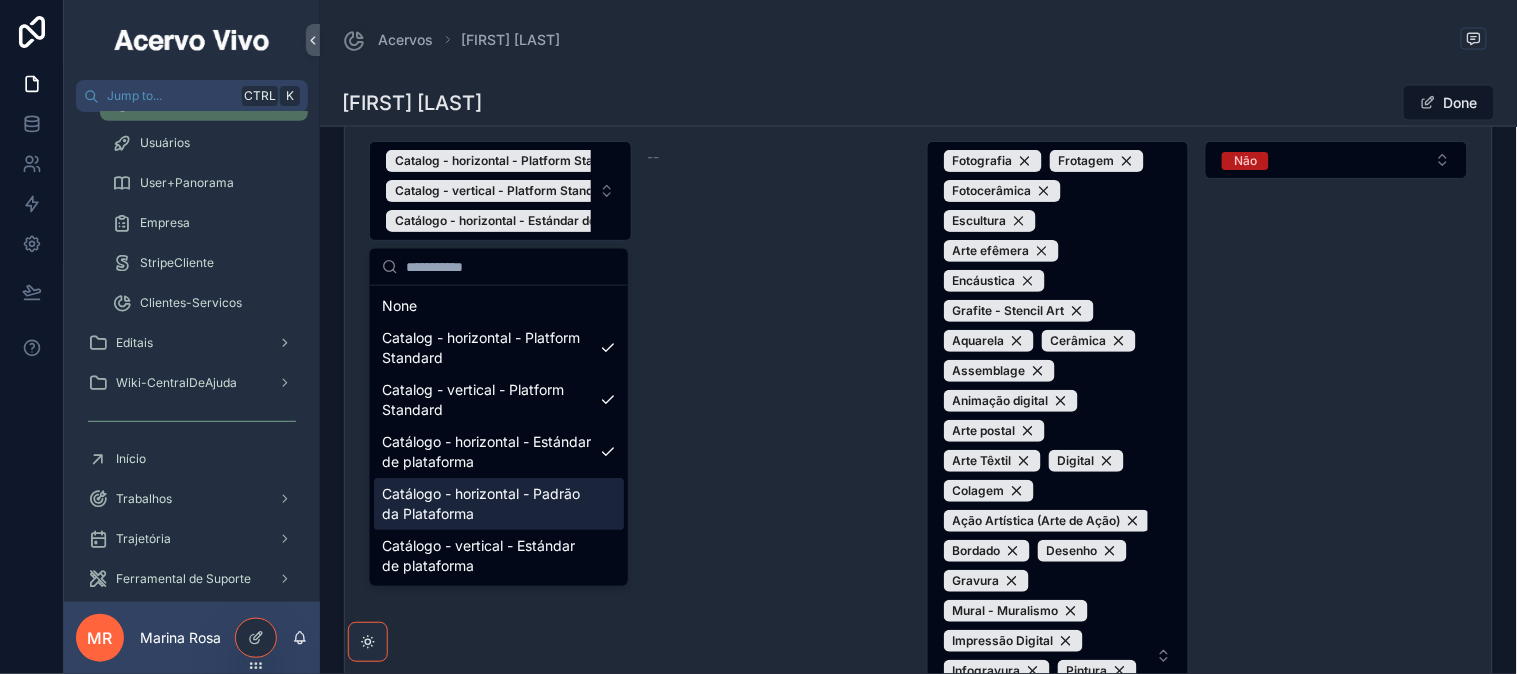 click on "Catálogo - horizontal - Padrão da Plataforma" at bounding box center [487, 504] 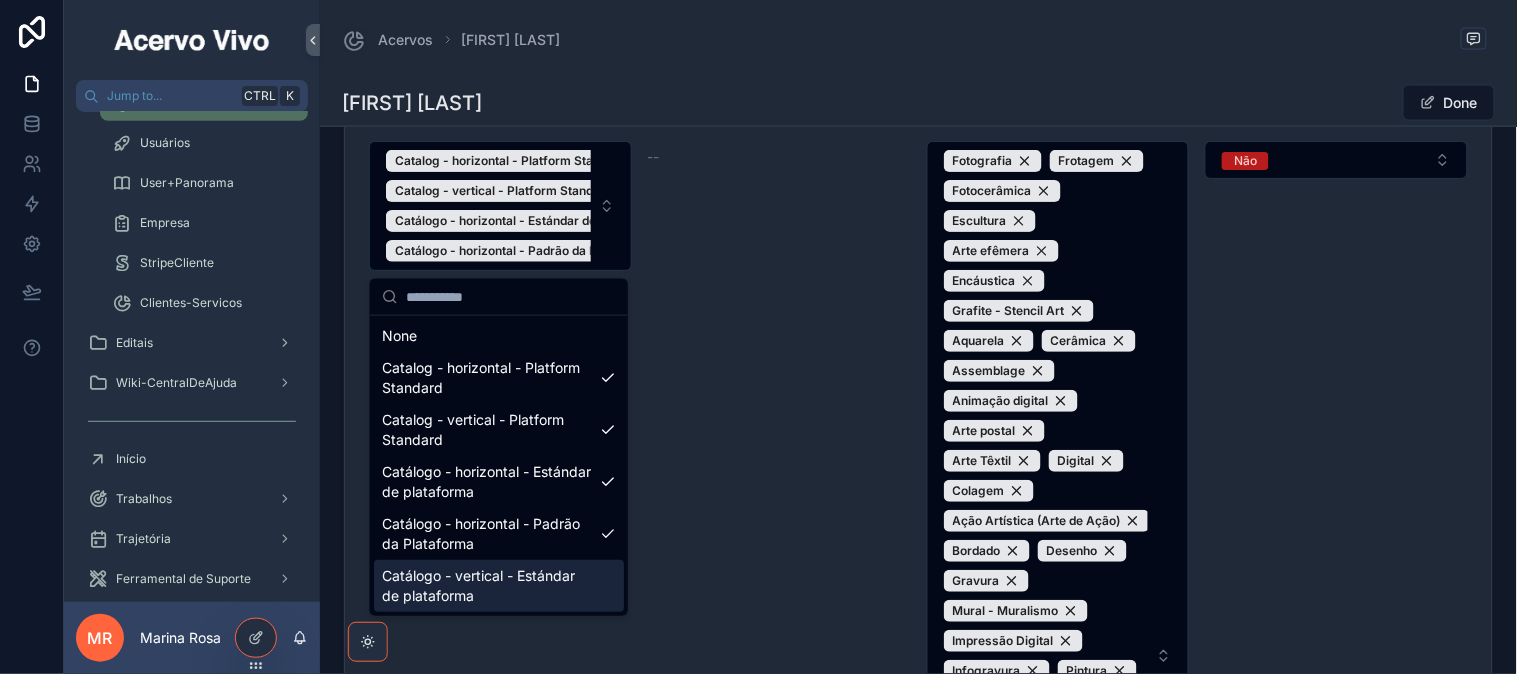 click on "Catálogo - vertical - Estándar de plataforma" at bounding box center [487, 586] 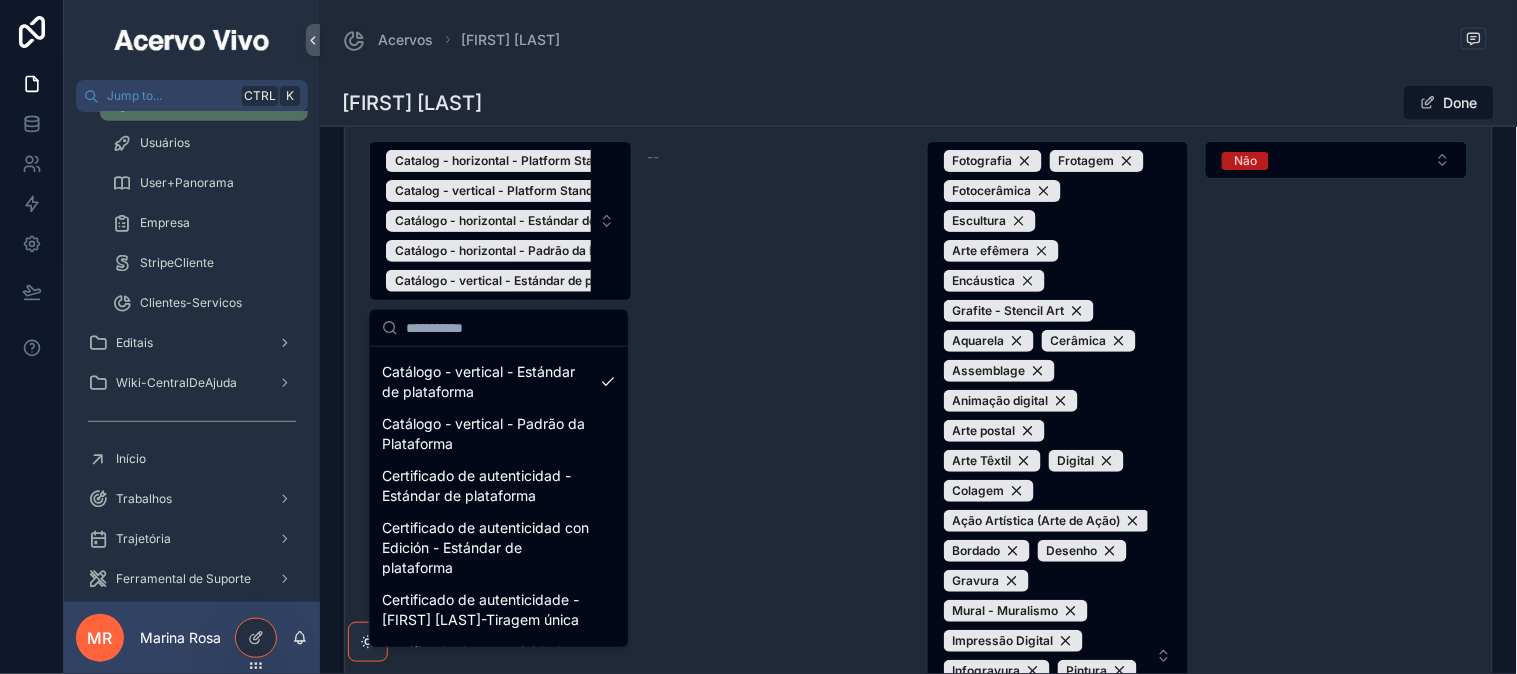 scroll, scrollTop: 247, scrollLeft: 0, axis: vertical 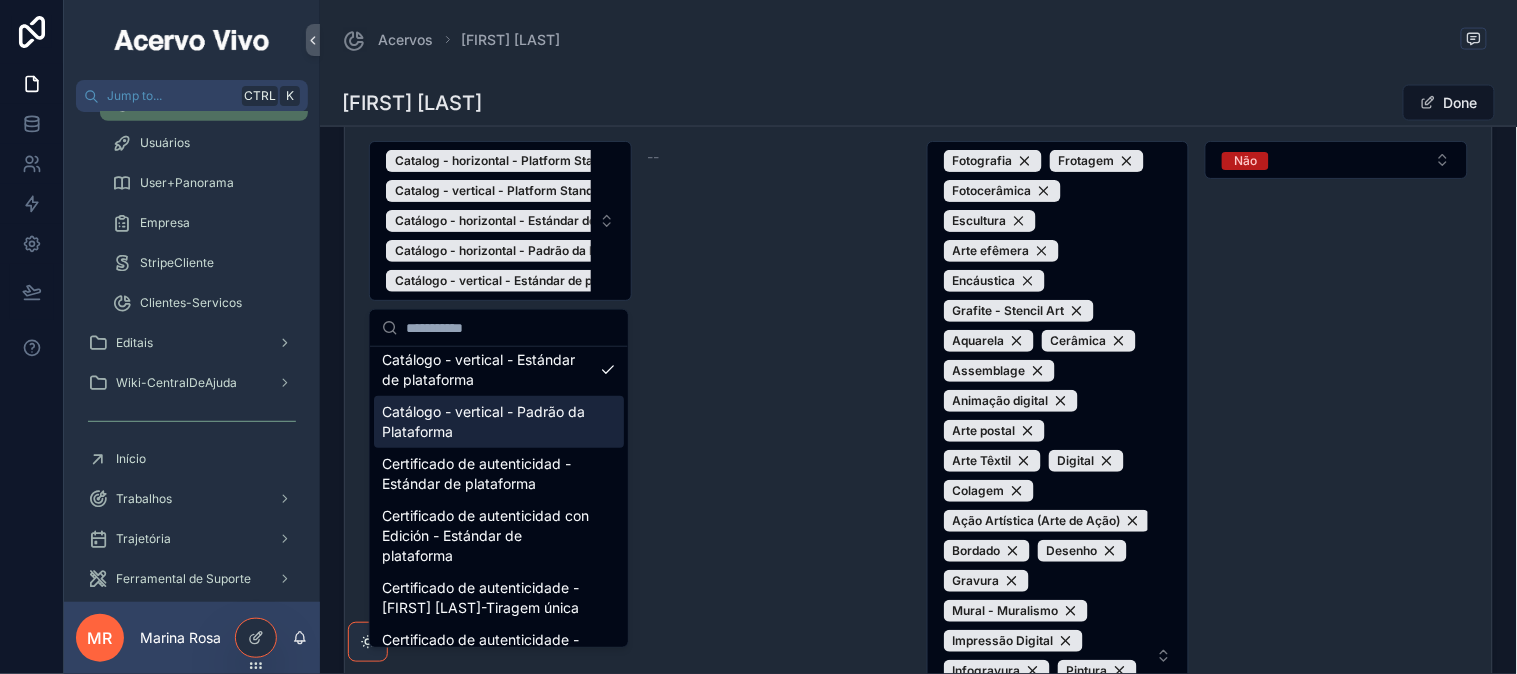 click on "Catálogo - vertical - Padrão da Plataforma" at bounding box center [487, 422] 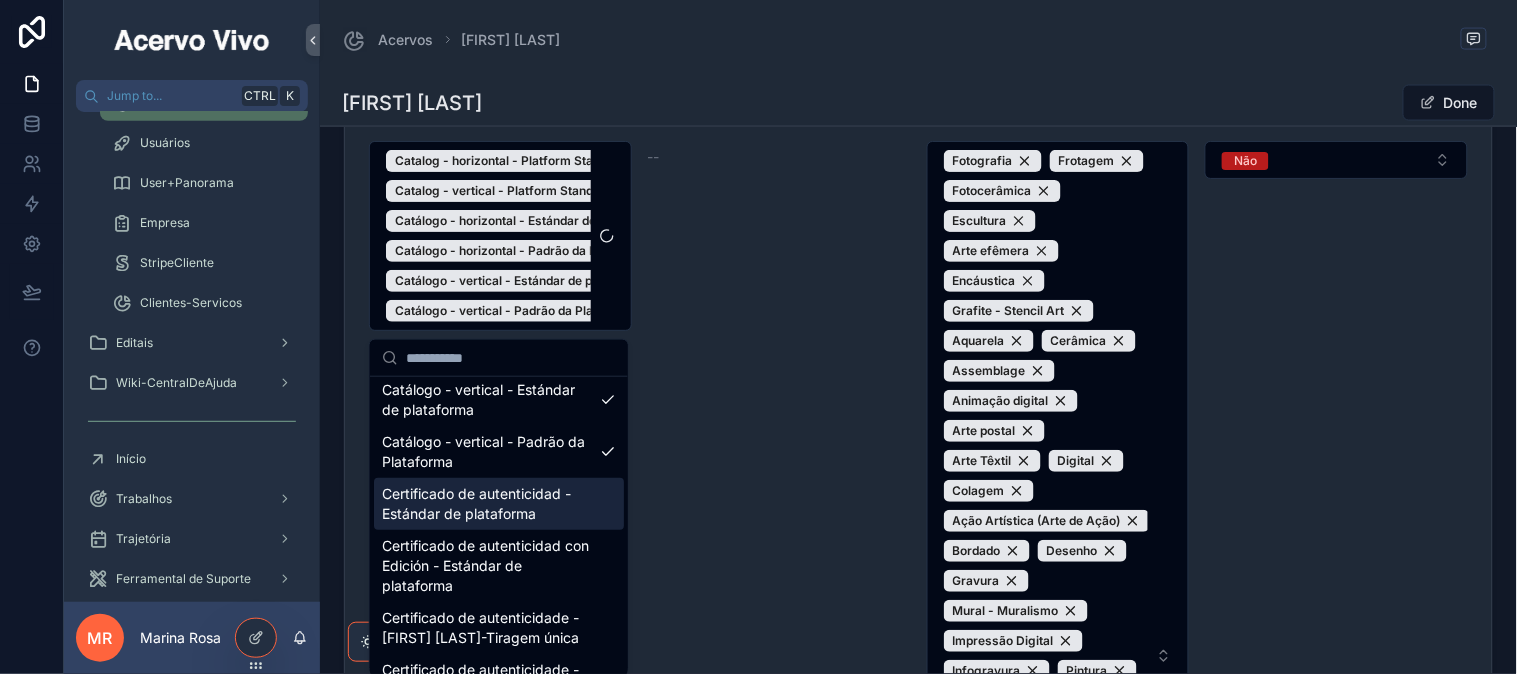 click on "Certificado de autenticidad - Estándar de plataforma" at bounding box center (487, 504) 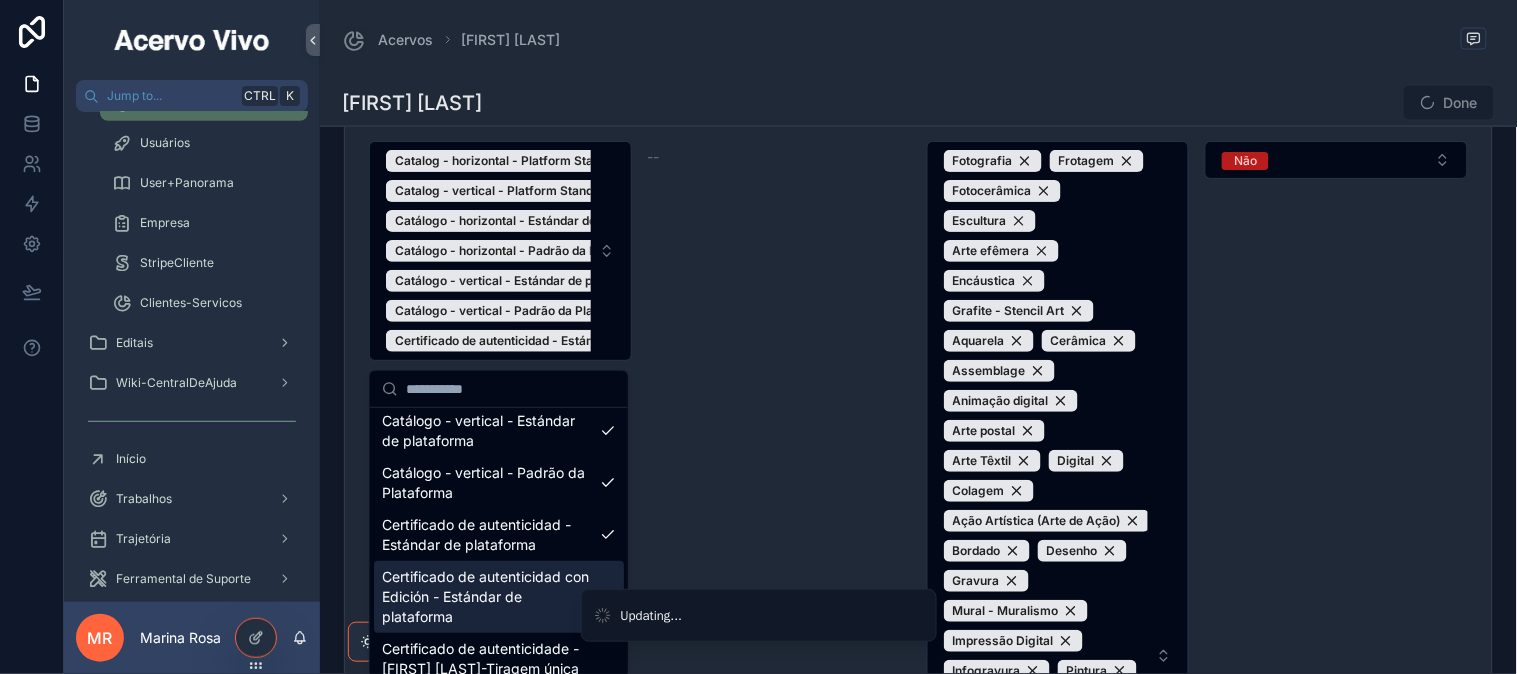 click on "Certificado de autenticidad con Edición - Estándar de plataforma" at bounding box center (487, 597) 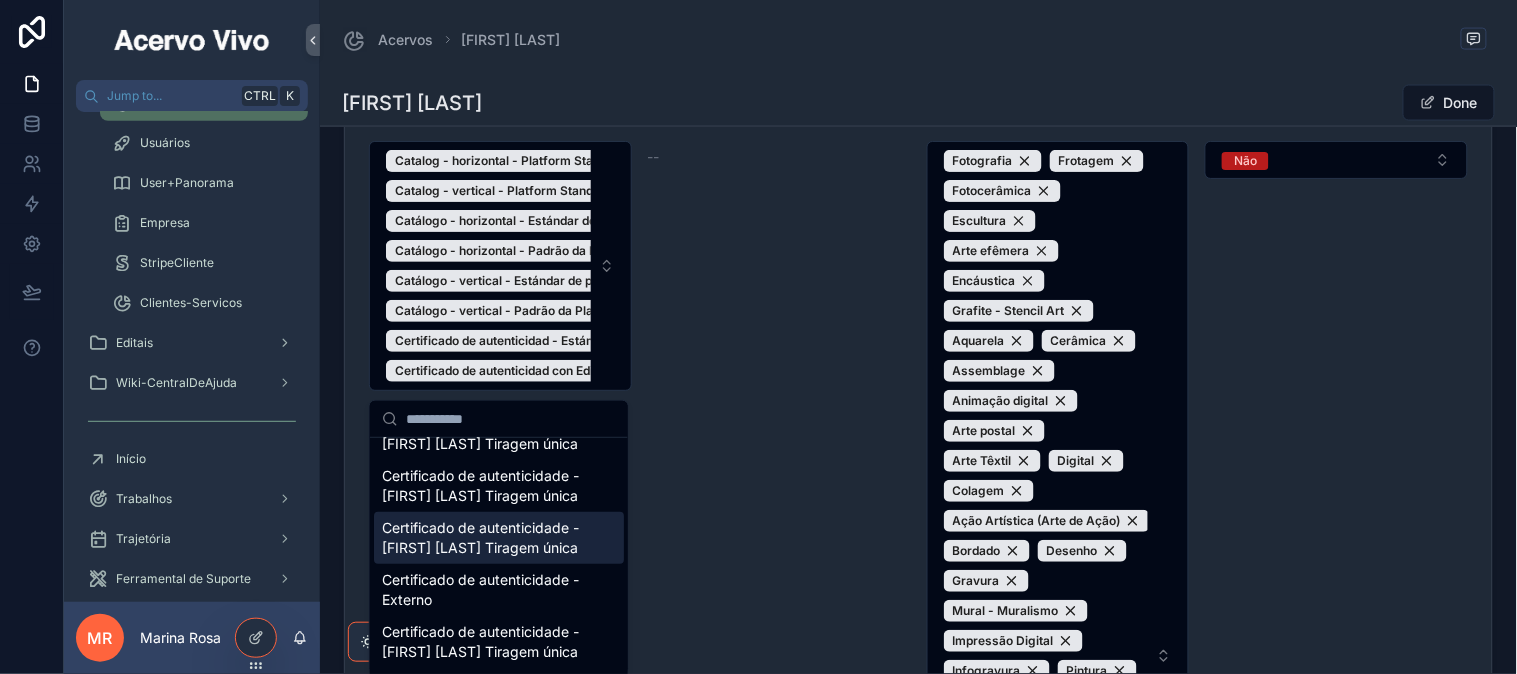 scroll, scrollTop: 613, scrollLeft: 0, axis: vertical 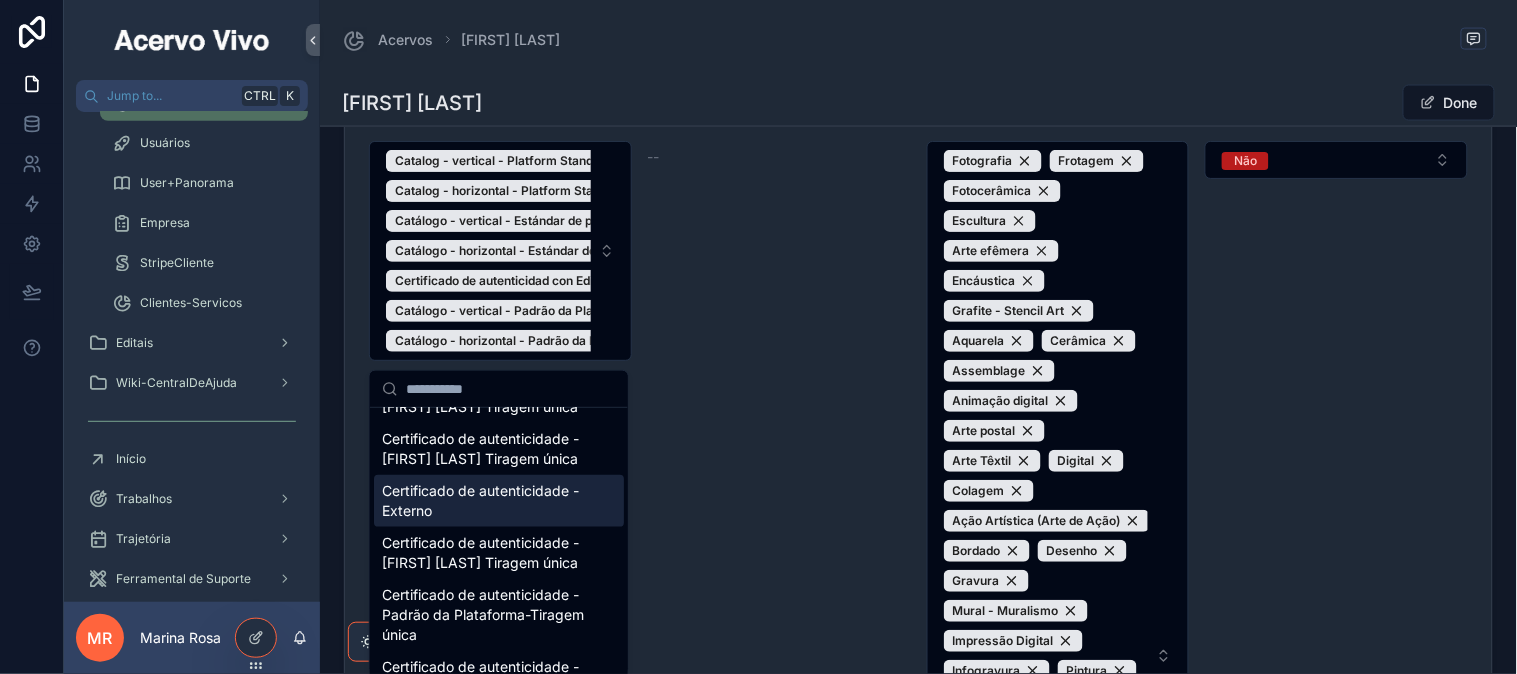 click on "Certificado de autenticidade - Externo" at bounding box center [499, 501] 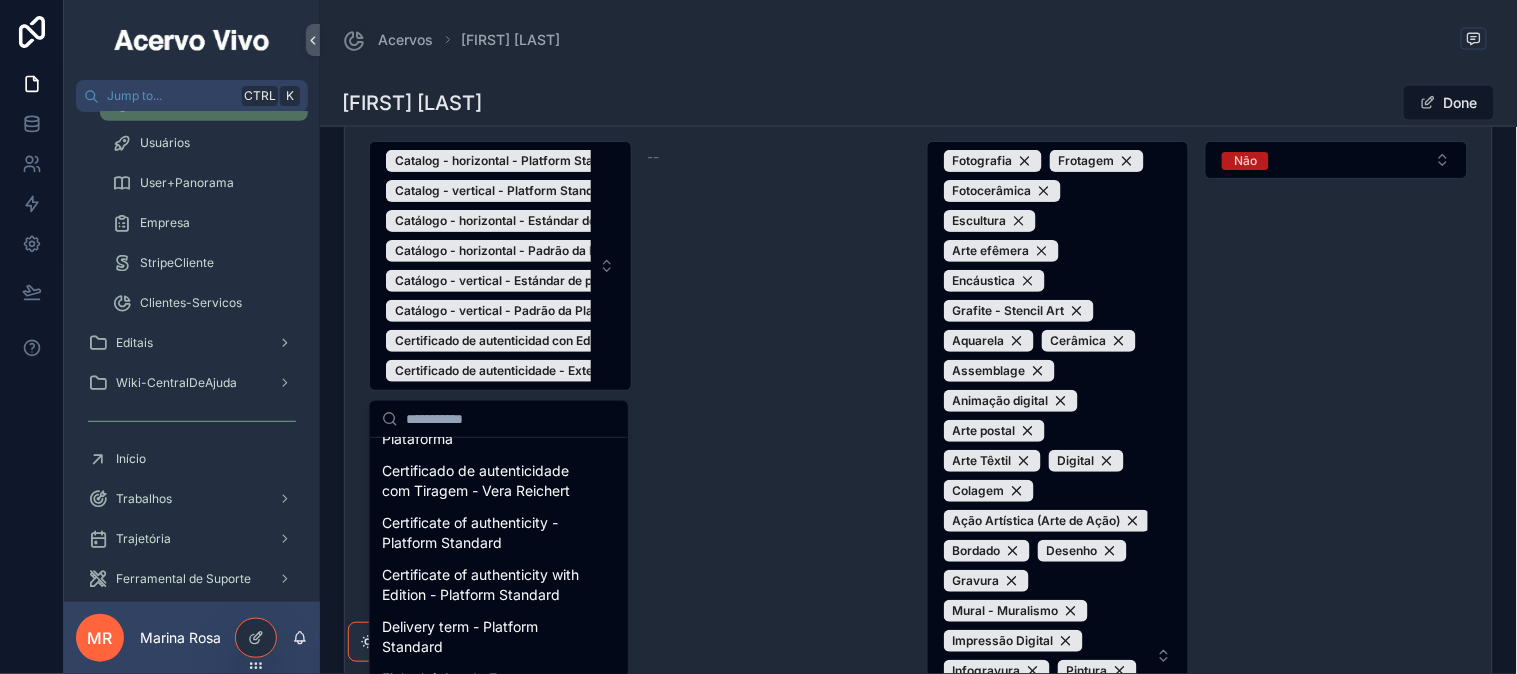 scroll, scrollTop: 1025, scrollLeft: 0, axis: vertical 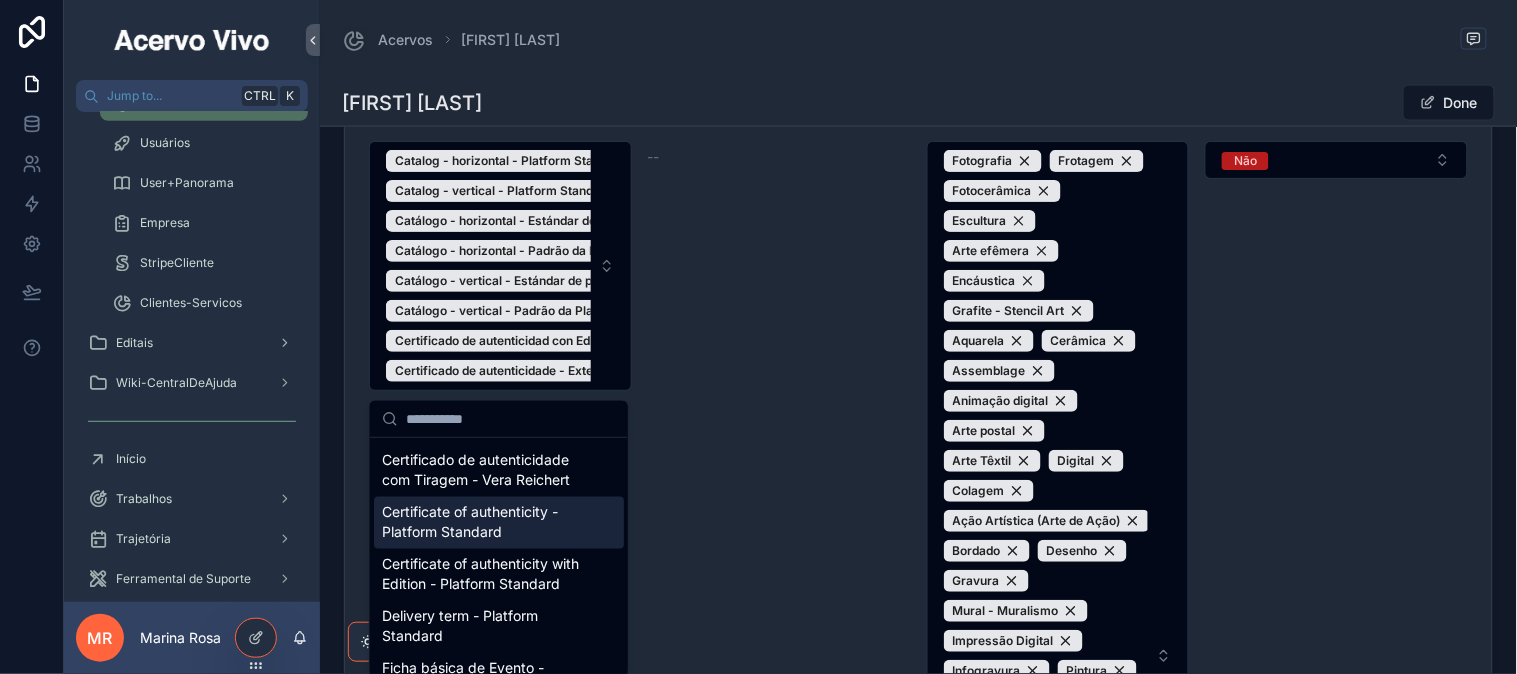 click on "Certificate of authenticity - Platform Standard" at bounding box center (487, 523) 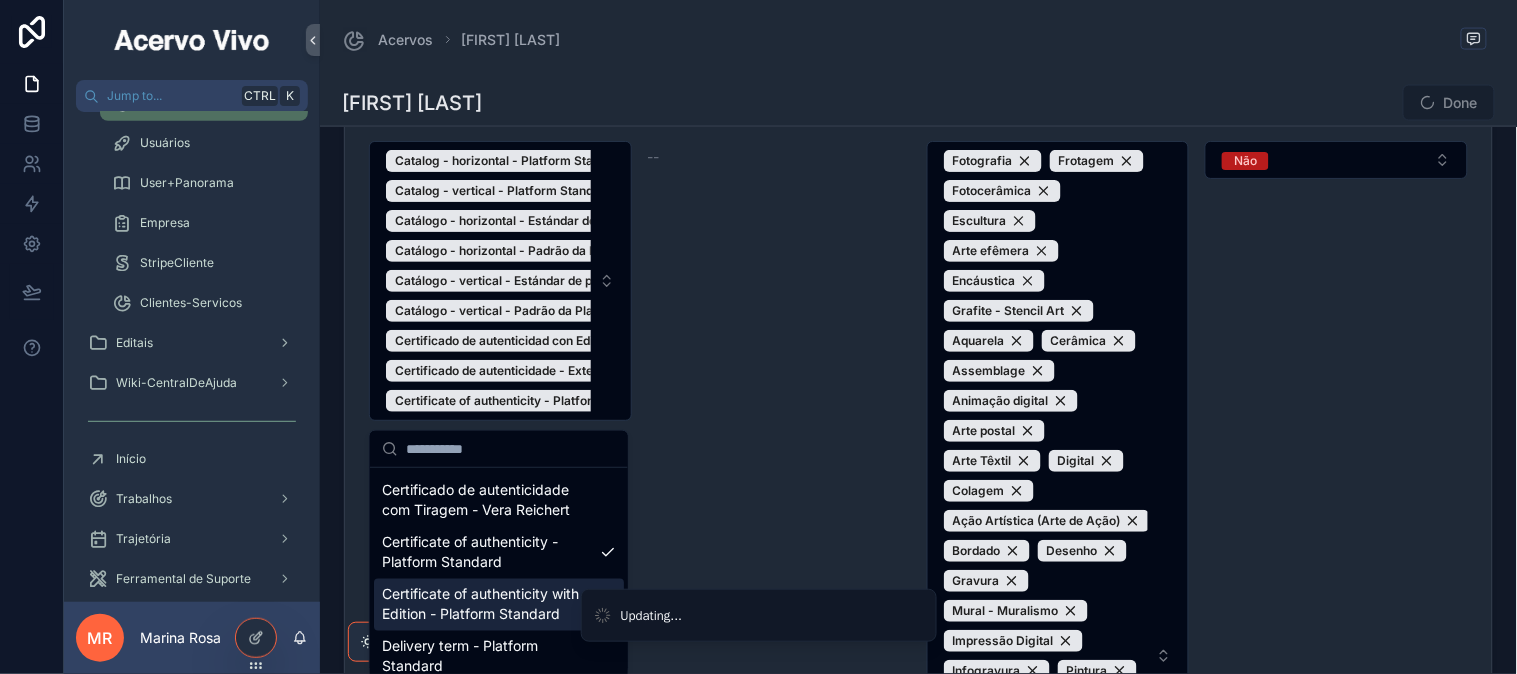 click on "Certificate of authenticity with Edition - Platform Standard" at bounding box center (487, 605) 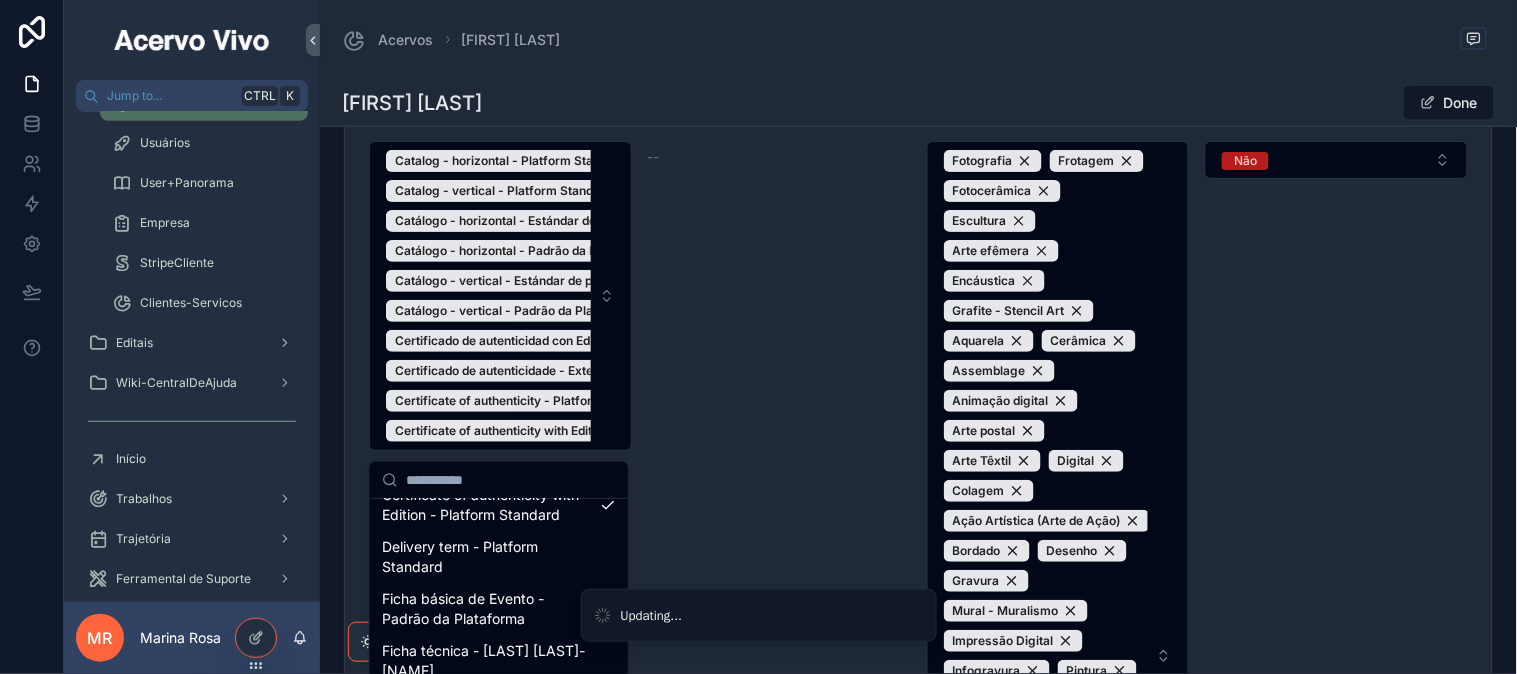 scroll, scrollTop: 1123, scrollLeft: 0, axis: vertical 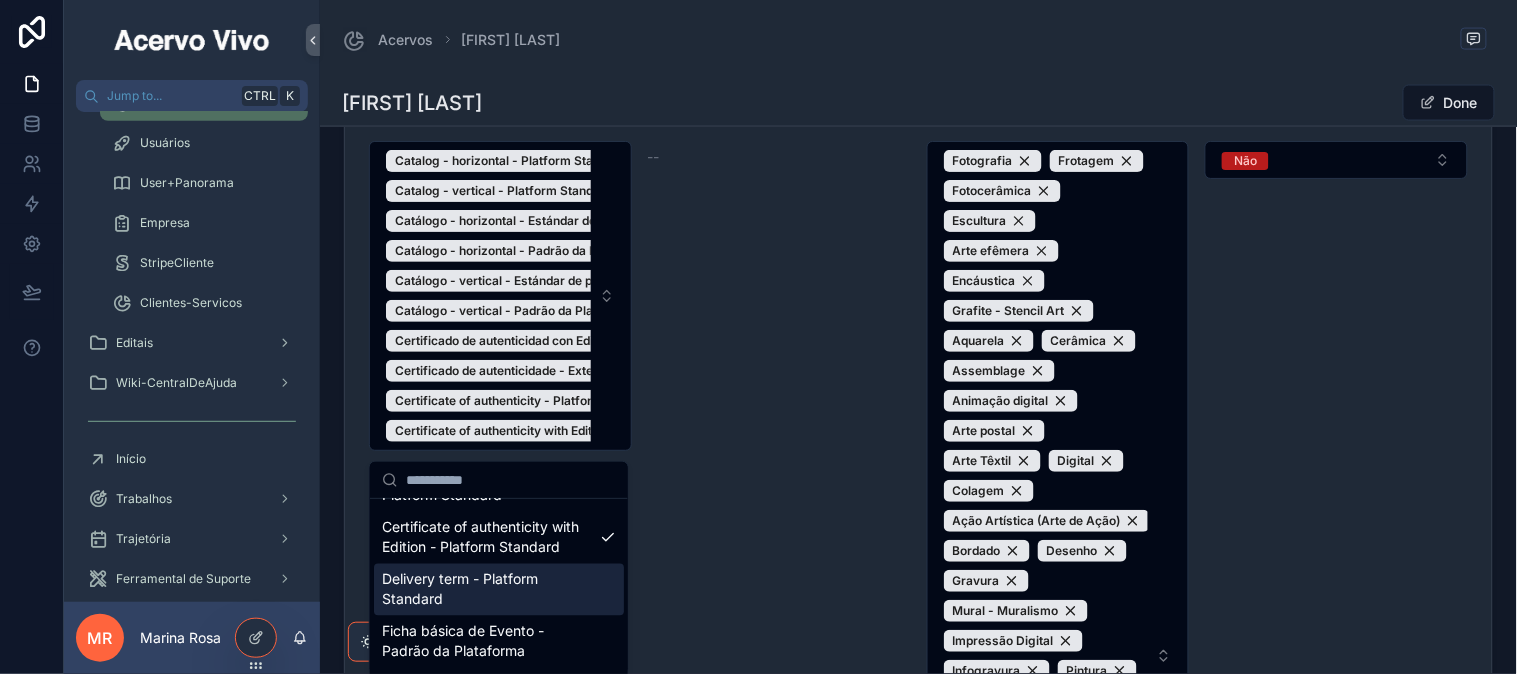 click on "Delivery term - Platform Standard" at bounding box center (487, 590) 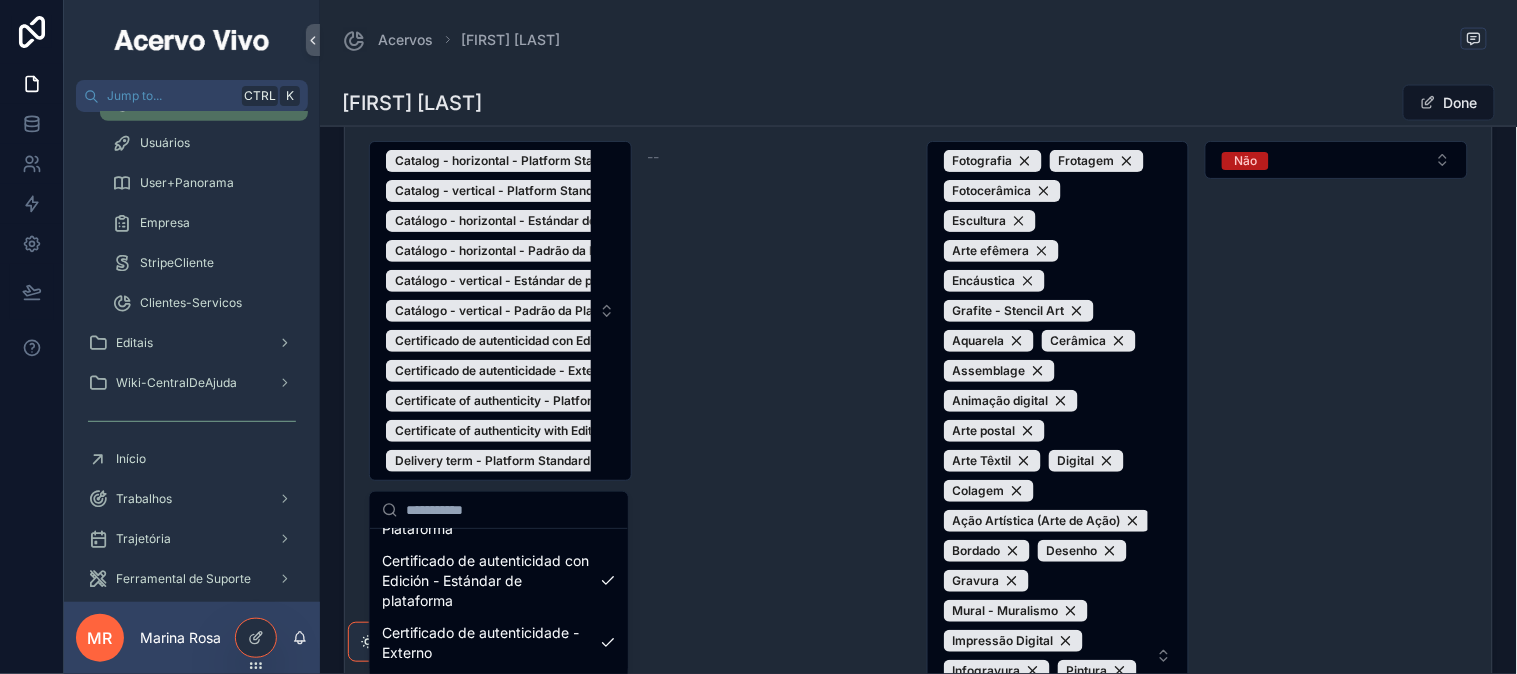 scroll, scrollTop: 352, scrollLeft: 0, axis: vertical 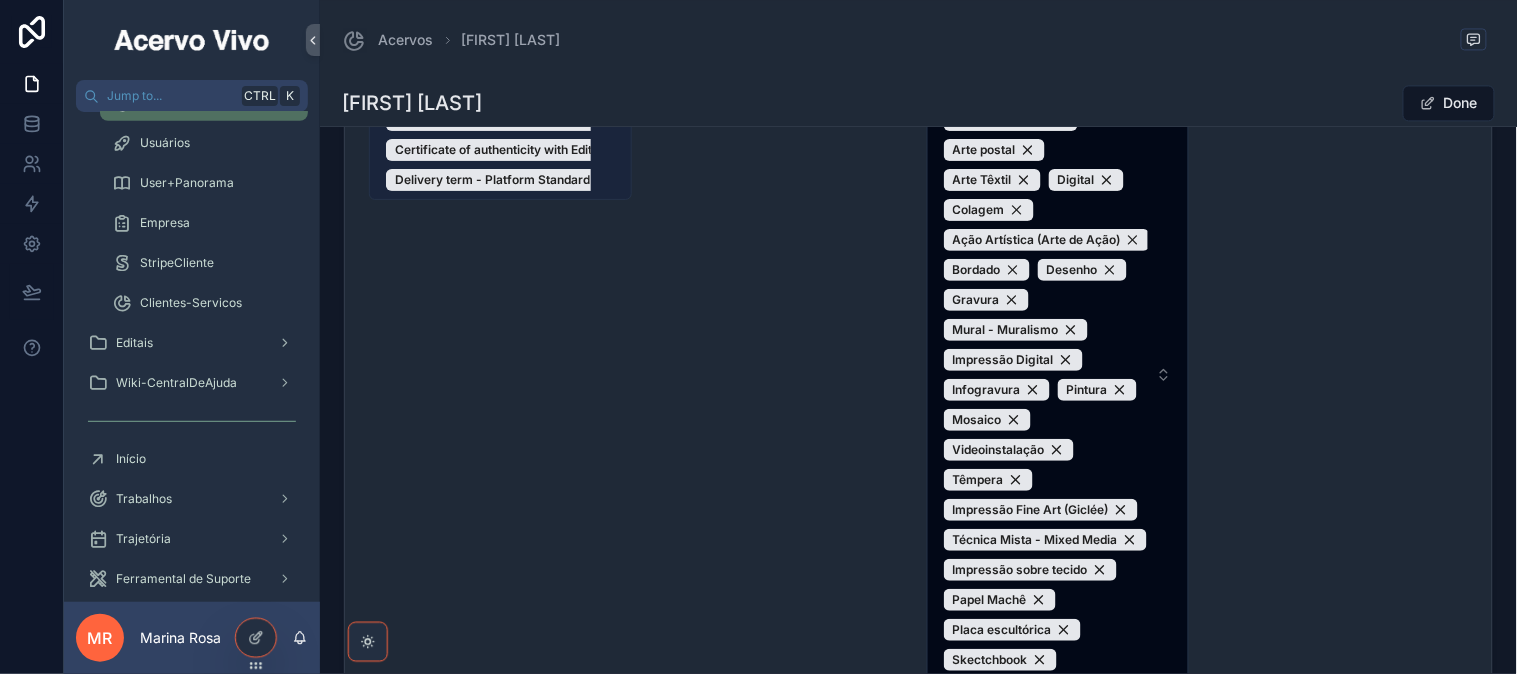 click on "Catalog - horizontal - Platform Standard Catalog - vertical - Platform Standard Catálogo - horizontal - Estándar de plataforma Catálogo - horizontal - Padrão da Plataforma Catálogo - vertical - Estándar de plataforma Catálogo - vertical - Padrão da Plataforma Certificado de autenticidad con Edición - Estándar de plataforma Certificado de autenticidade - Externo Certificate of authenticity - Platform Standard Certificate of authenticity with Edition - Platform Standard Delivery term - Platform Standard" at bounding box center [500, 30] 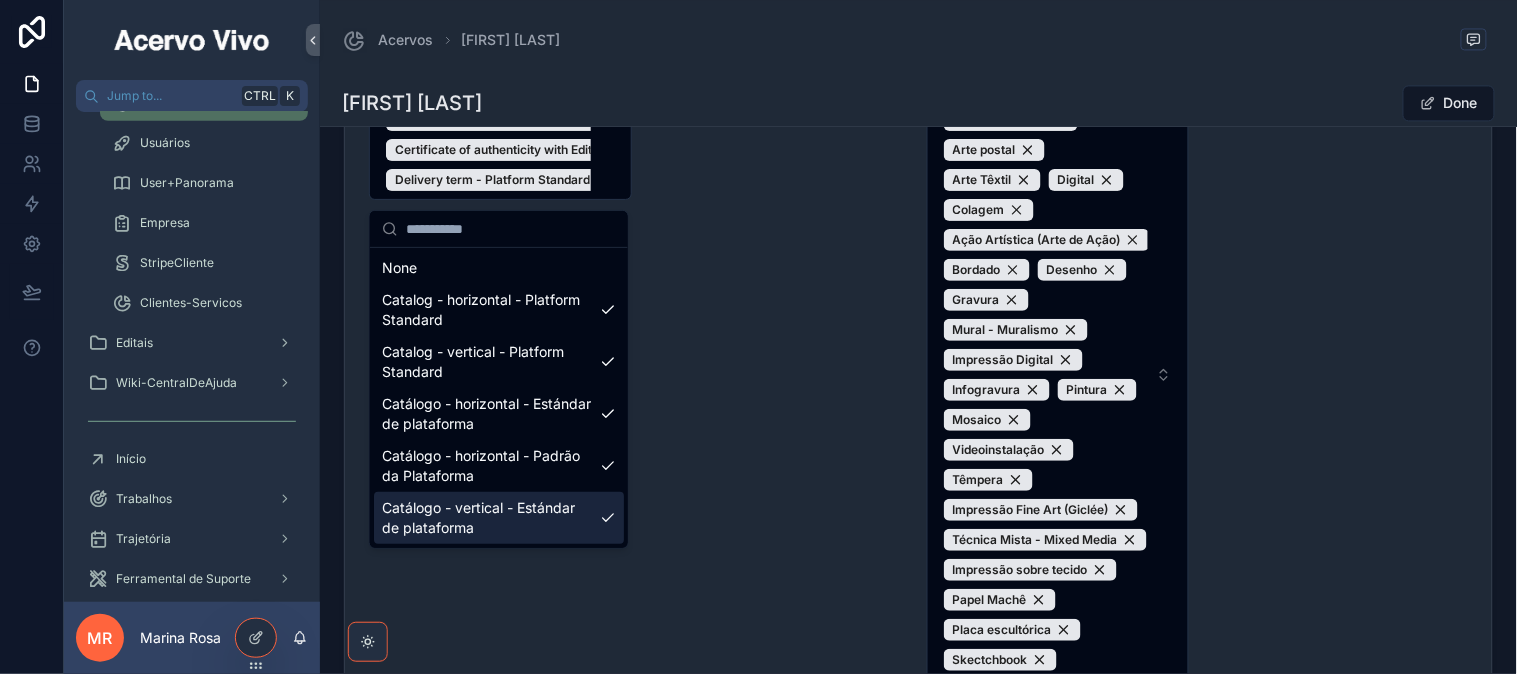 scroll, scrollTop: 777, scrollLeft: 0, axis: vertical 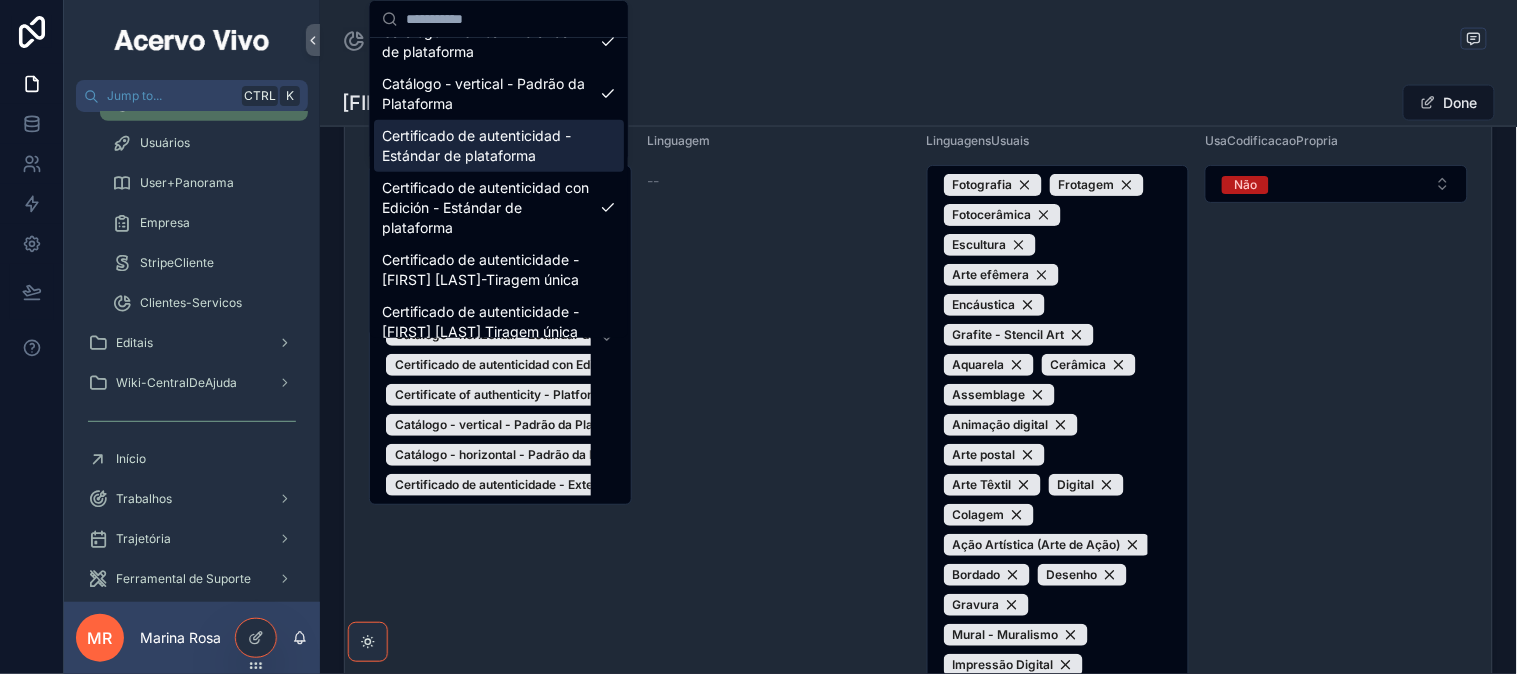 click on "Certificado de autenticidad - Estándar de plataforma" at bounding box center [499, 146] 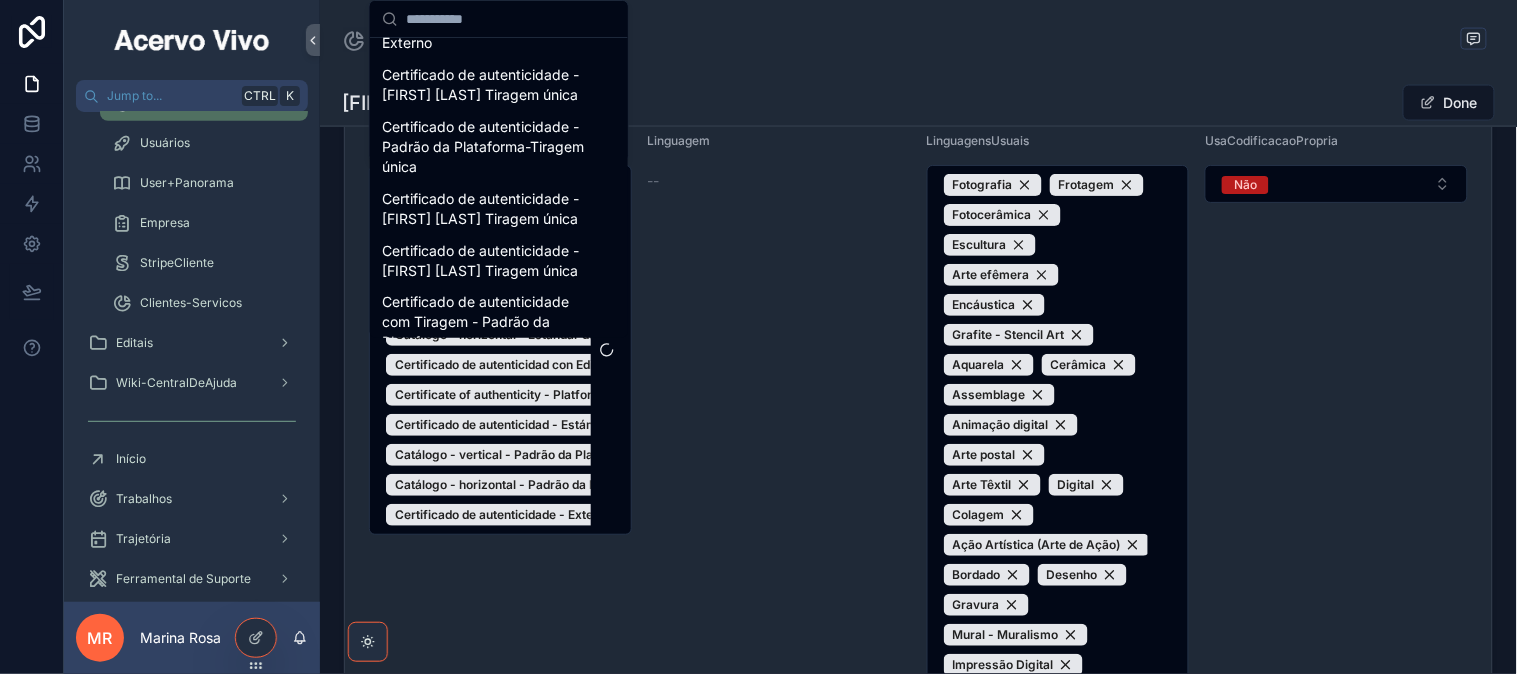 scroll, scrollTop: 755, scrollLeft: 0, axis: vertical 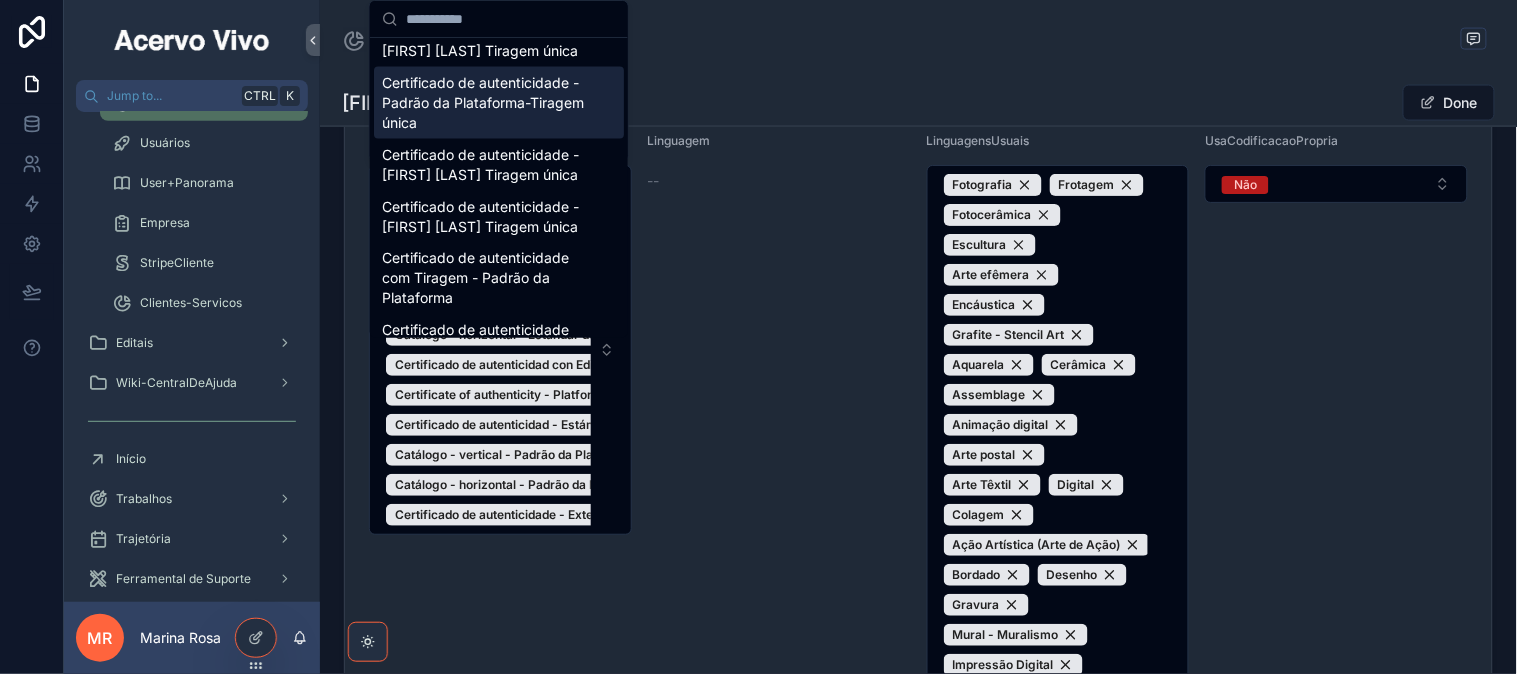 click on "Certificado de autenticidade - Padrão da Plataforma-Tiragem única" at bounding box center [499, 103] 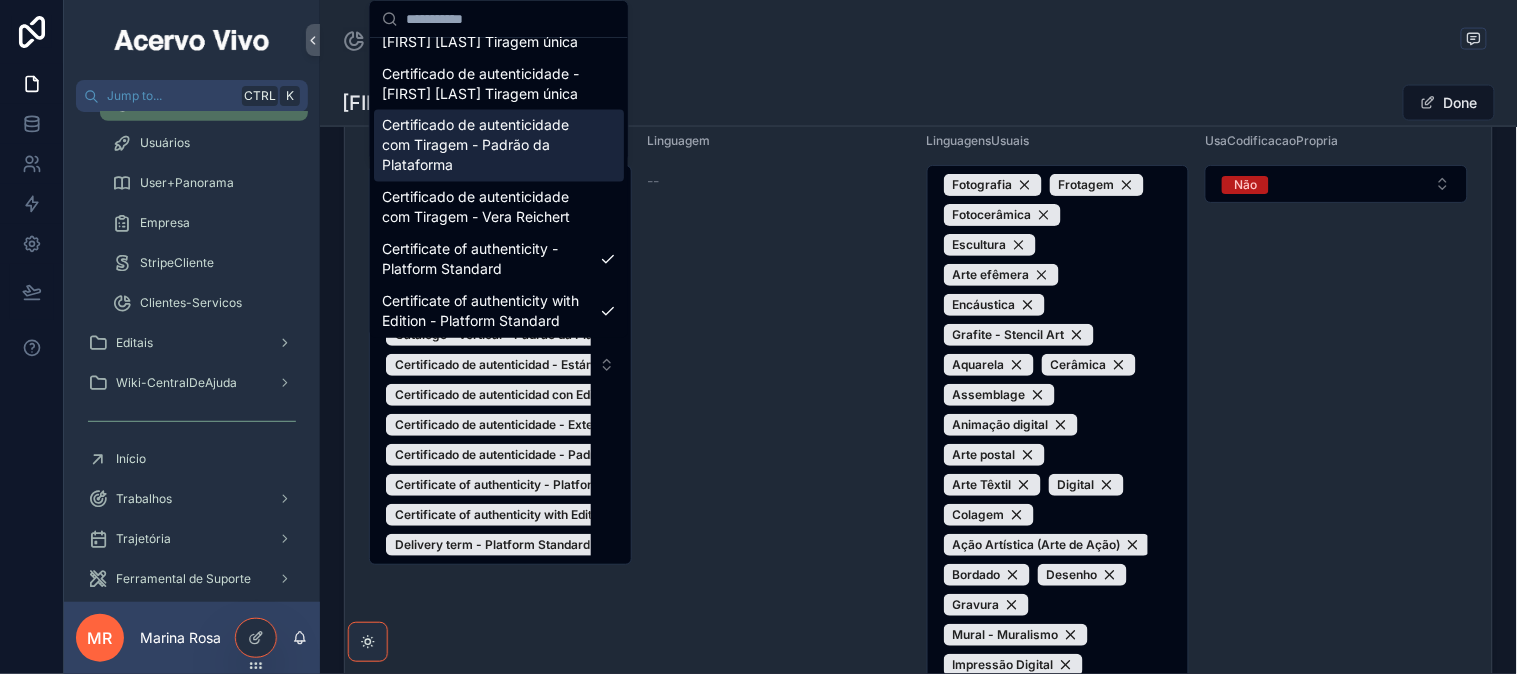 scroll, scrollTop: 933, scrollLeft: 0, axis: vertical 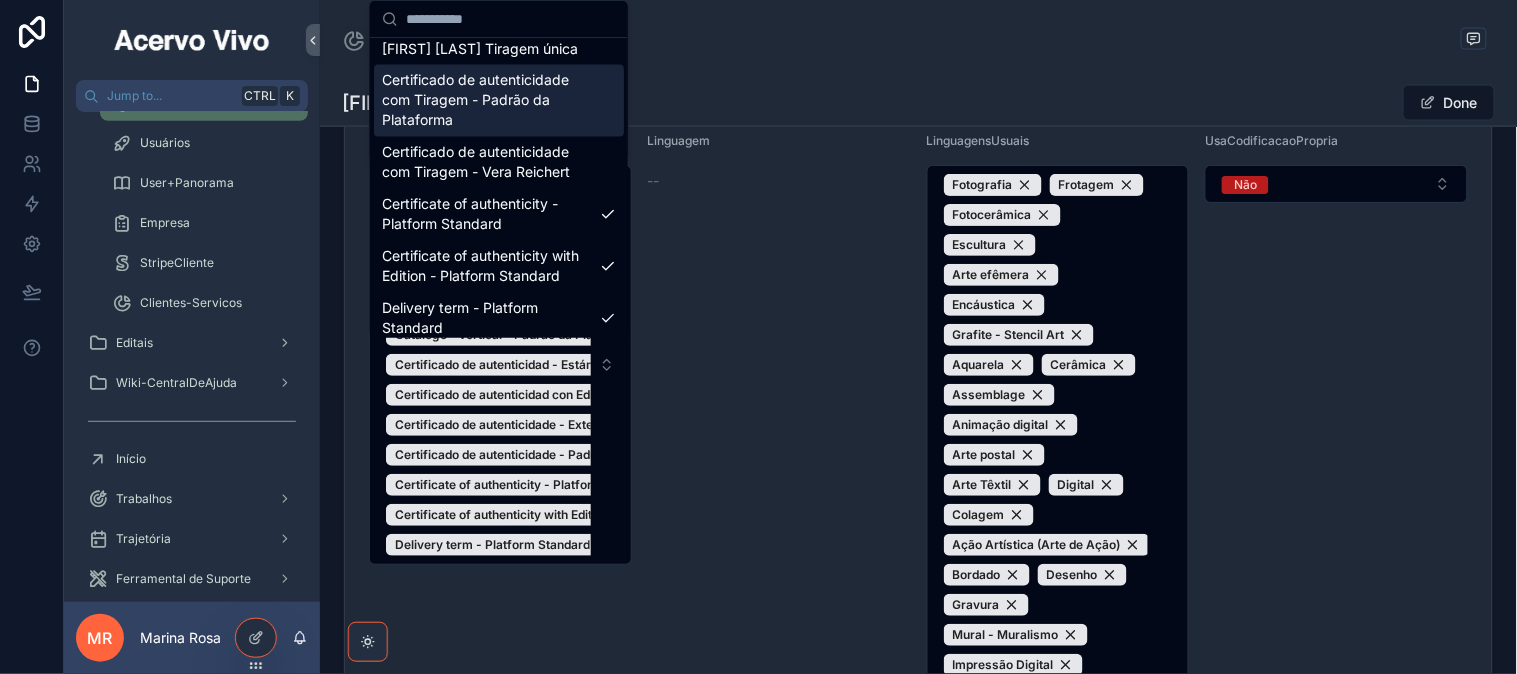 click on "Certificado de autenticidade com Tiragem - Padrão da Plataforma" at bounding box center (499, 101) 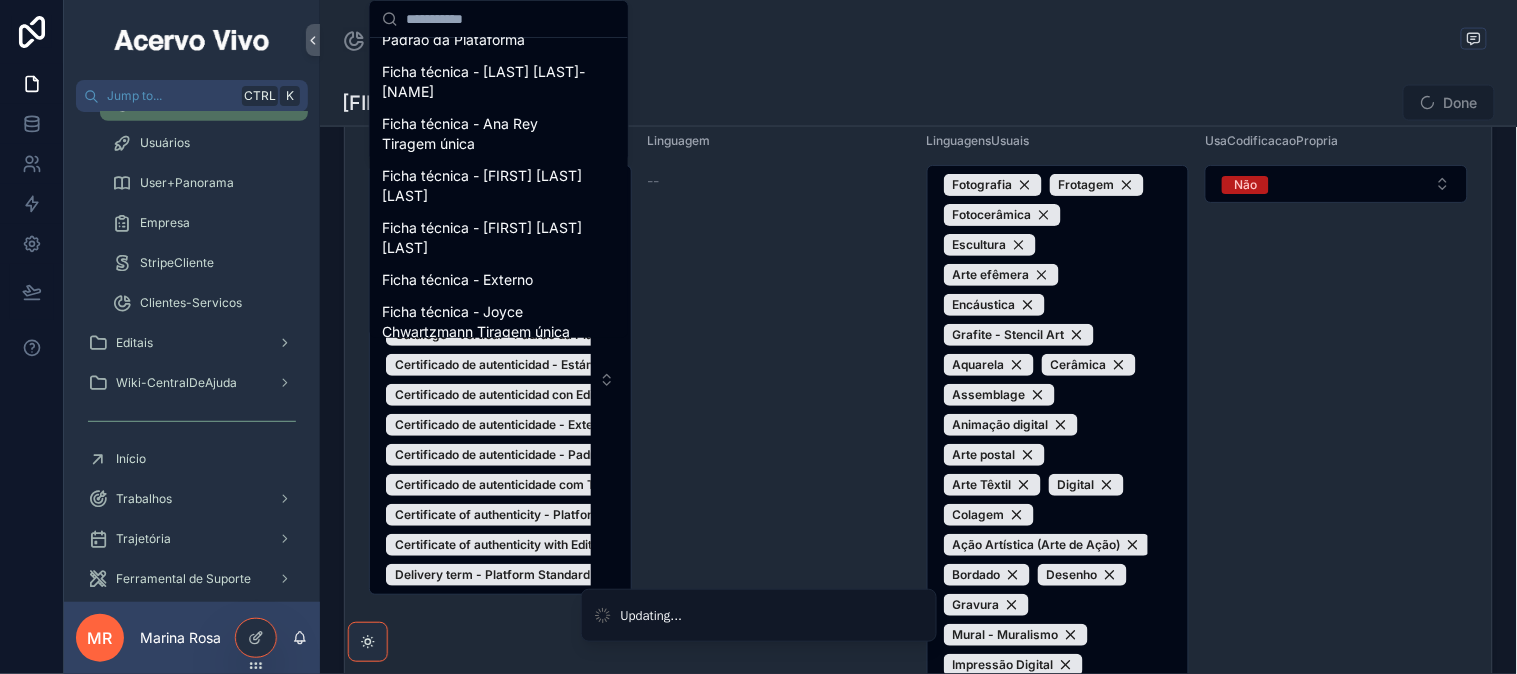 scroll, scrollTop: 1288, scrollLeft: 0, axis: vertical 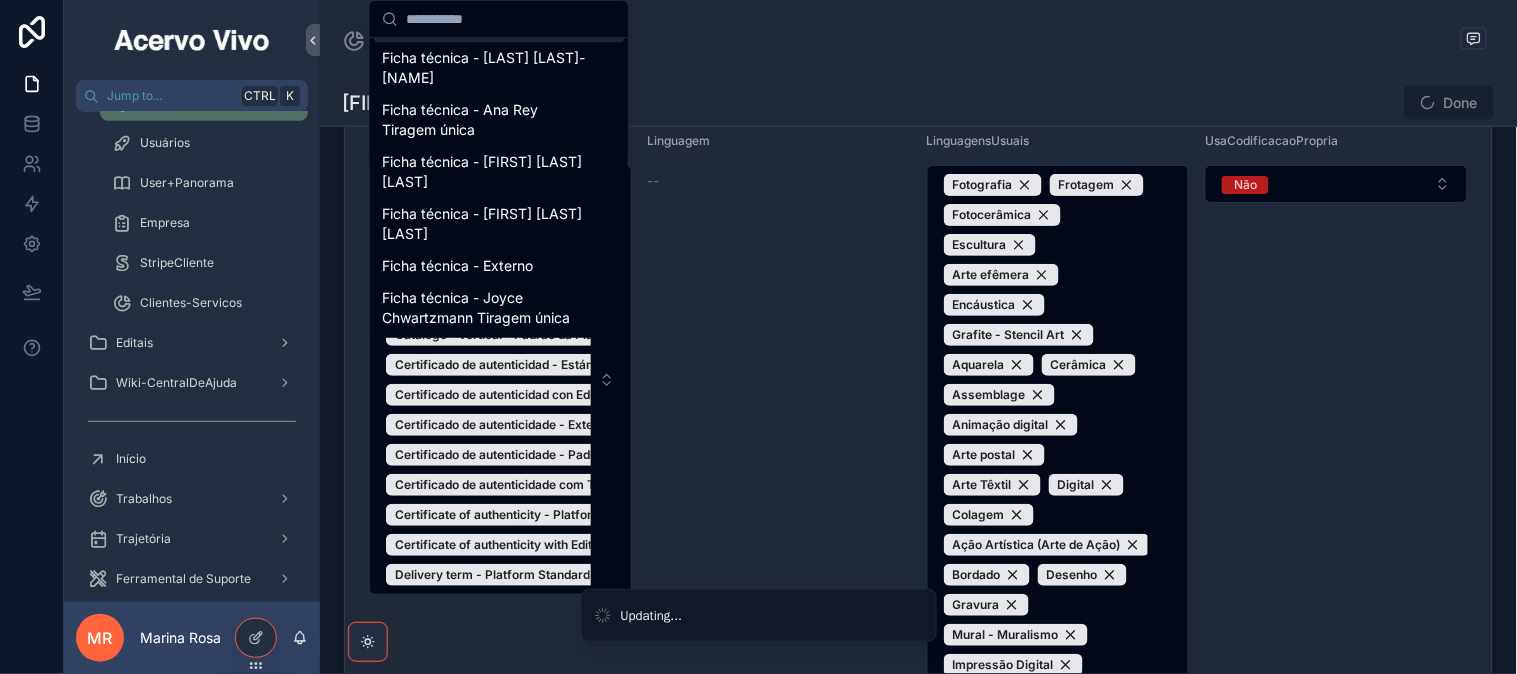 click on "Ficha básica de Evento - Padrão da Plataforma" at bounding box center (499, 16) 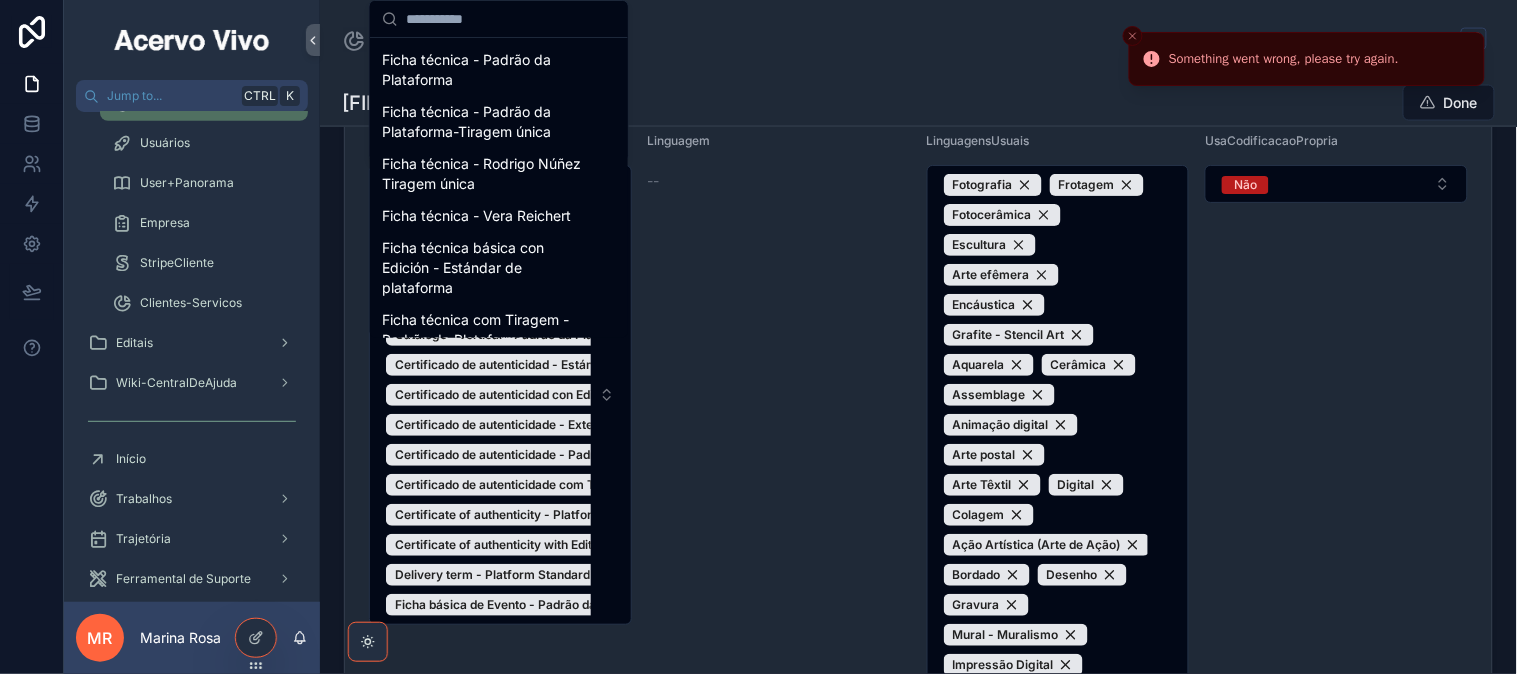 scroll, scrollTop: 1600, scrollLeft: 0, axis: vertical 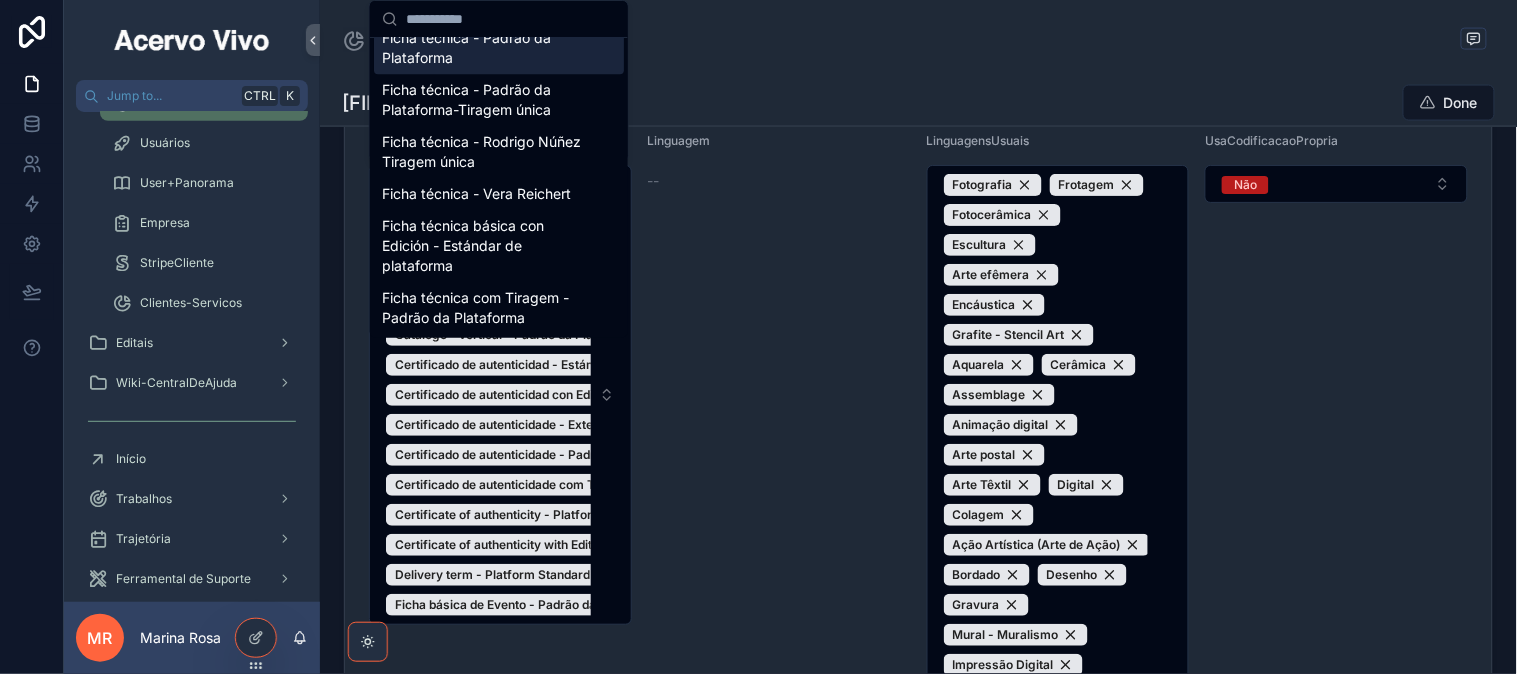click on "Ficha técnica - Padrão da Plataforma" at bounding box center (487, 48) 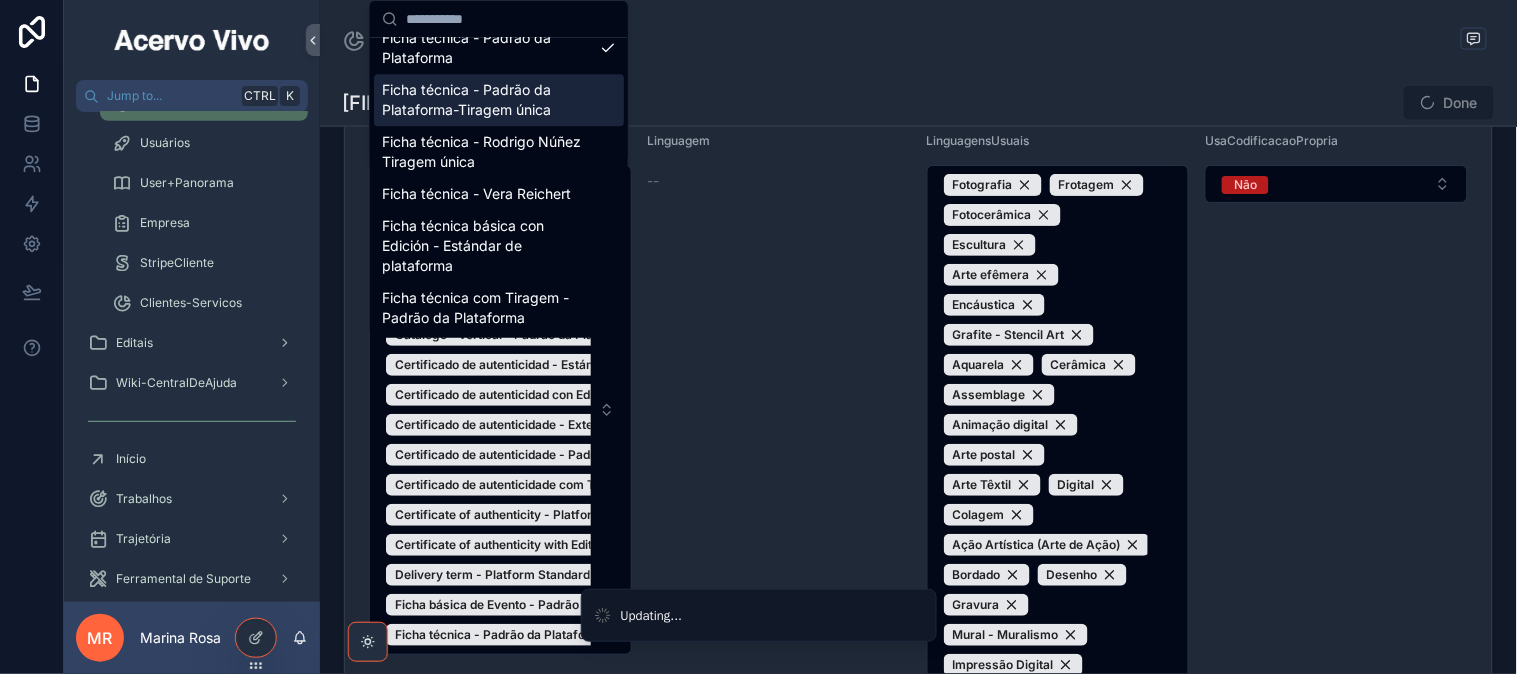 click on "Ficha técnica - Padrão da Plataforma-Tiragem única" at bounding box center (487, 100) 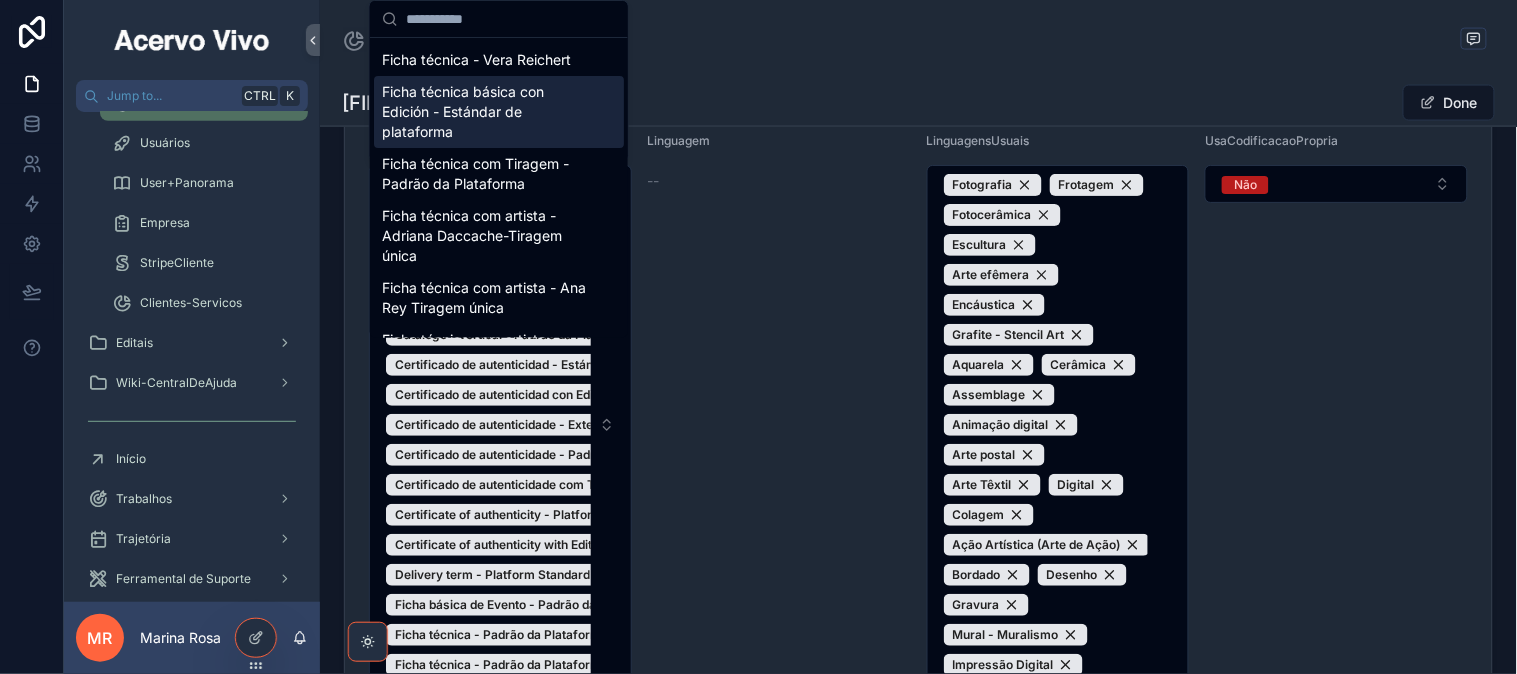 scroll, scrollTop: 1777, scrollLeft: 0, axis: vertical 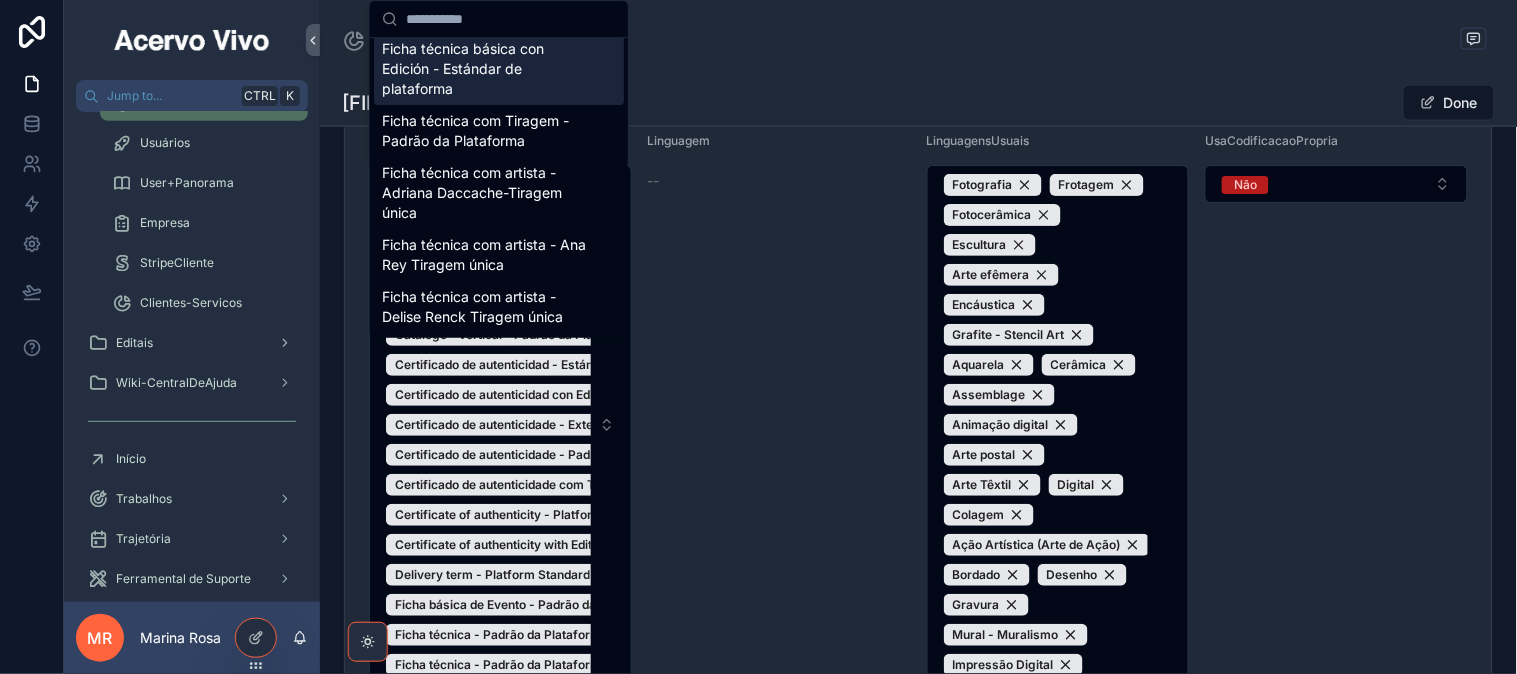 click on "Ficha técnica básica con Edición - Estándar de plataforma" at bounding box center (499, 69) 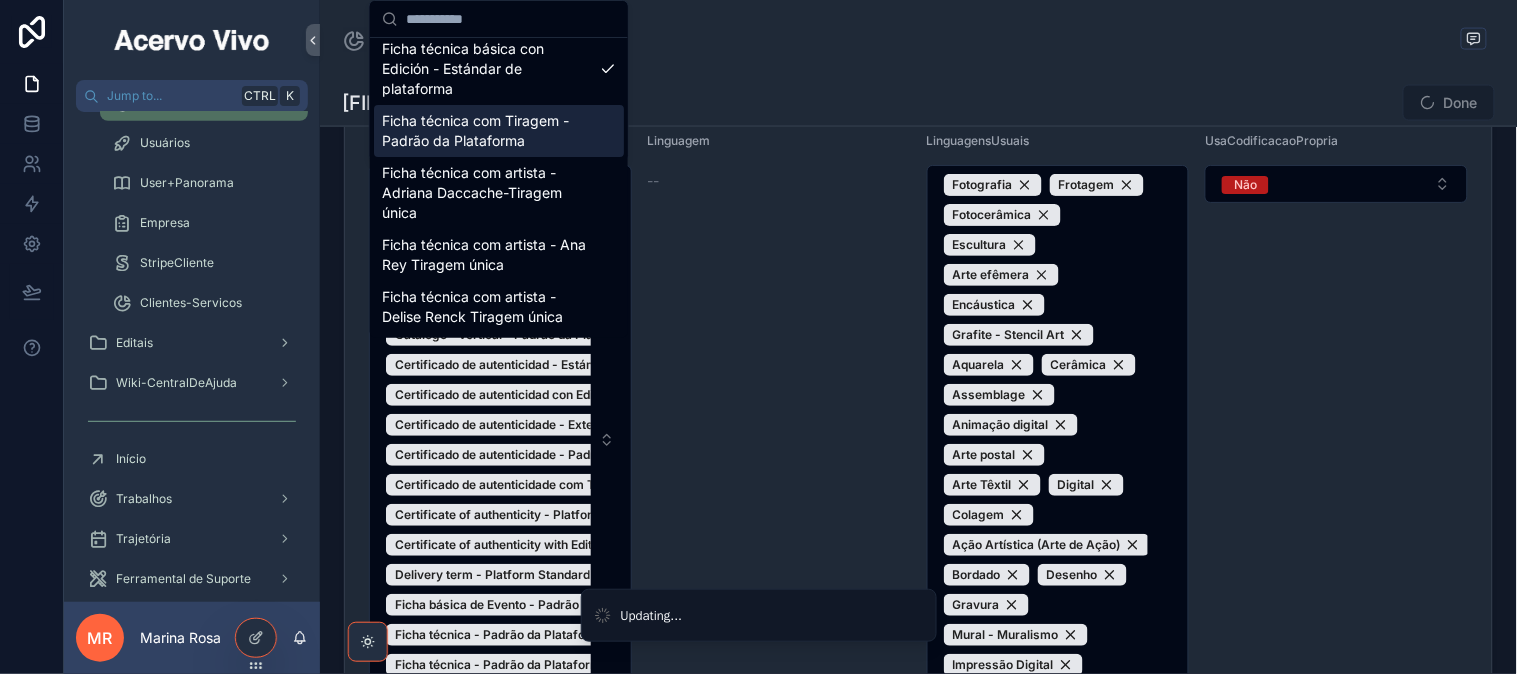 click on "Ficha técnica com Tiragem - Padrão da Plataforma" at bounding box center (487, 131) 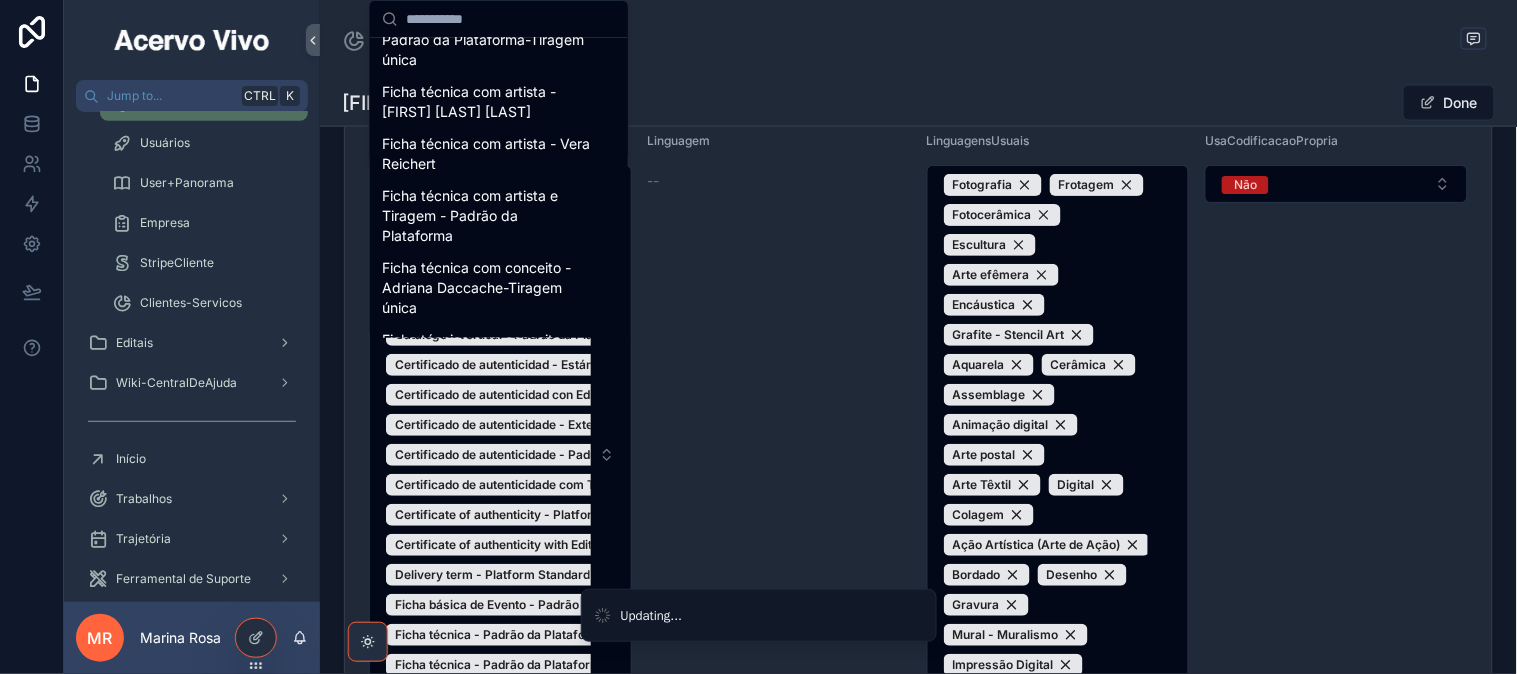 scroll, scrollTop: 2222, scrollLeft: 0, axis: vertical 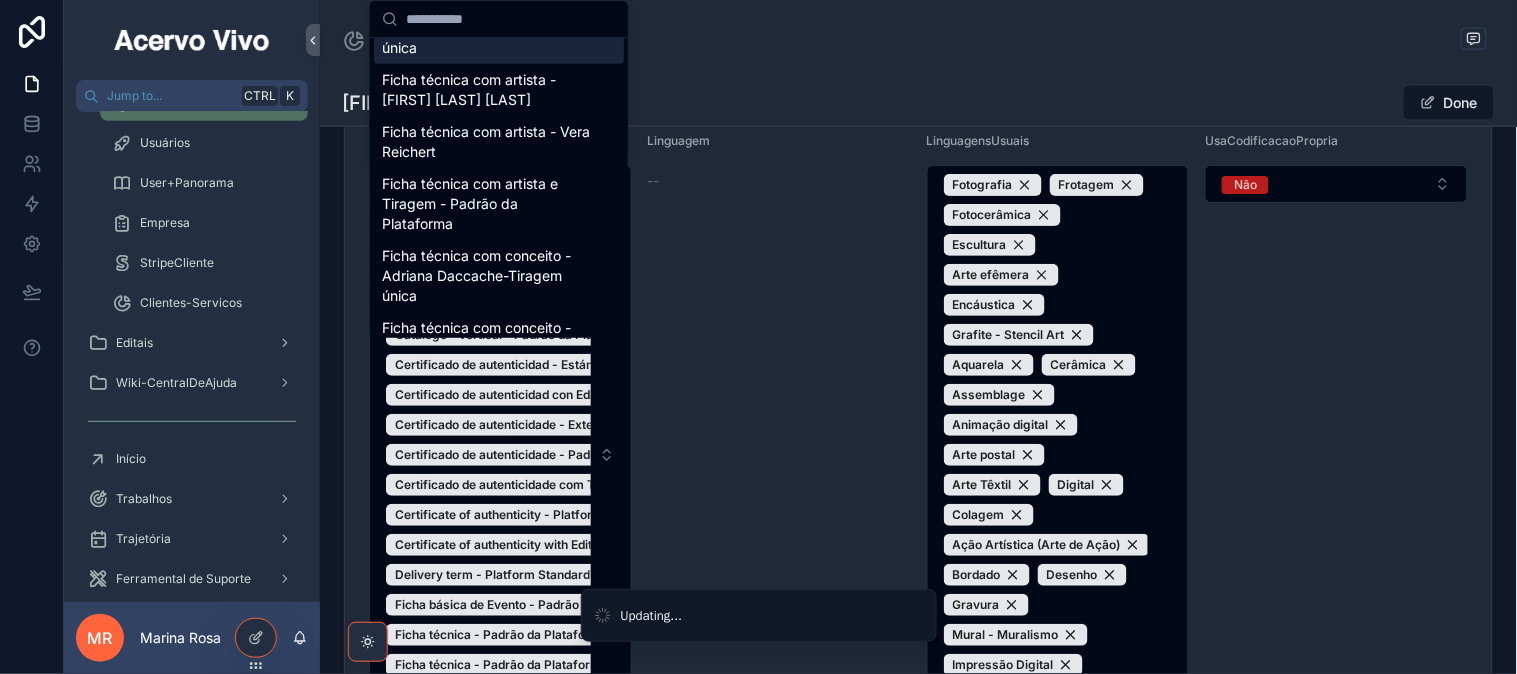 click on "Ficha técnica com artista - Padrão da Plataforma-Tiragem única" at bounding box center (487, 28) 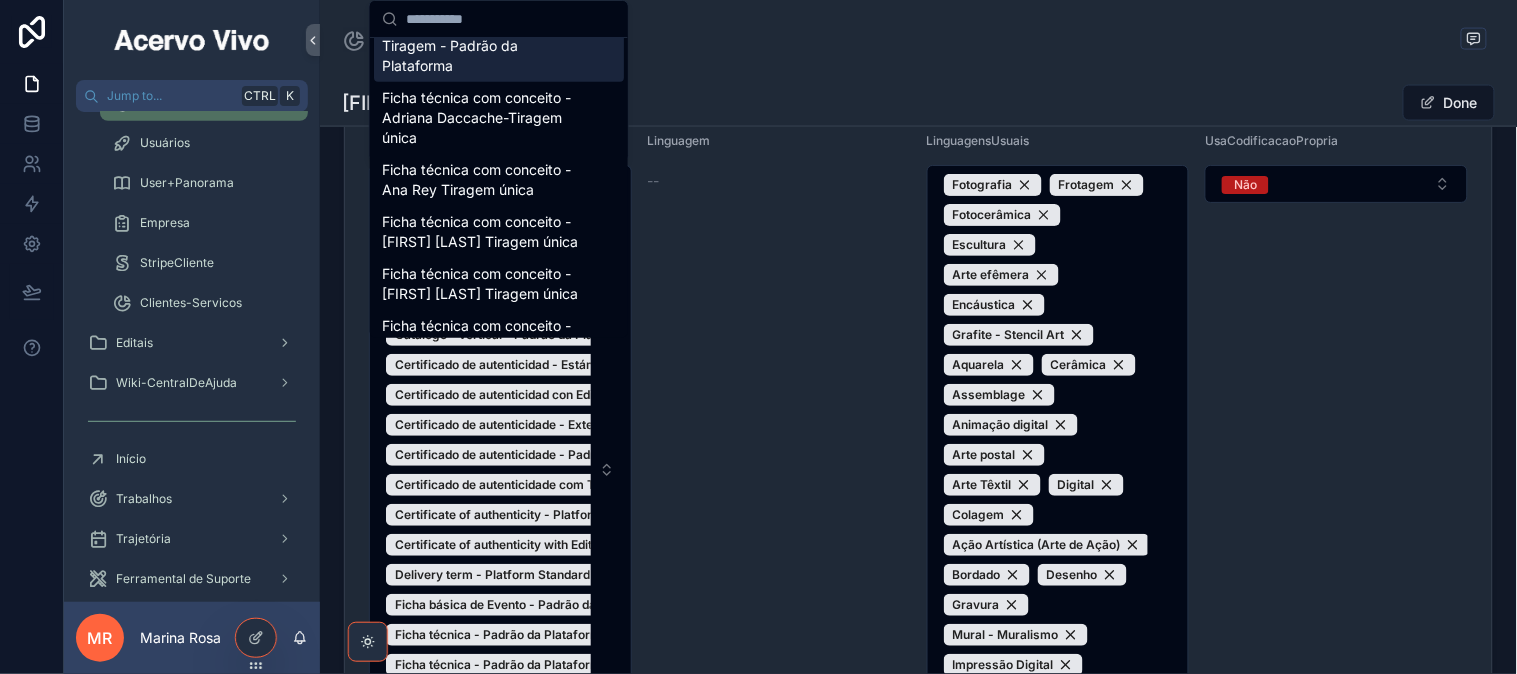 scroll, scrollTop: 2400, scrollLeft: 0, axis: vertical 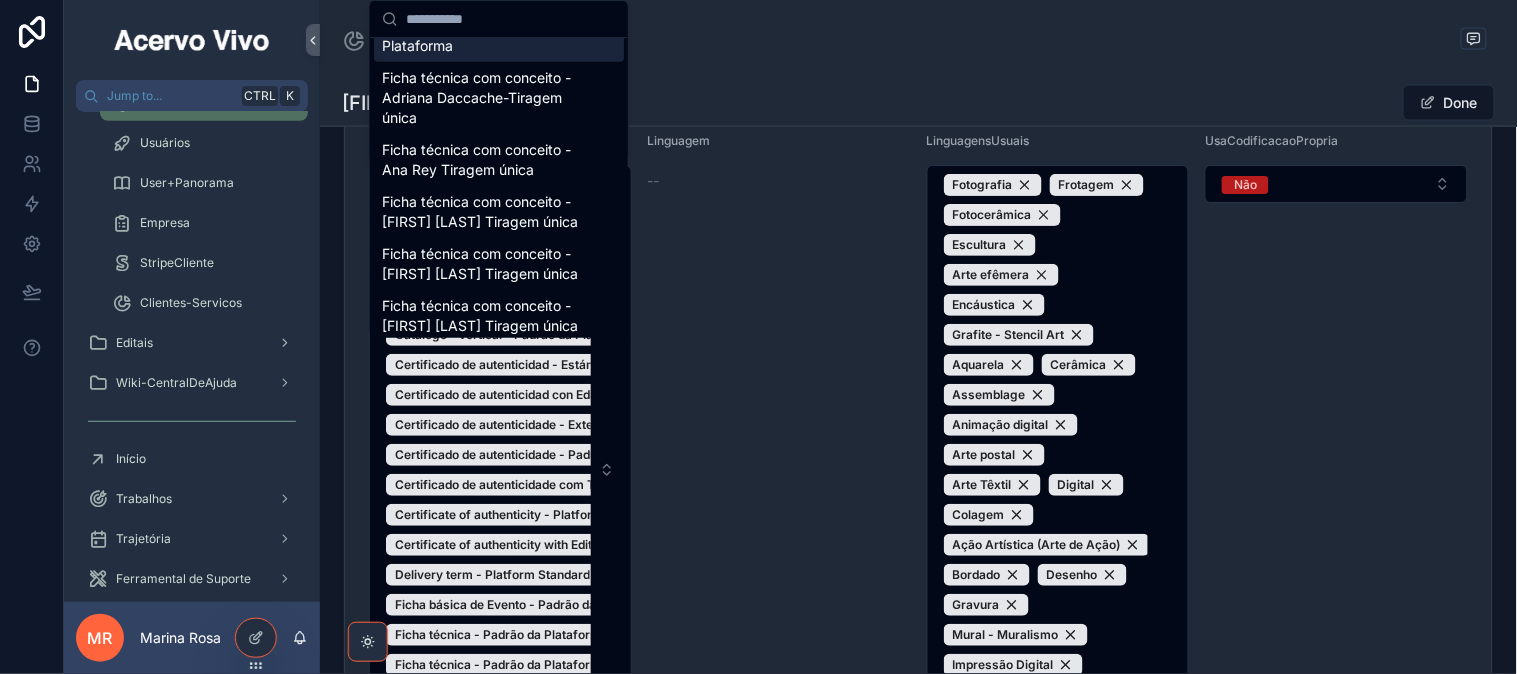 click on "Ficha técnica com artista e Tiragem - Padrão da Plataforma" at bounding box center [487, 26] 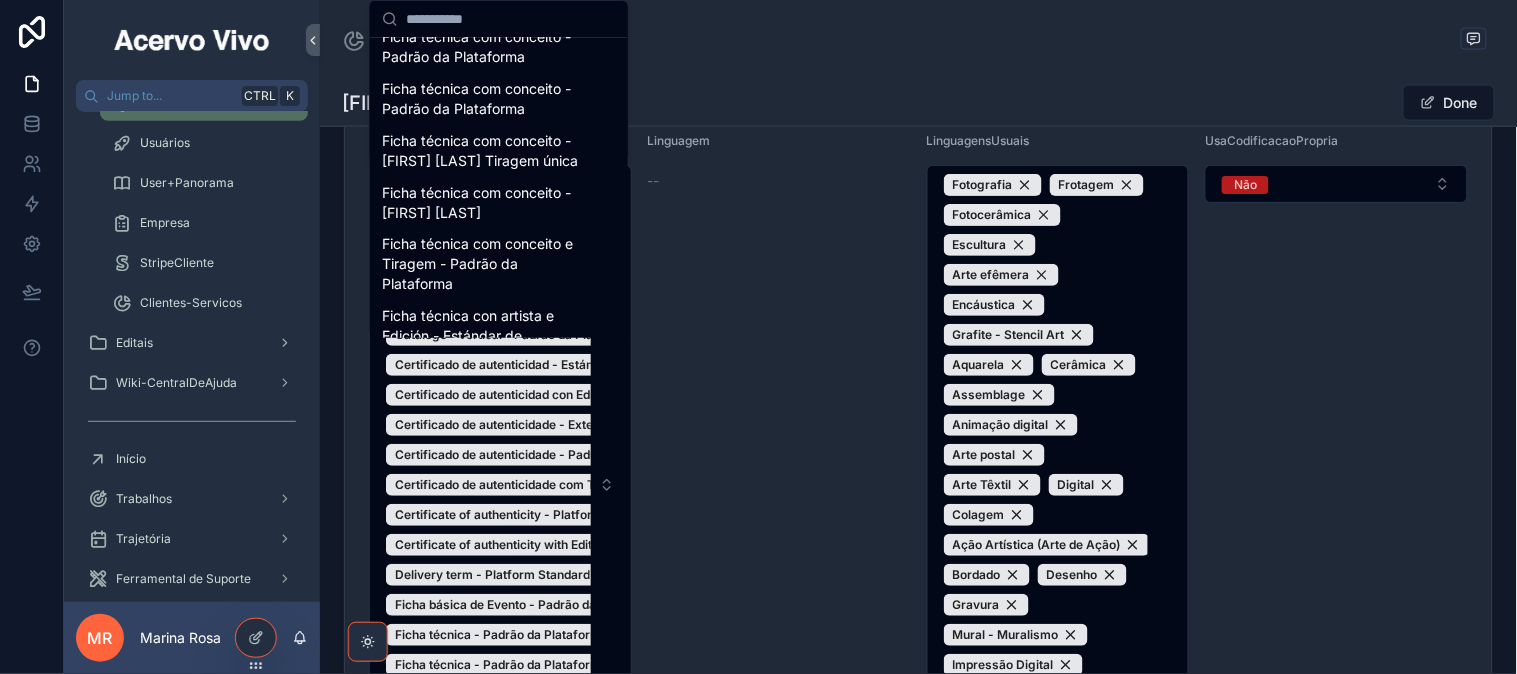 scroll, scrollTop: 2740, scrollLeft: 0, axis: vertical 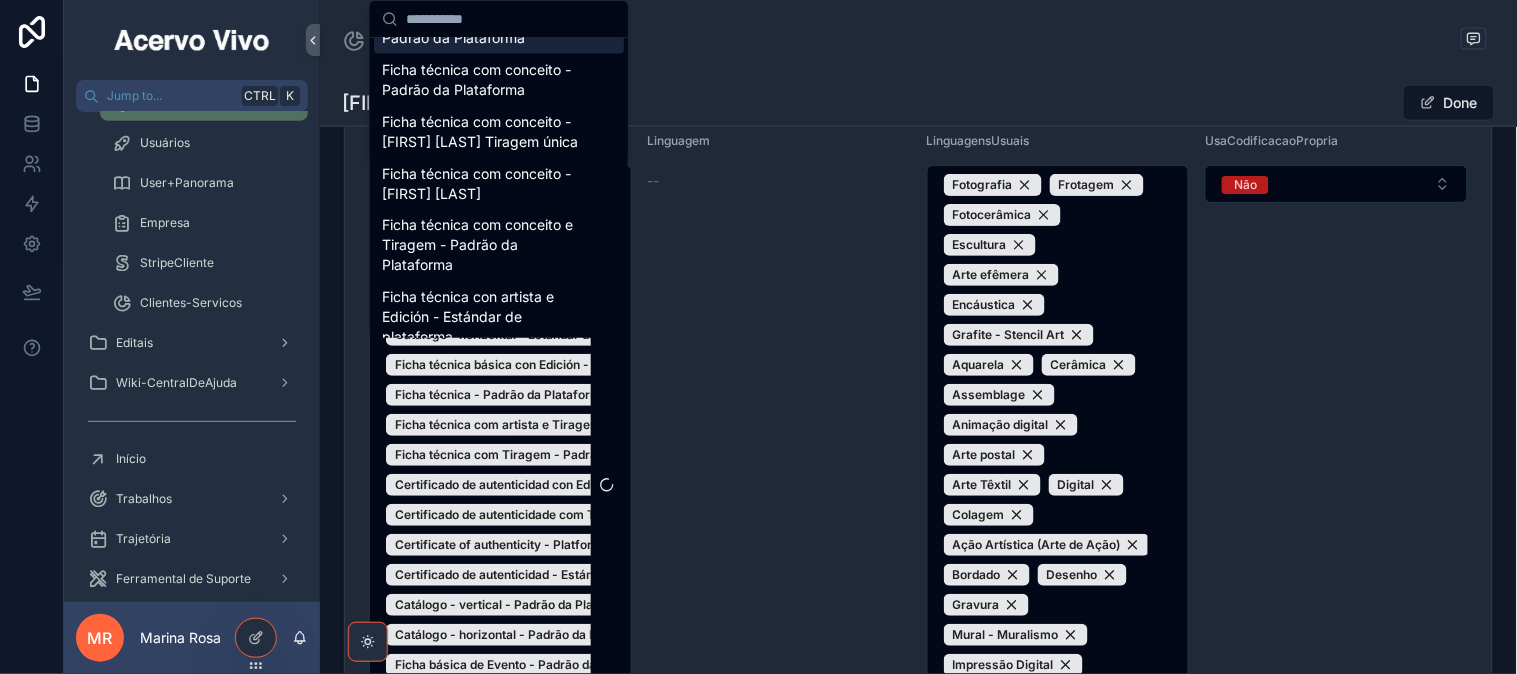 click on "Ficha técnica com conceito - Padrão da Plataforma" at bounding box center (487, 28) 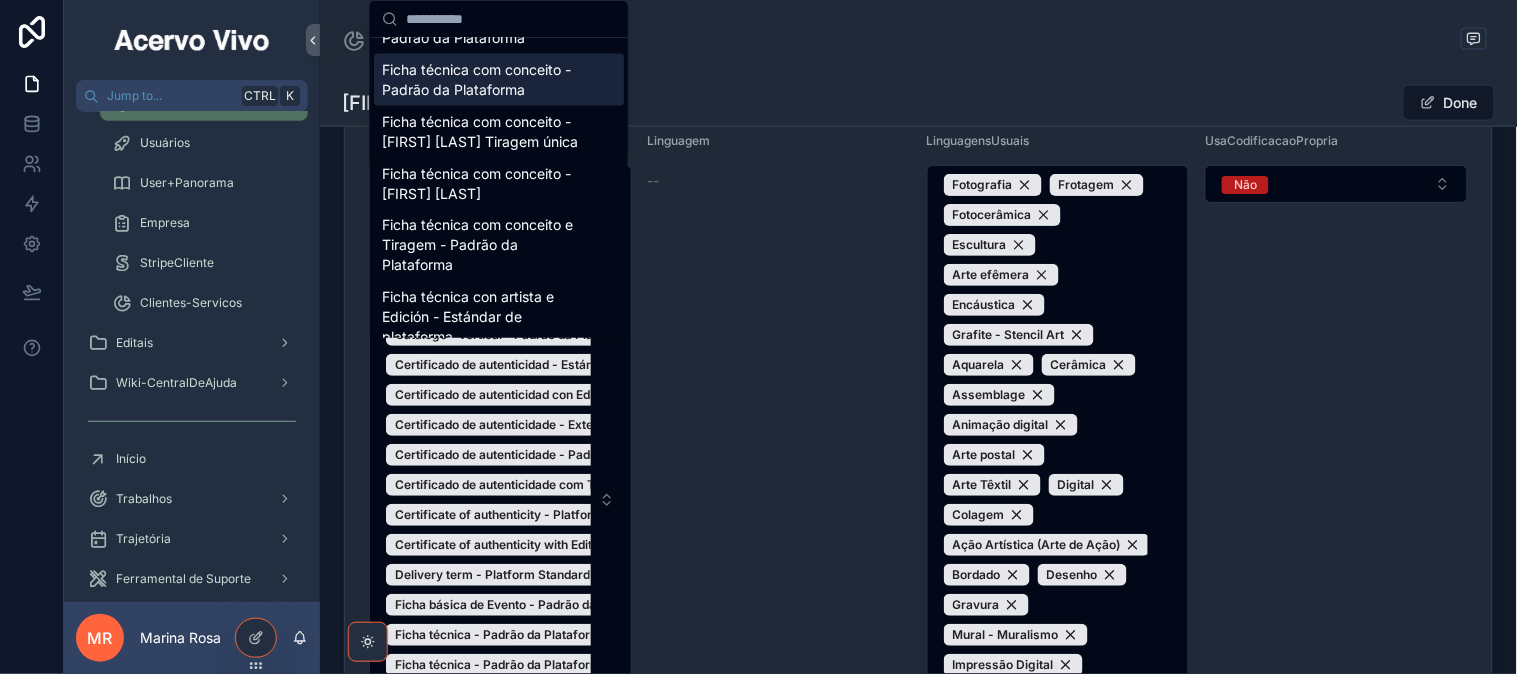 click on "Ficha técnica com conceito - Padrão da Plataforma" at bounding box center (487, 80) 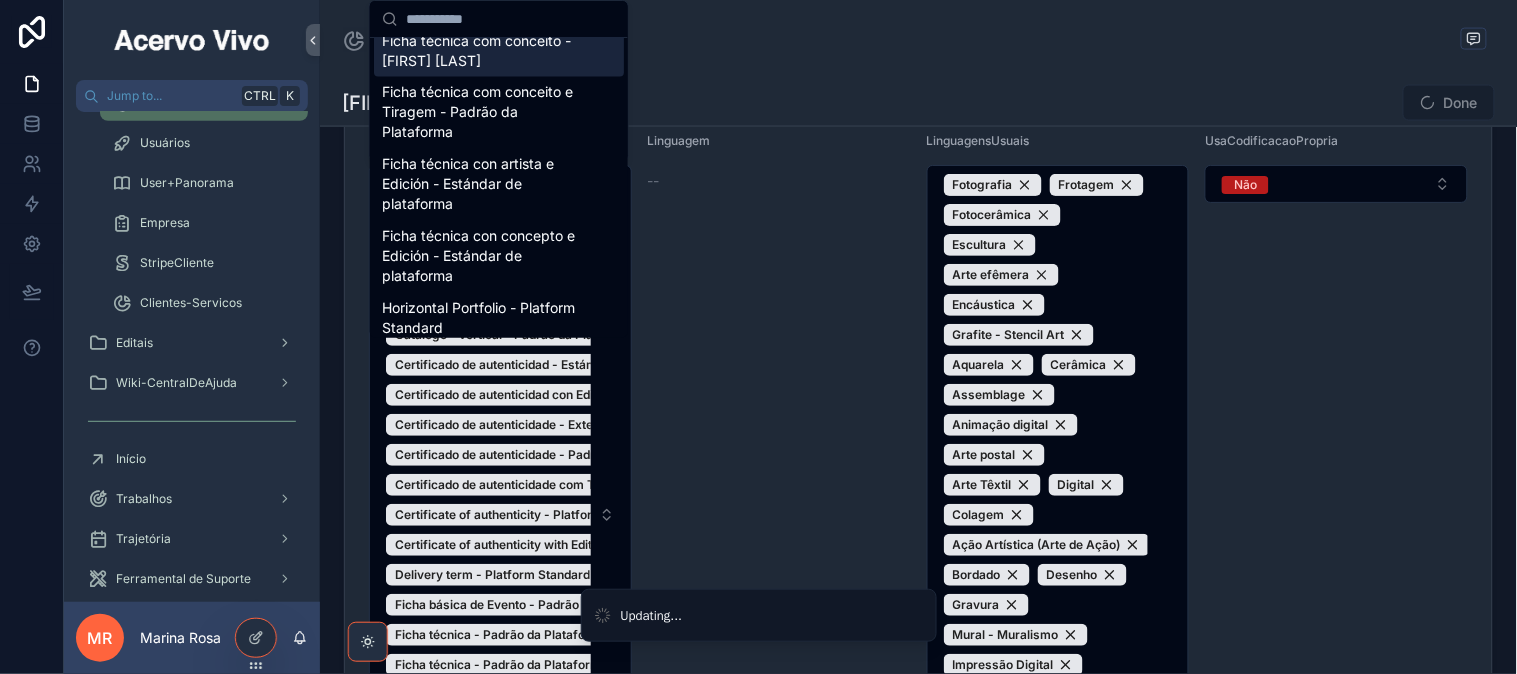 scroll, scrollTop: 2917, scrollLeft: 0, axis: vertical 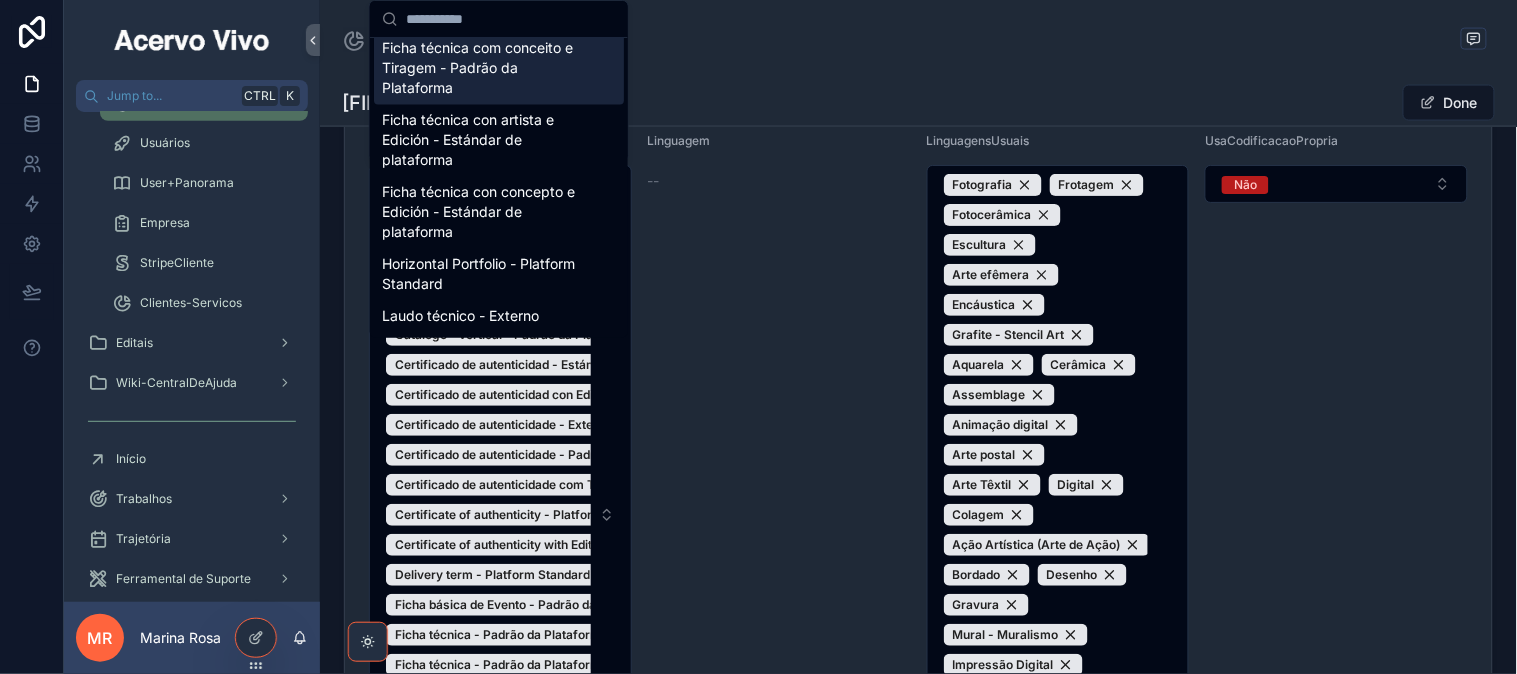 click on "Ficha técnica com conceito e Tiragem - Padrão da Plataforma" at bounding box center [487, 69] 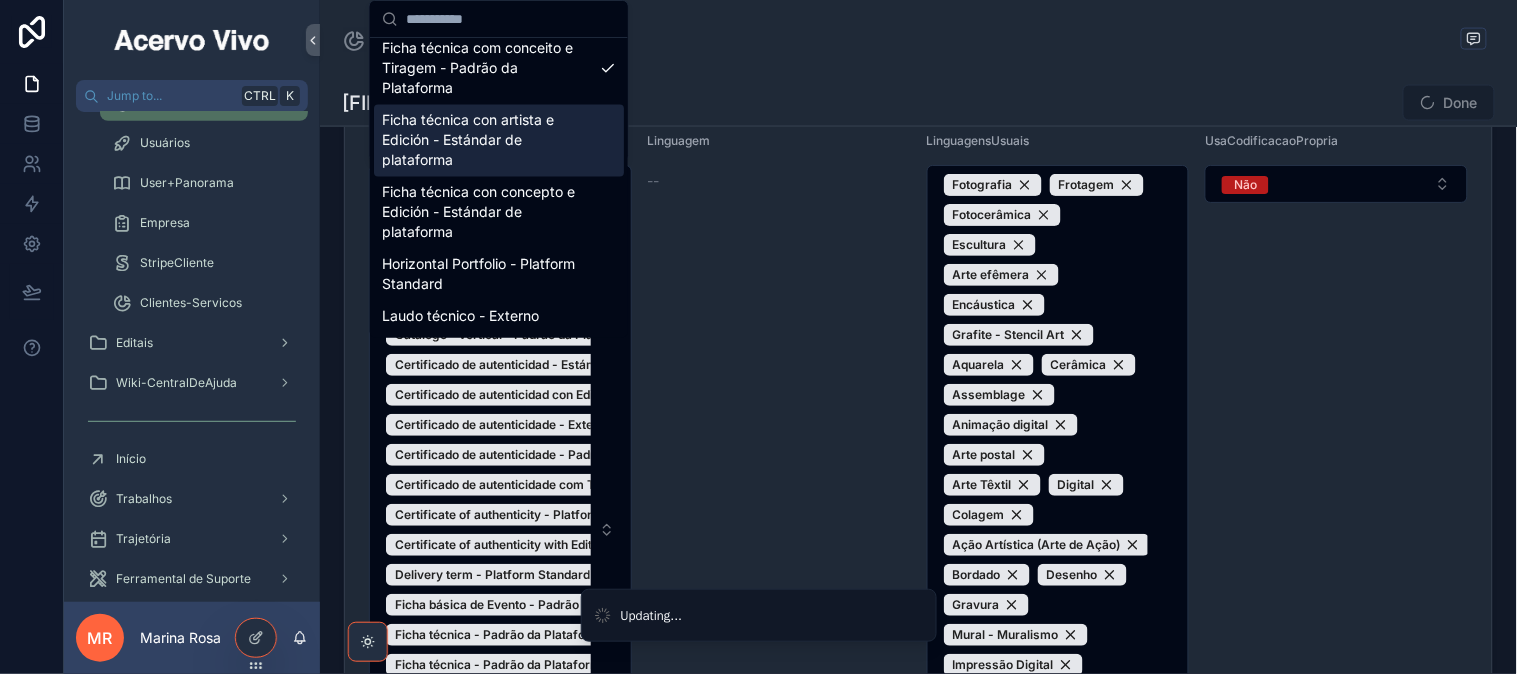 click on "Ficha técnica con artista e Edición - Estándar de plataforma" at bounding box center (487, 141) 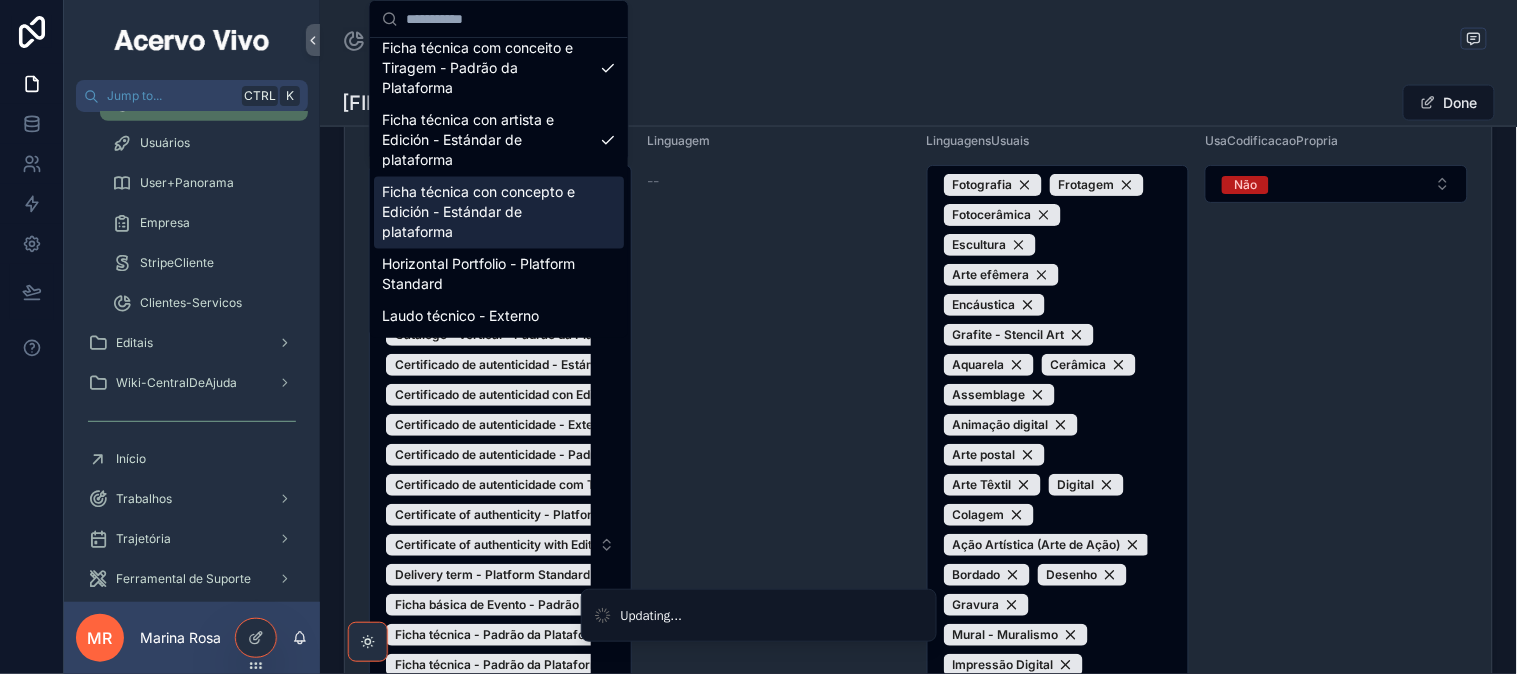 click on "Ficha técnica con concepto e Edición - Estándar de plataforma" at bounding box center [487, 213] 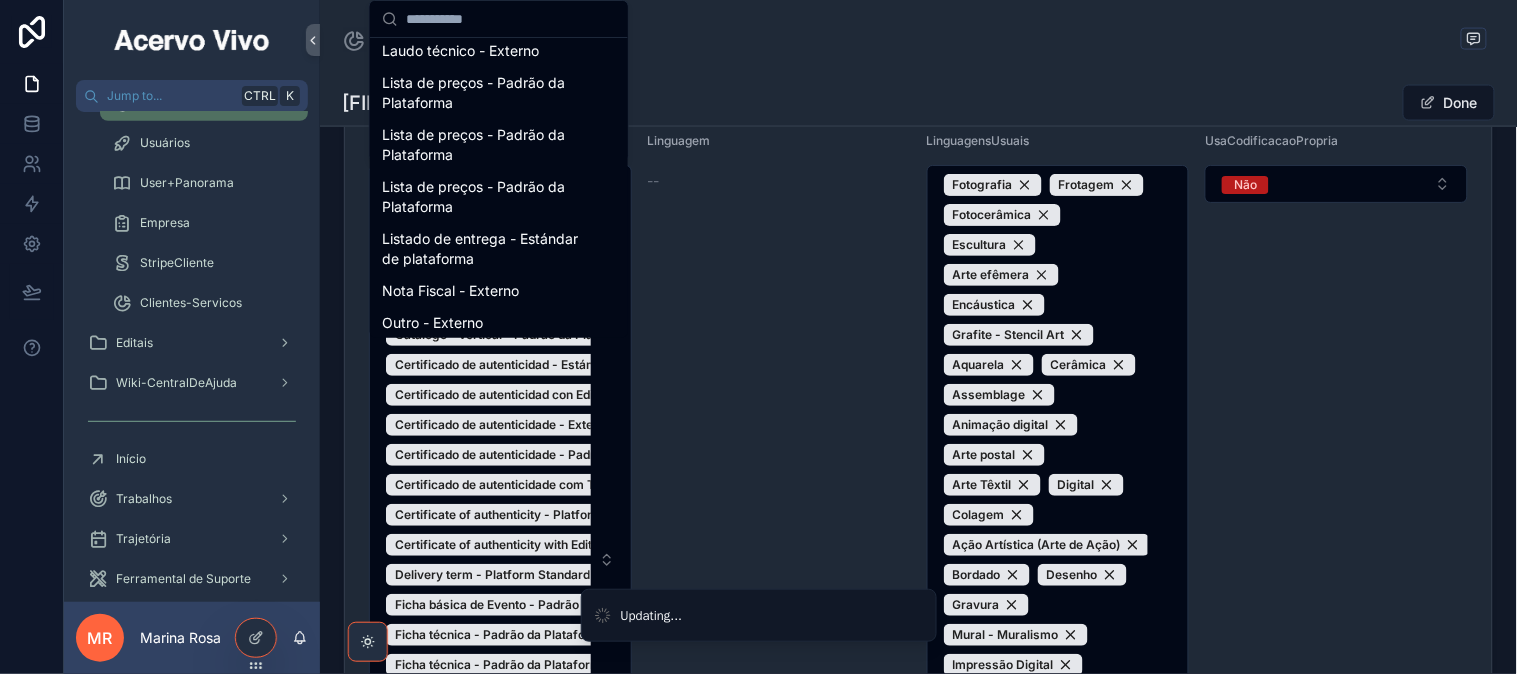 scroll, scrollTop: 3184, scrollLeft: 0, axis: vertical 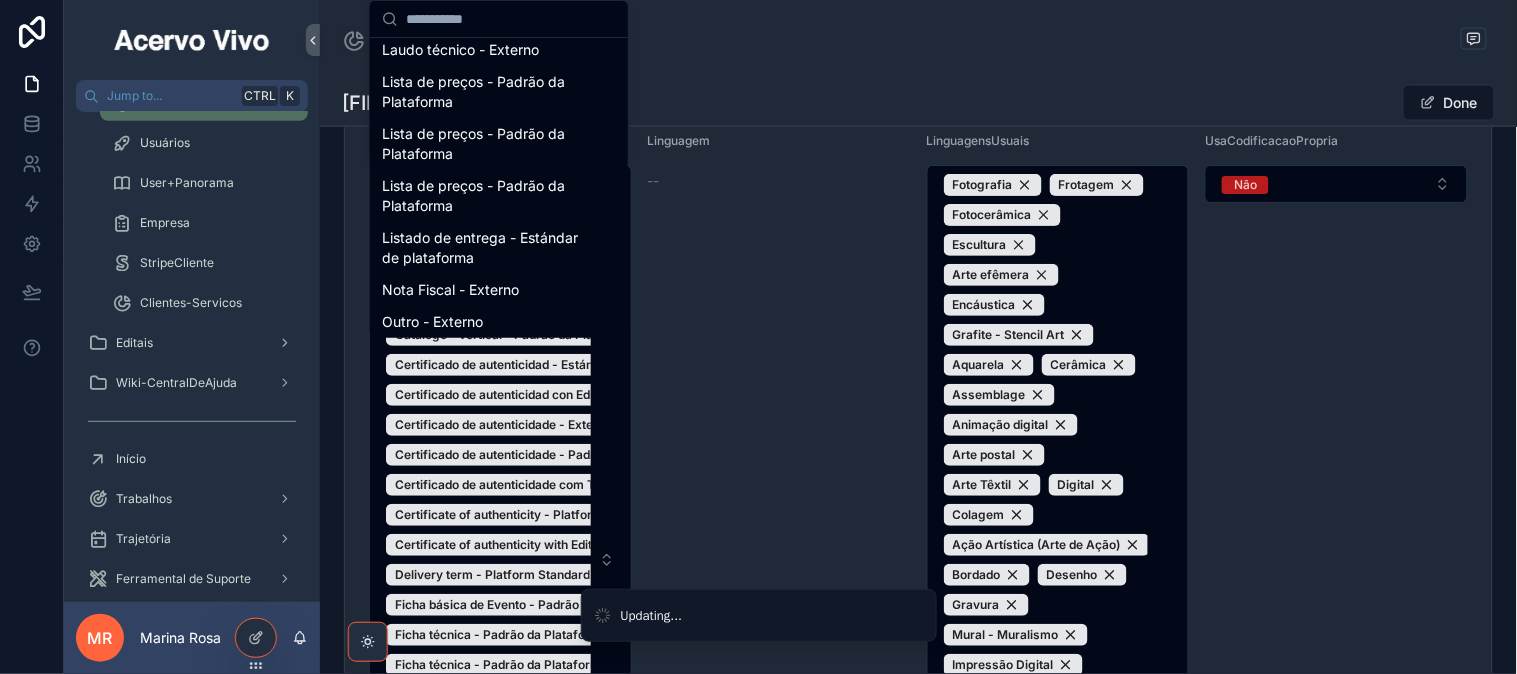 click on "Horizontal Portfolio - Platform Standard" at bounding box center (487, 8) 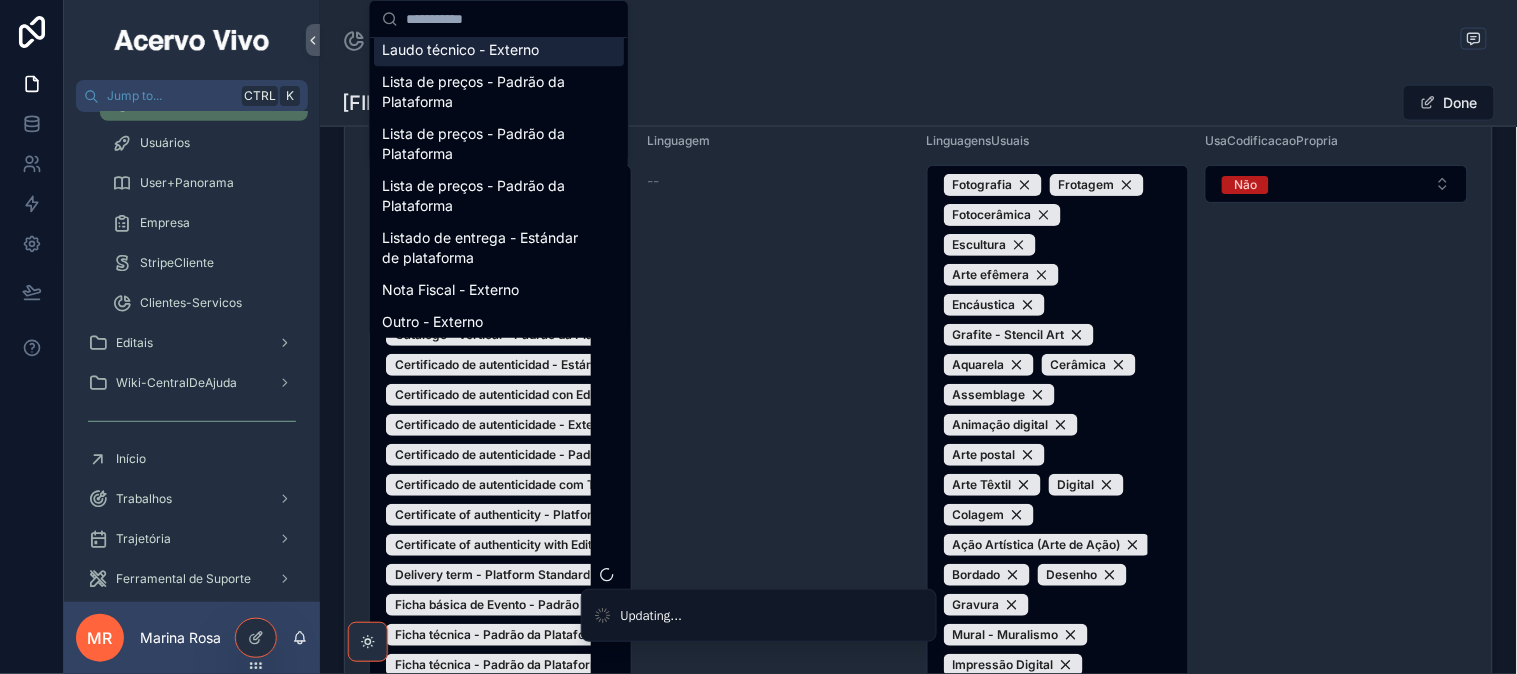 click on "Laudo técnico - Externo" at bounding box center (460, 50) 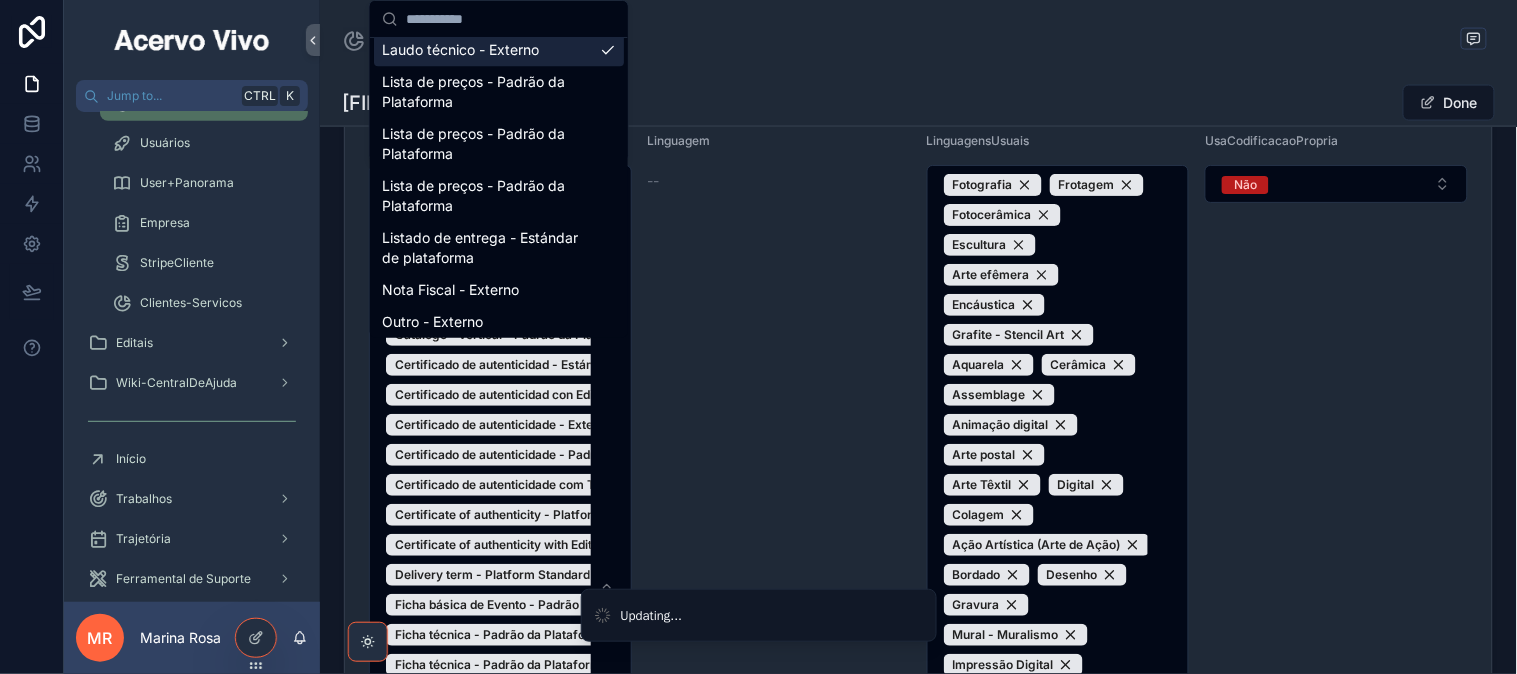 click on "Laudo técnico - Externo" at bounding box center (460, 50) 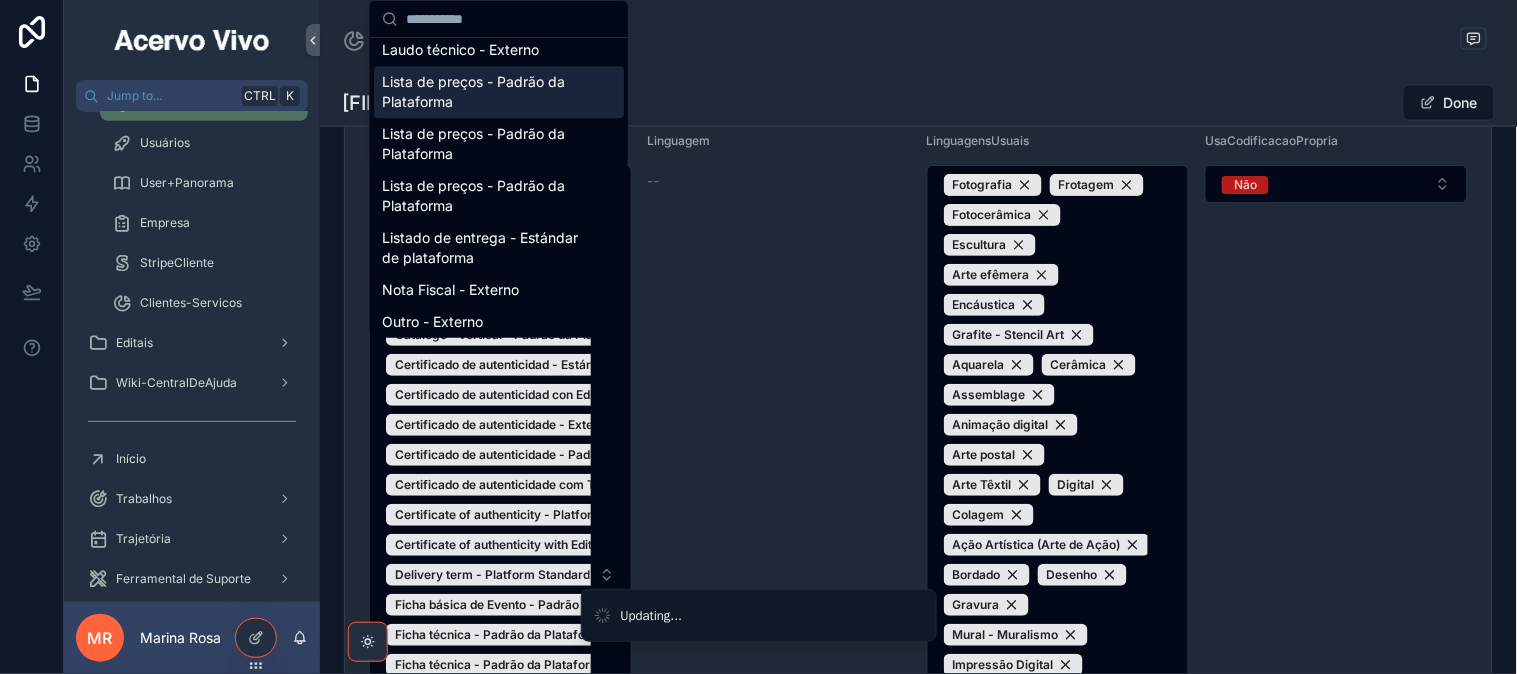 click on "Lista de preços - Padrão da Plataforma" at bounding box center [499, 92] 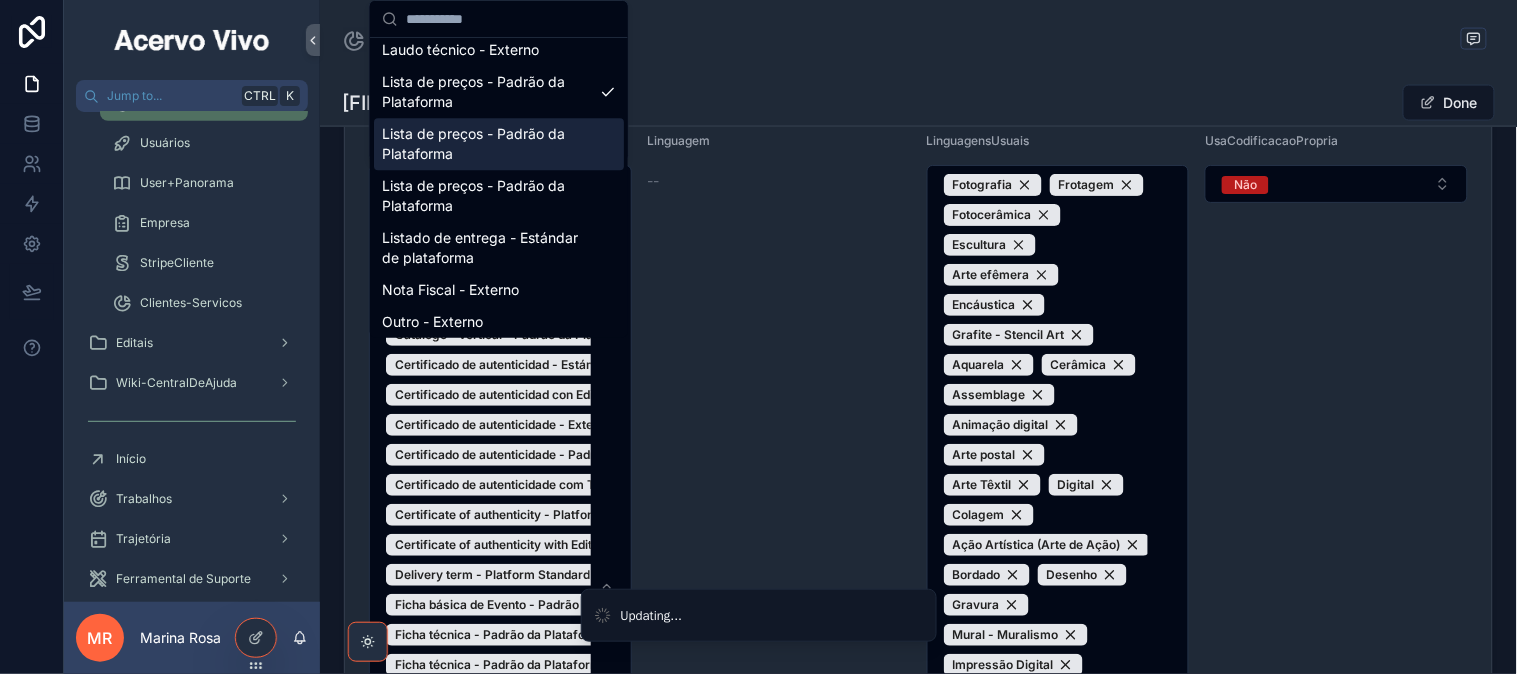 click on "Lista de preços - Padrão da Plataforma" at bounding box center (487, 144) 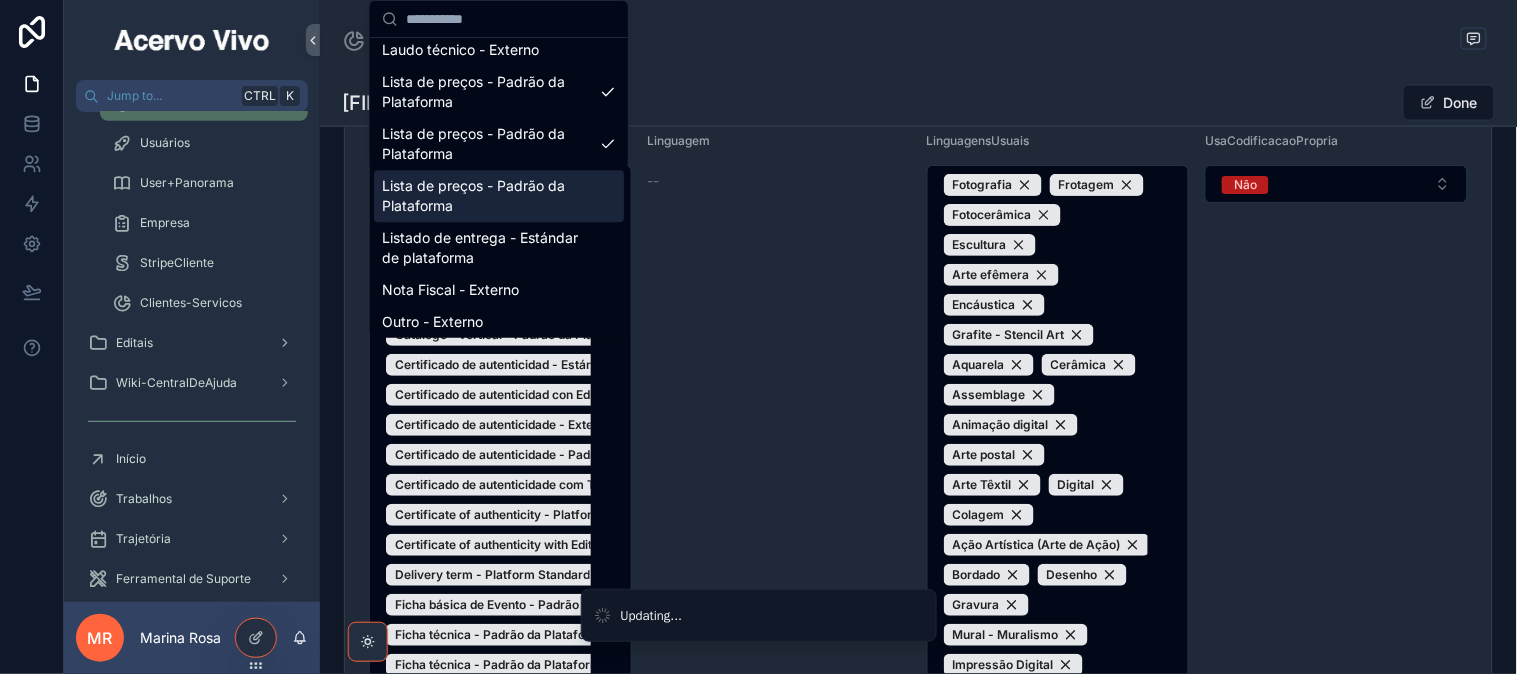 click on "Lista de preços - Padrão da Plataforma" at bounding box center (487, 196) 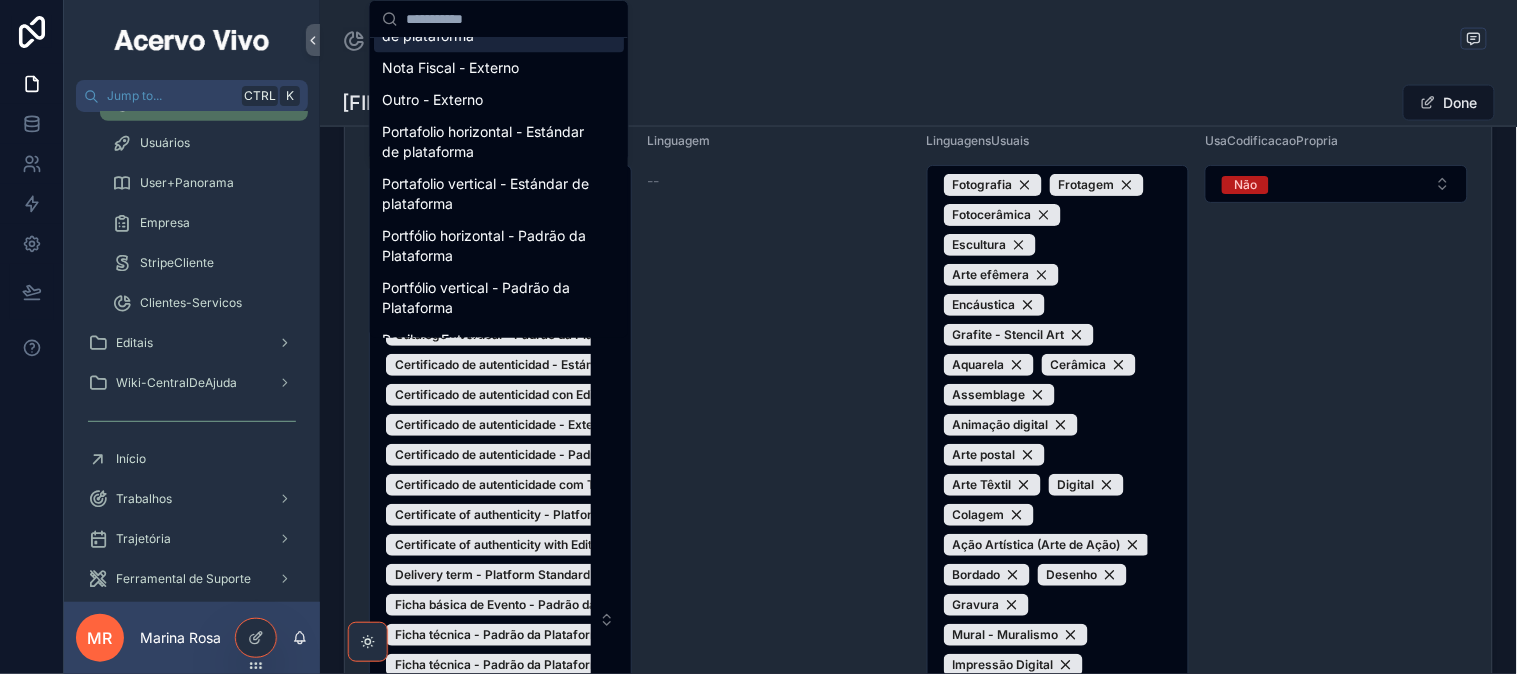 scroll, scrollTop: 3451, scrollLeft: 0, axis: vertical 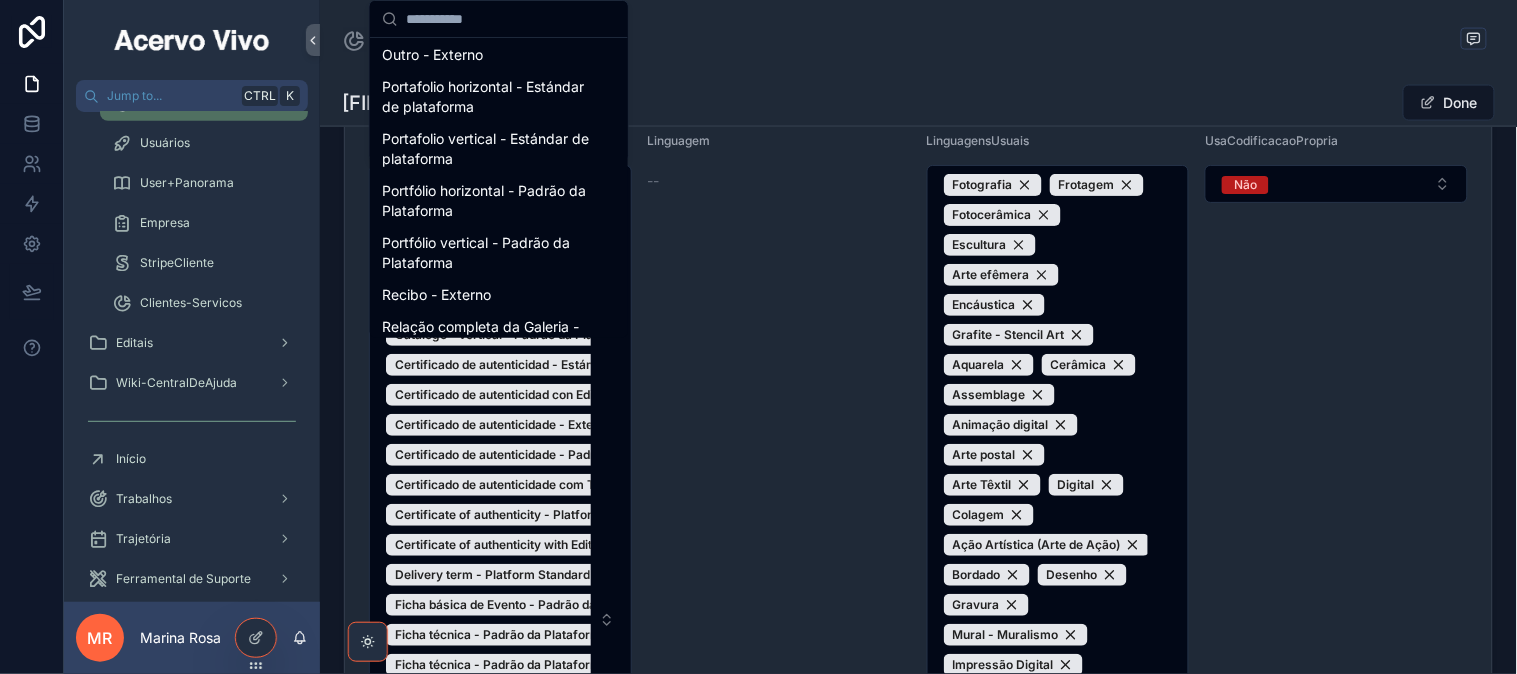 click on "Listado de entrega - Estándar de plataforma" at bounding box center (487, -19) 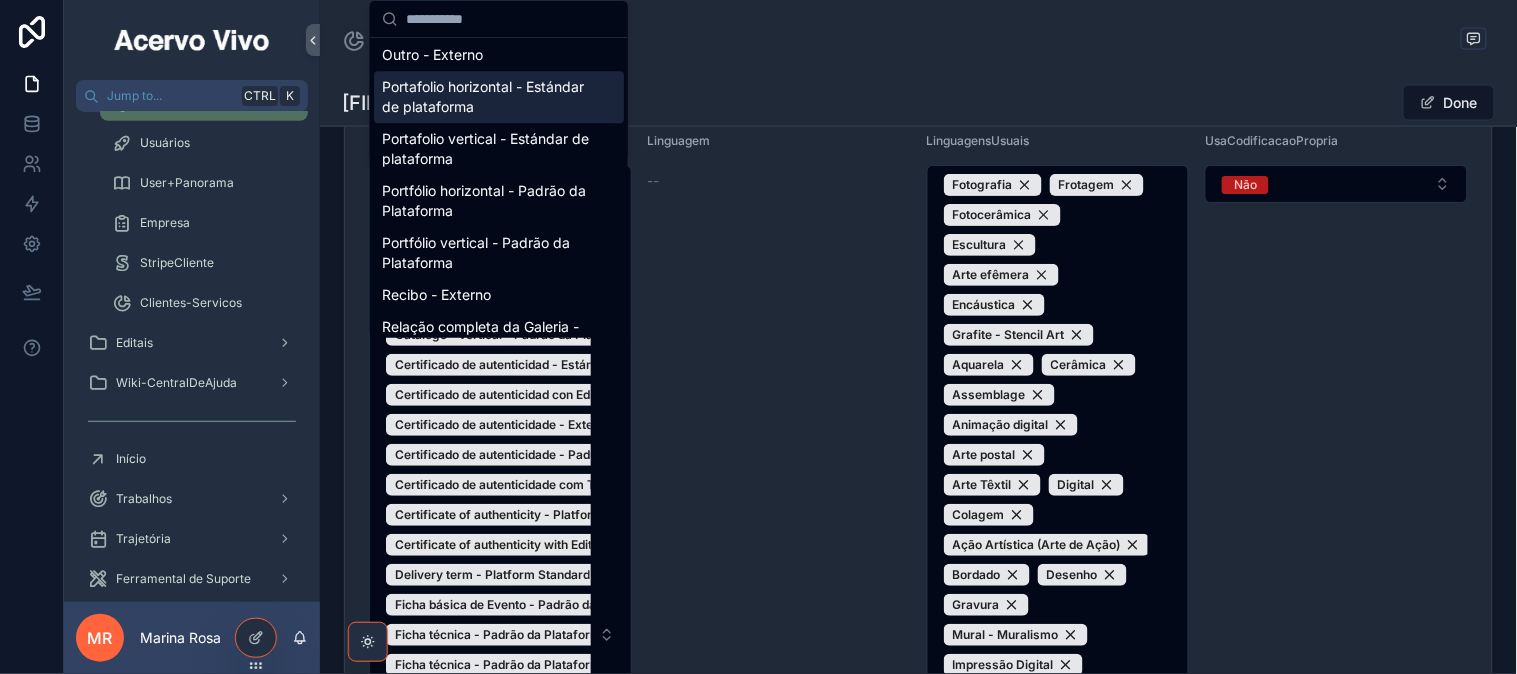 click on "Portafolio horizontal - Estándar de plataforma" at bounding box center [487, 97] 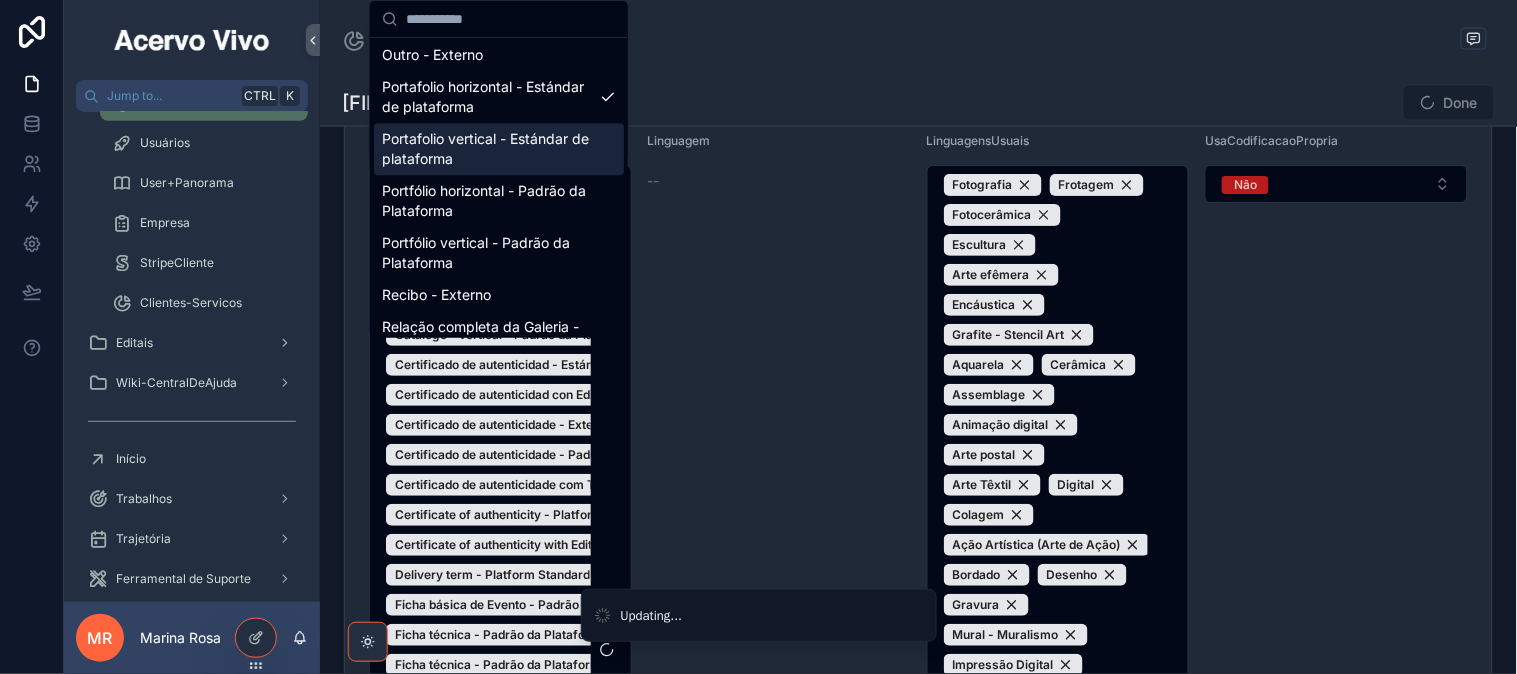 click on "Portafolio vertical - Estándar de plataforma" at bounding box center (487, 149) 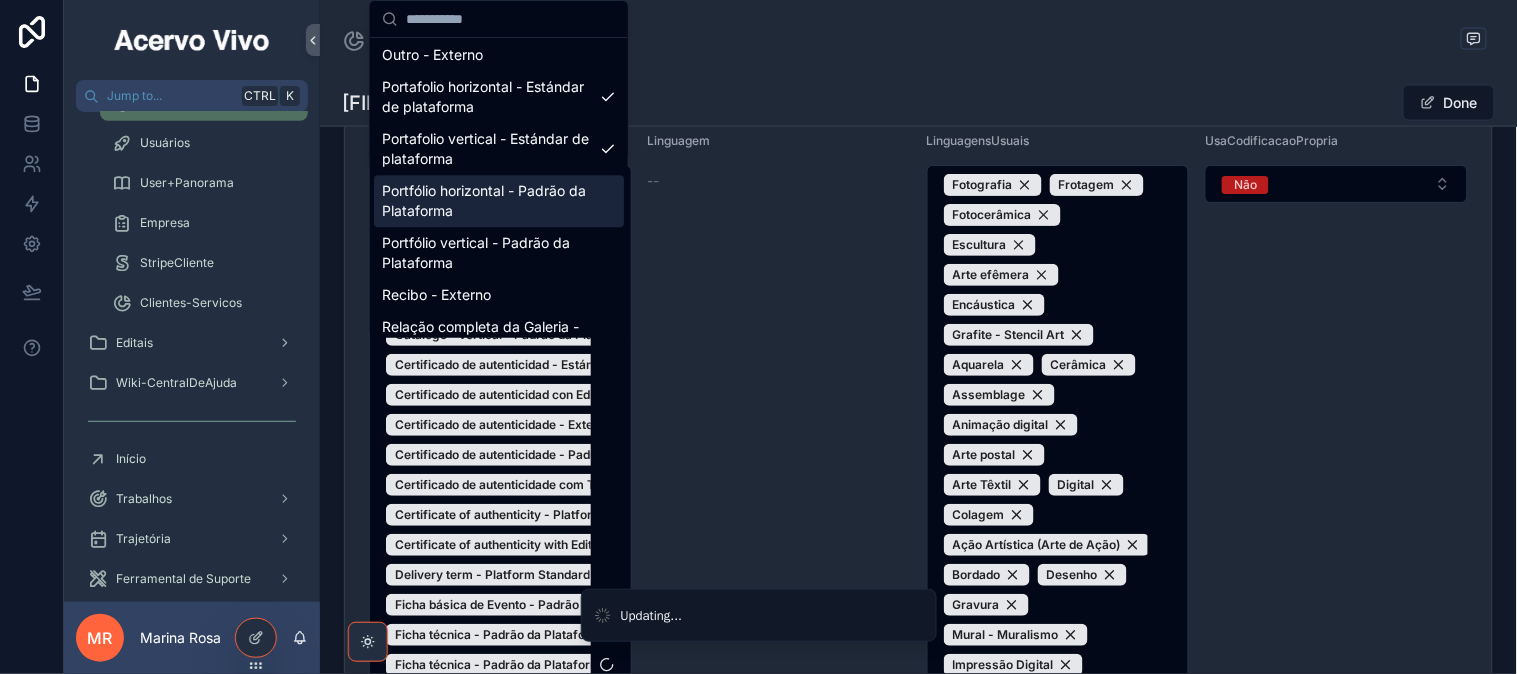 click on "Portfólio horizontal - Padrão da Plataforma" at bounding box center (487, 201) 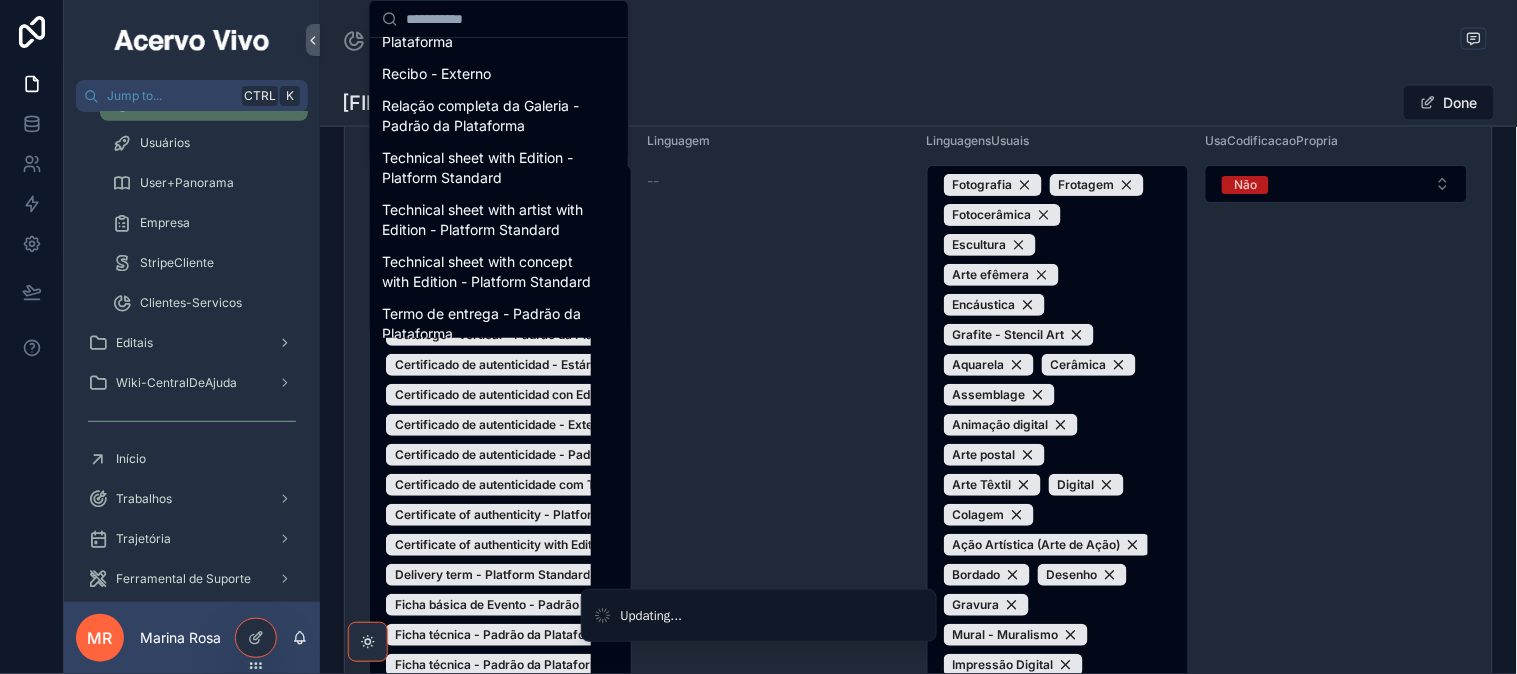 scroll, scrollTop: 3673, scrollLeft: 0, axis: vertical 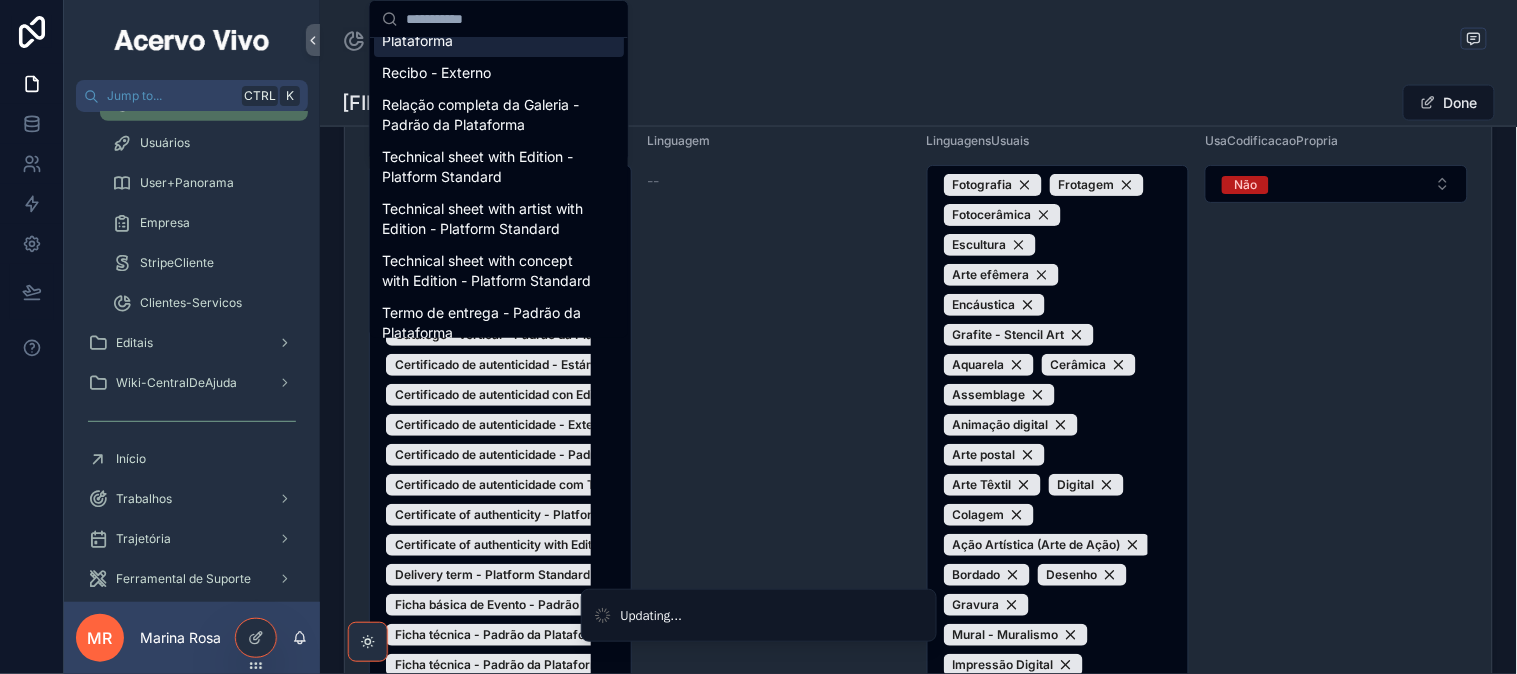 click on "Portfólio vertical - Padrão da Plataforma" at bounding box center (487, 31) 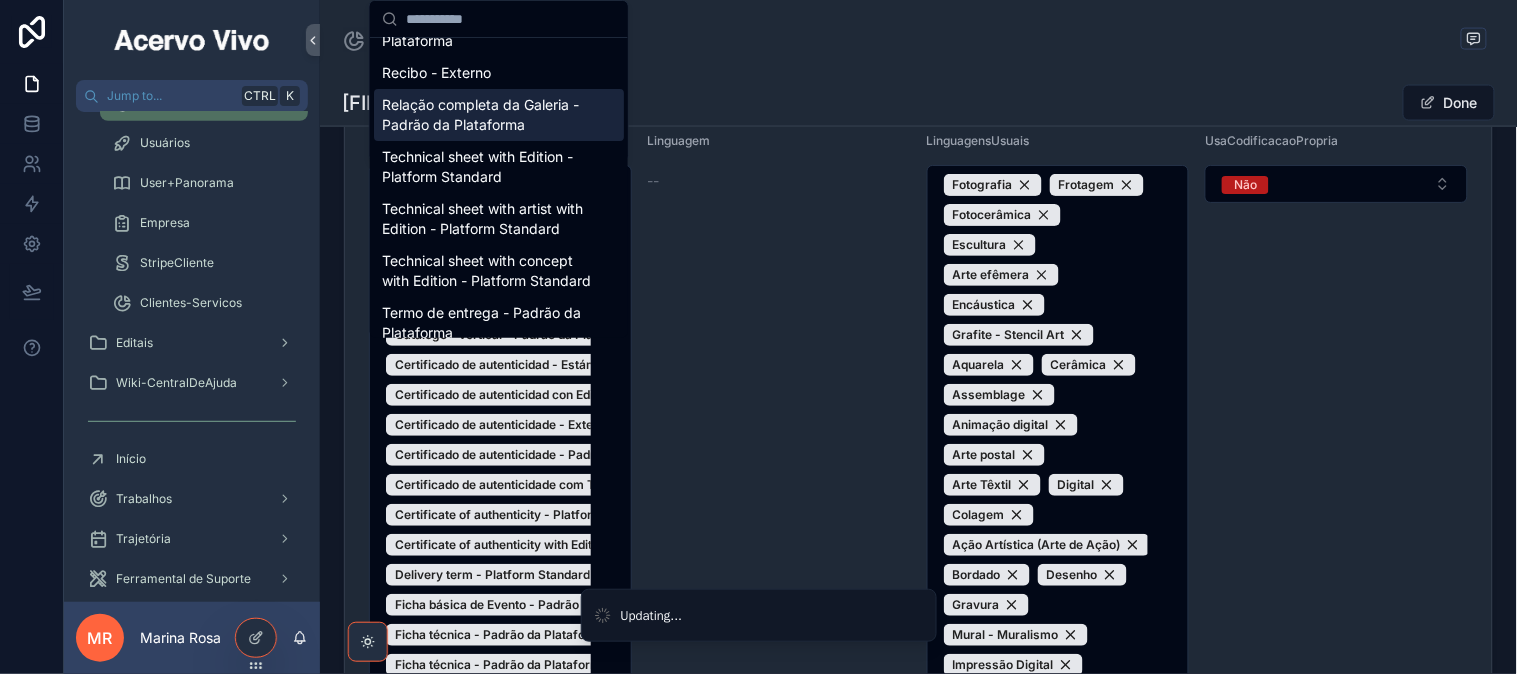 click on "Relação completa da Galeria - Padrão da Plataforma" at bounding box center (487, 115) 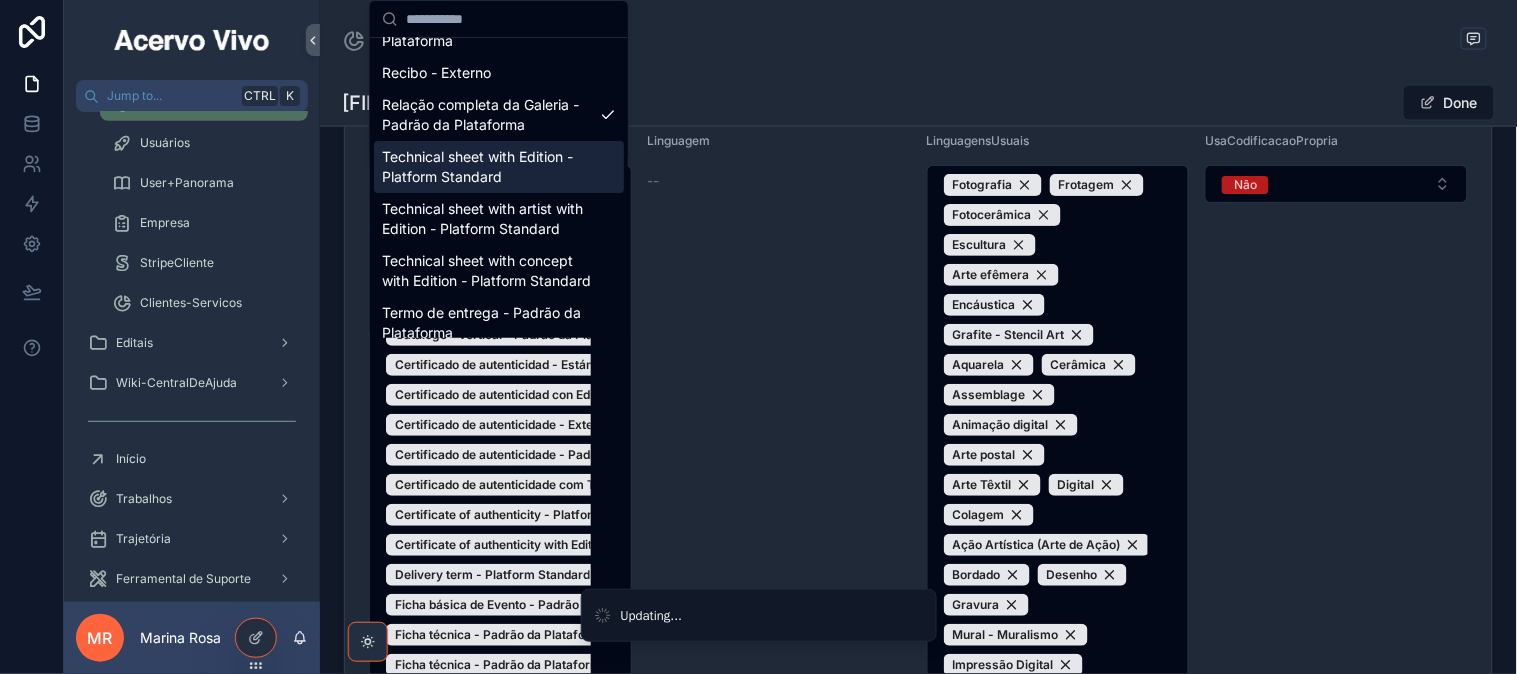 click on "Technical sheet with Edition - Platform Standard" at bounding box center [487, 167] 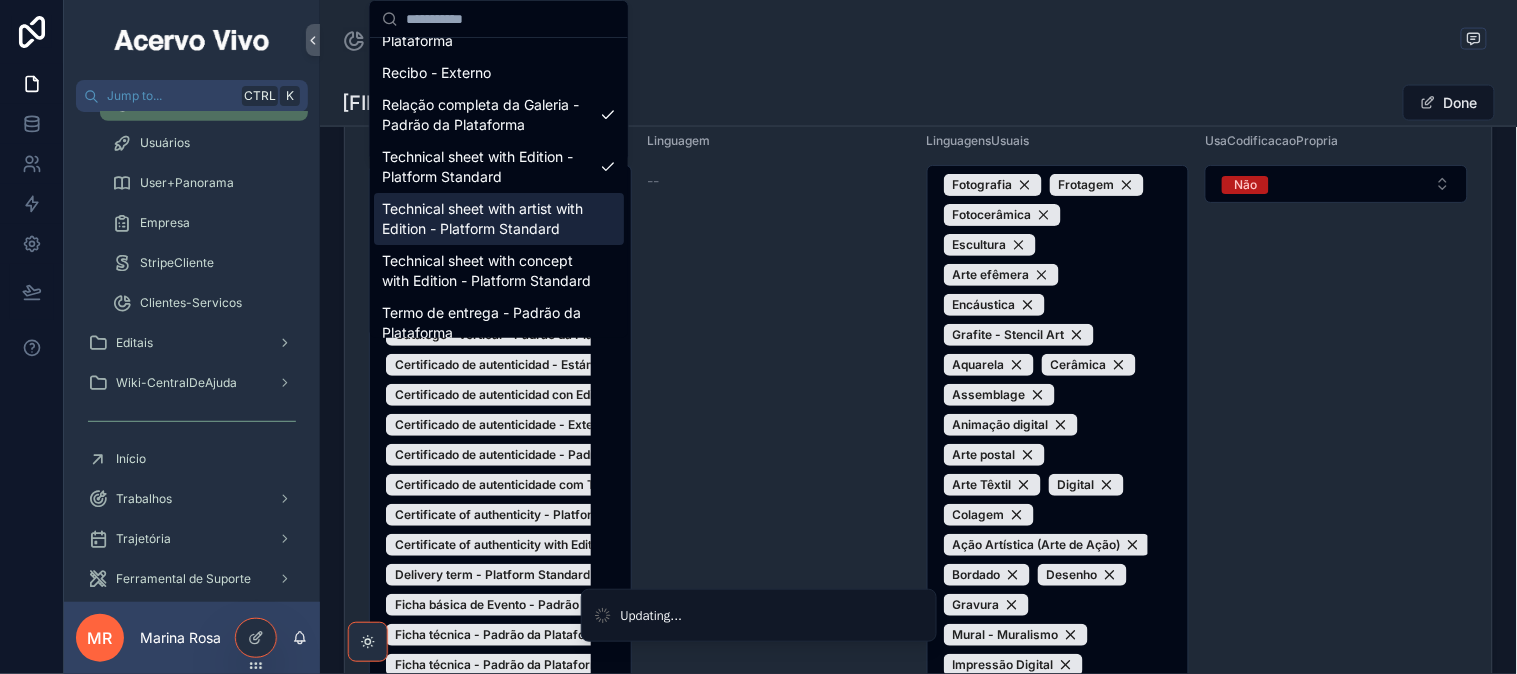 click on "Technical sheet with artist with Edition - Platform Standard" at bounding box center (487, 219) 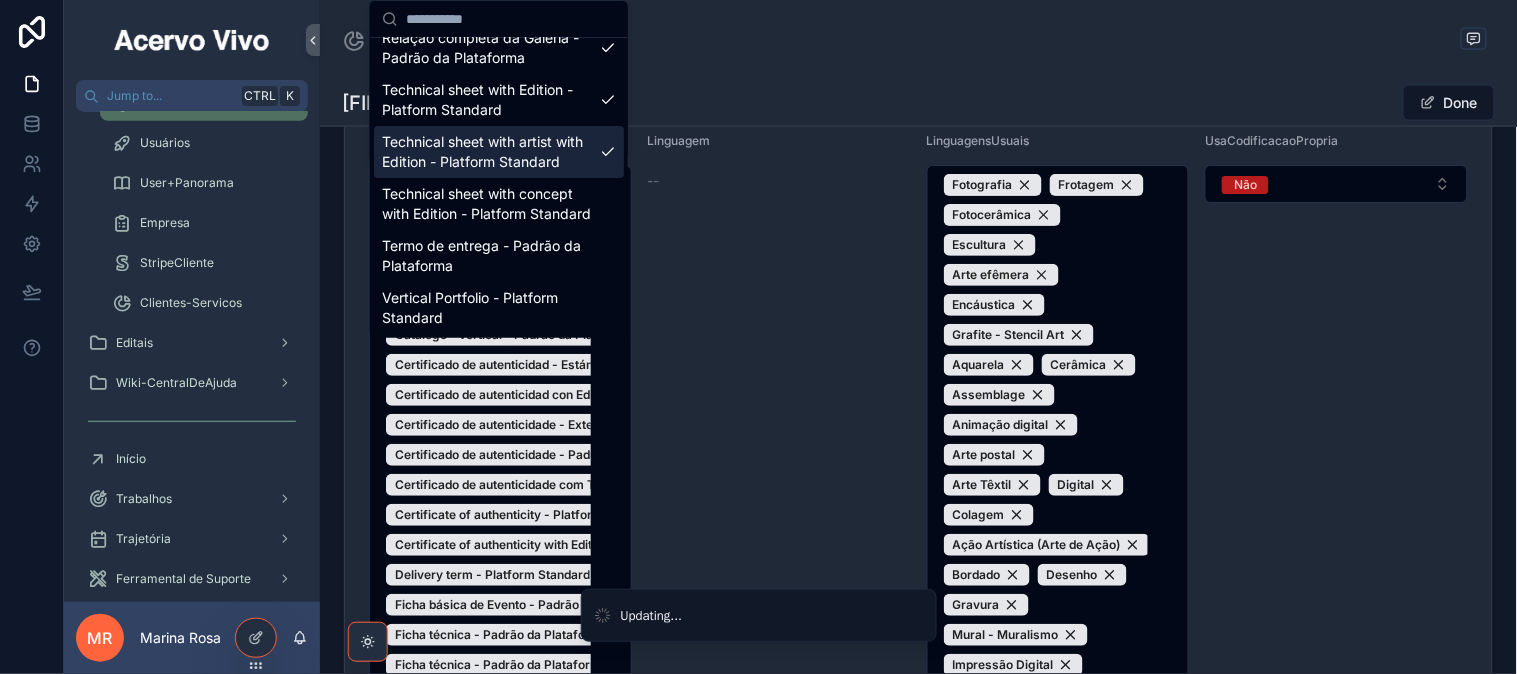 scroll, scrollTop: 3851, scrollLeft: 0, axis: vertical 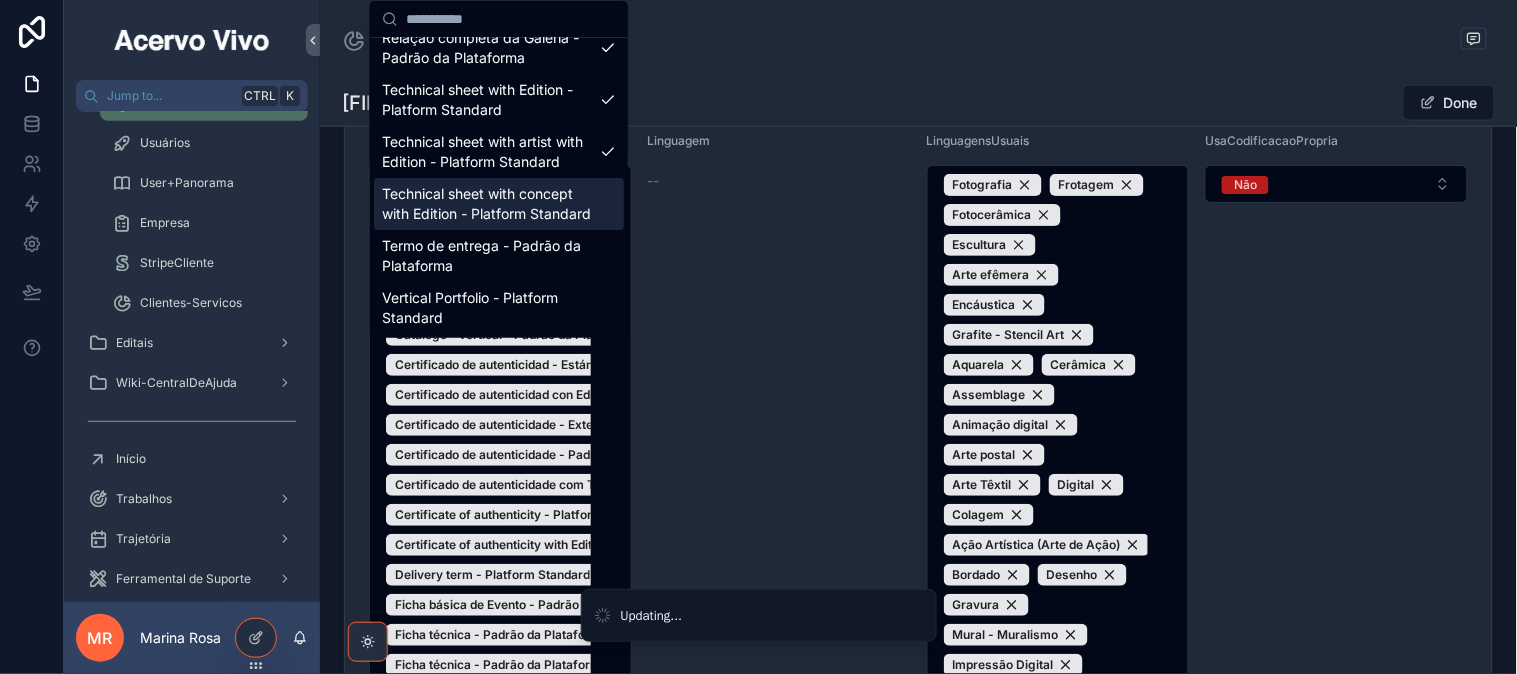 click on "Technical sheet with concept with Edition - Platform Standard" at bounding box center (487, 204) 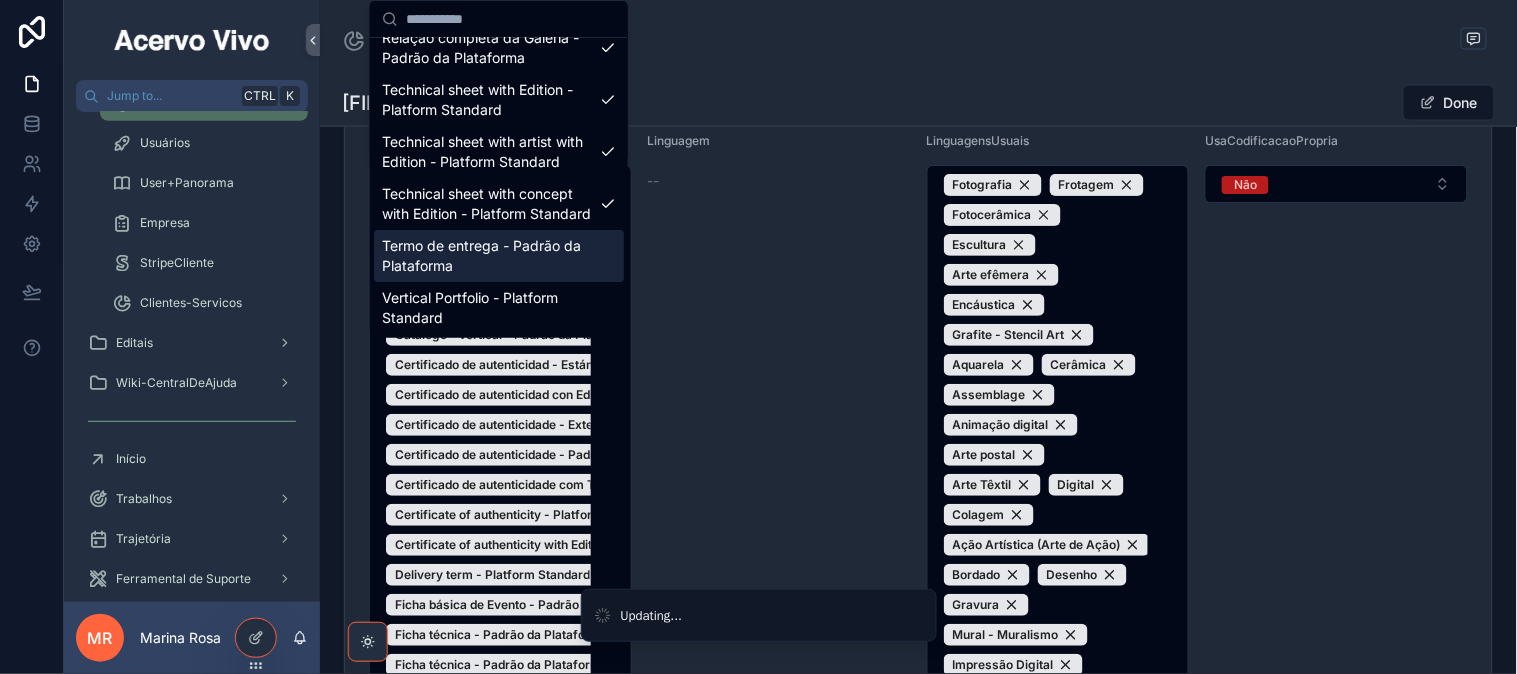 click on "Termo de entrega - Padrão da Plataforma" at bounding box center (487, 256) 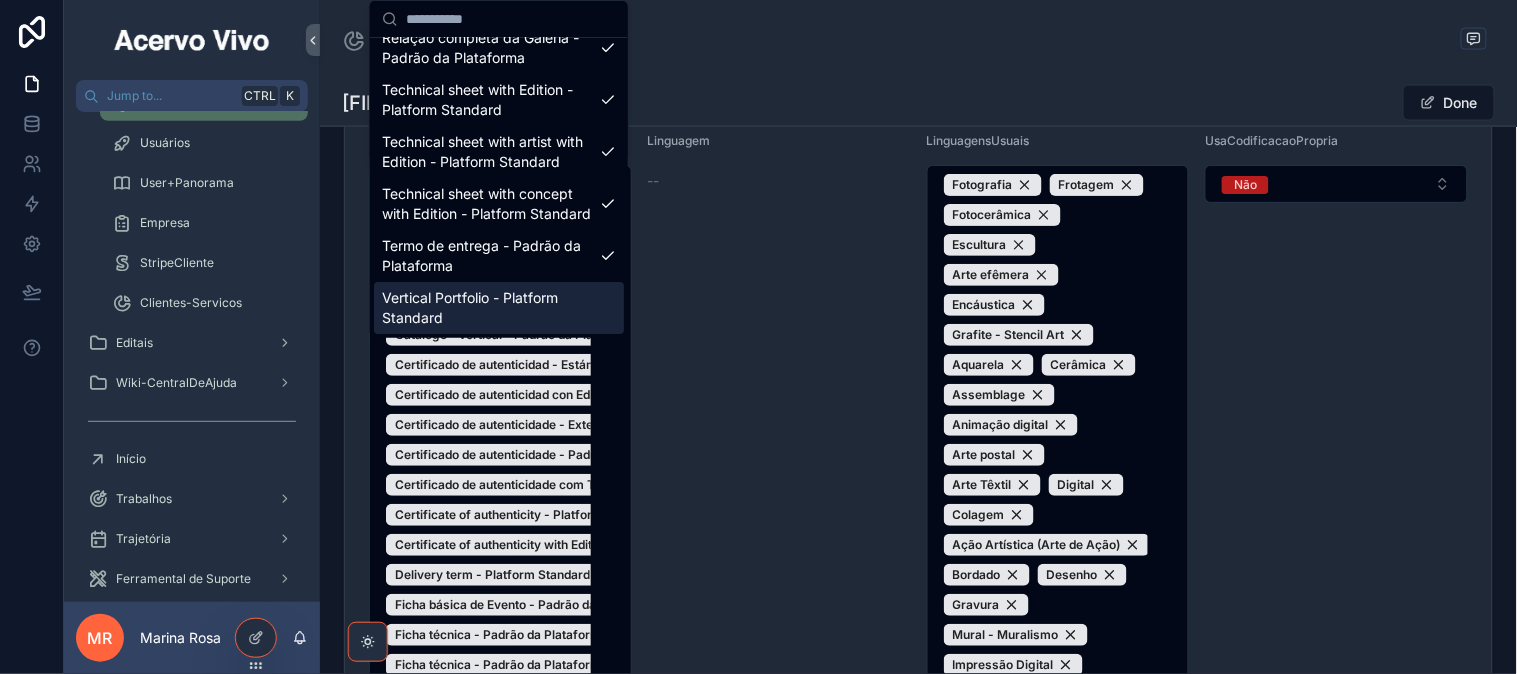 scroll, scrollTop: 3878, scrollLeft: 0, axis: vertical 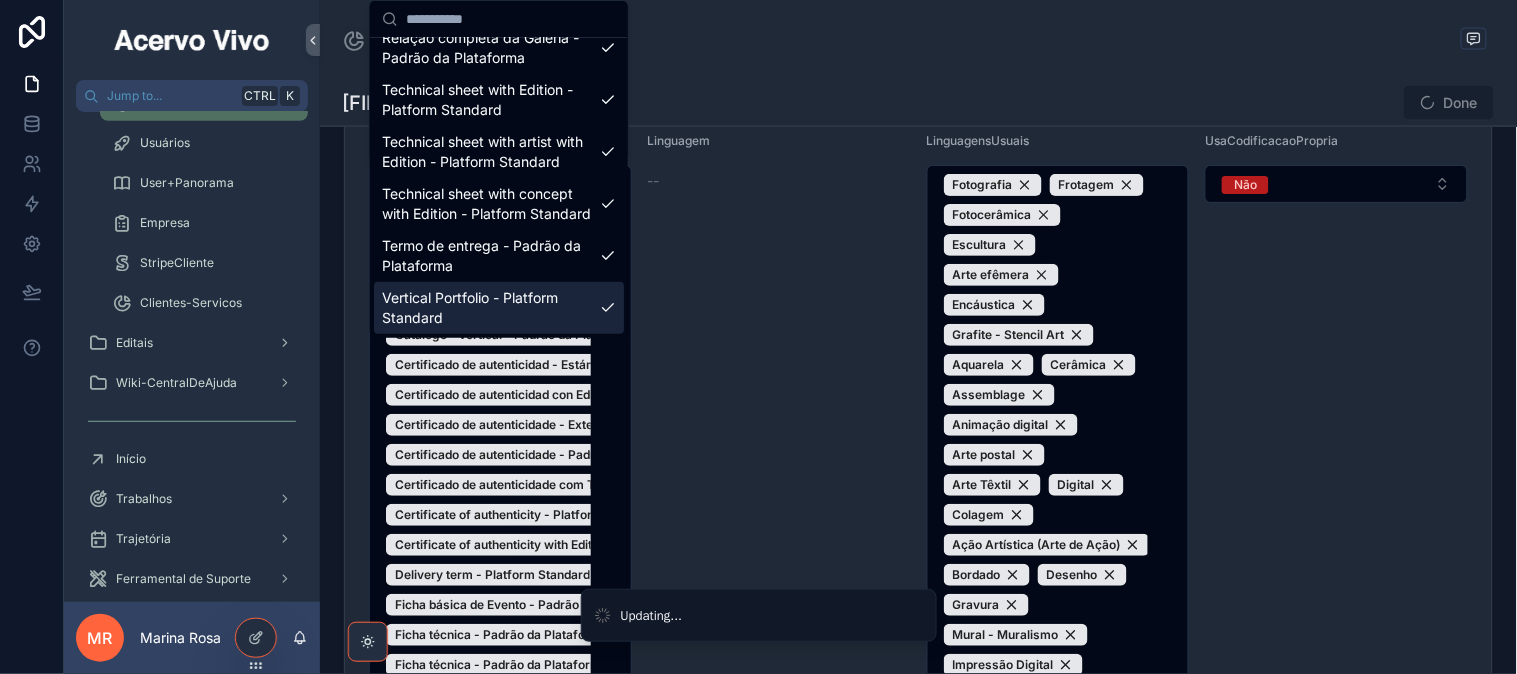 click on "Linguagem --" at bounding box center (779, 769) 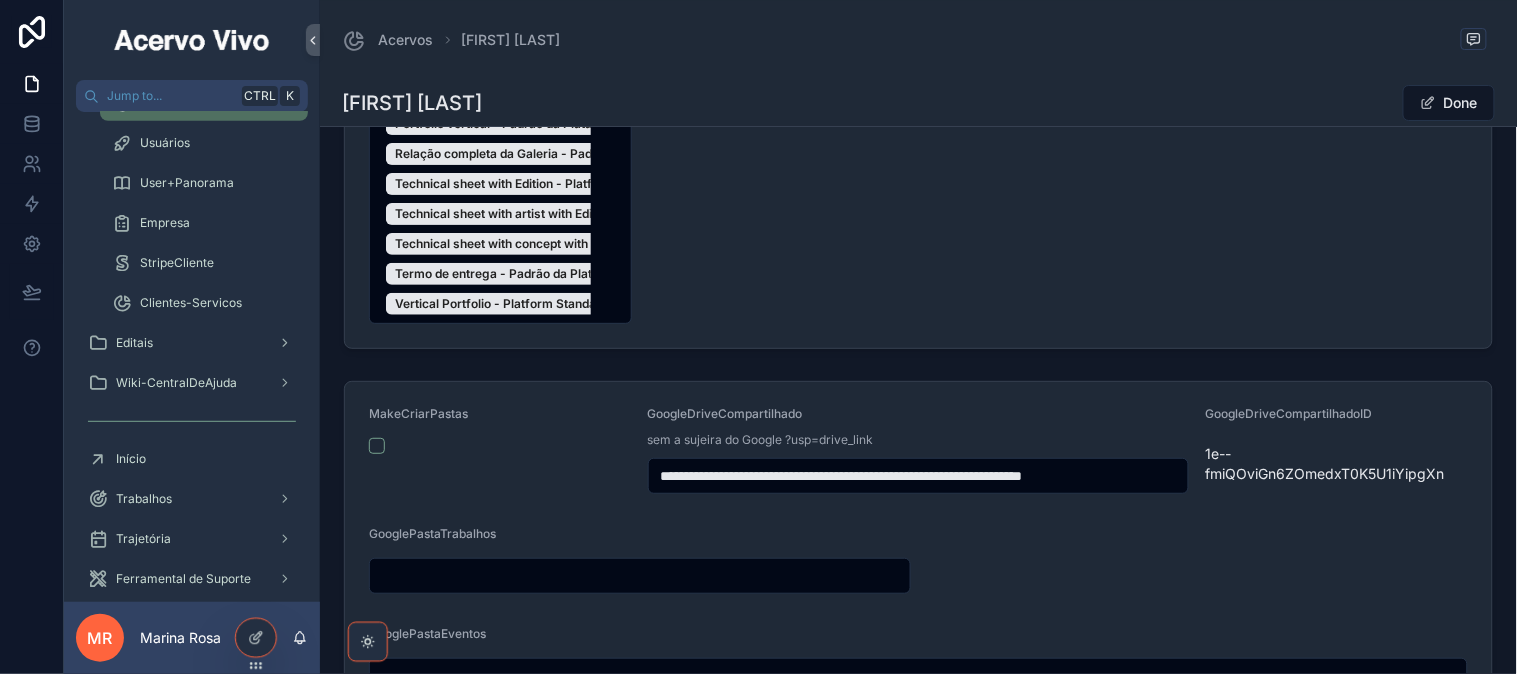 scroll, scrollTop: 1918, scrollLeft: 0, axis: vertical 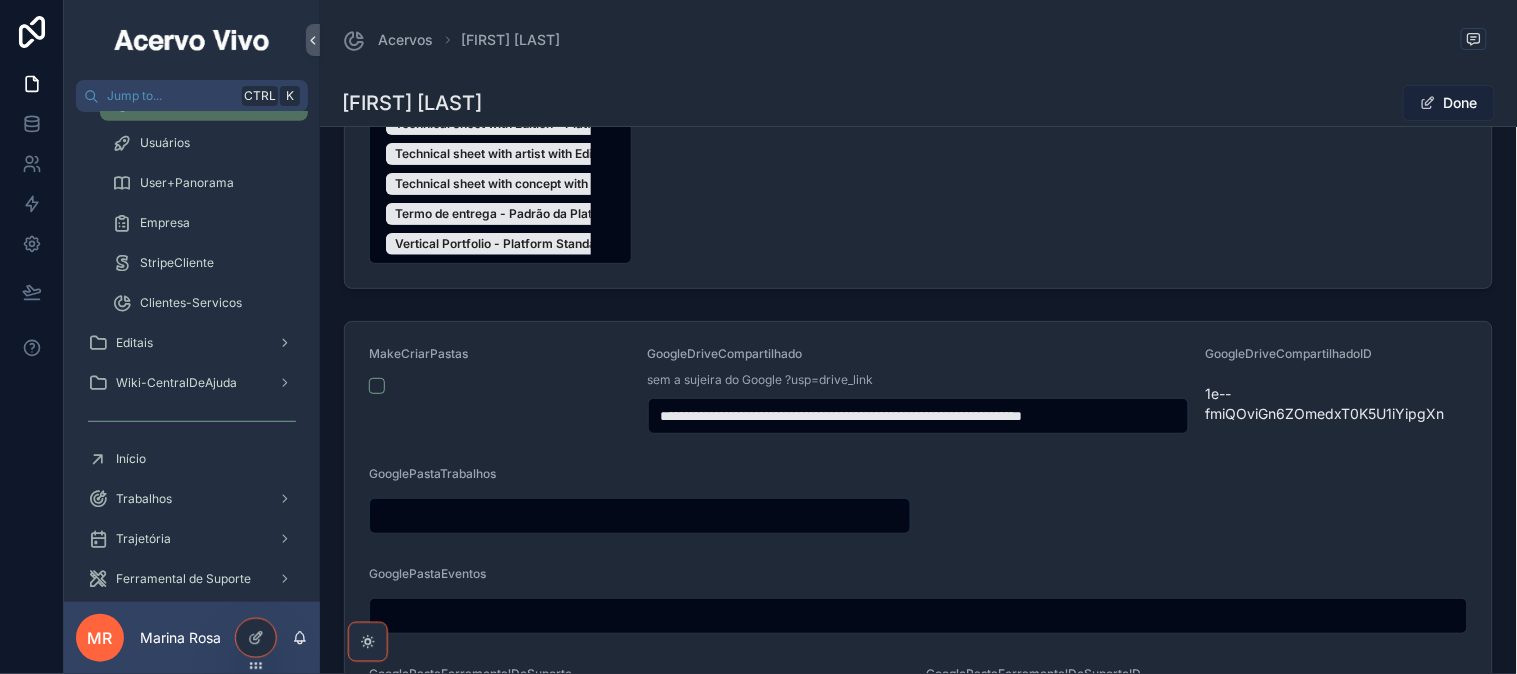 click on "Done" at bounding box center (1449, 103) 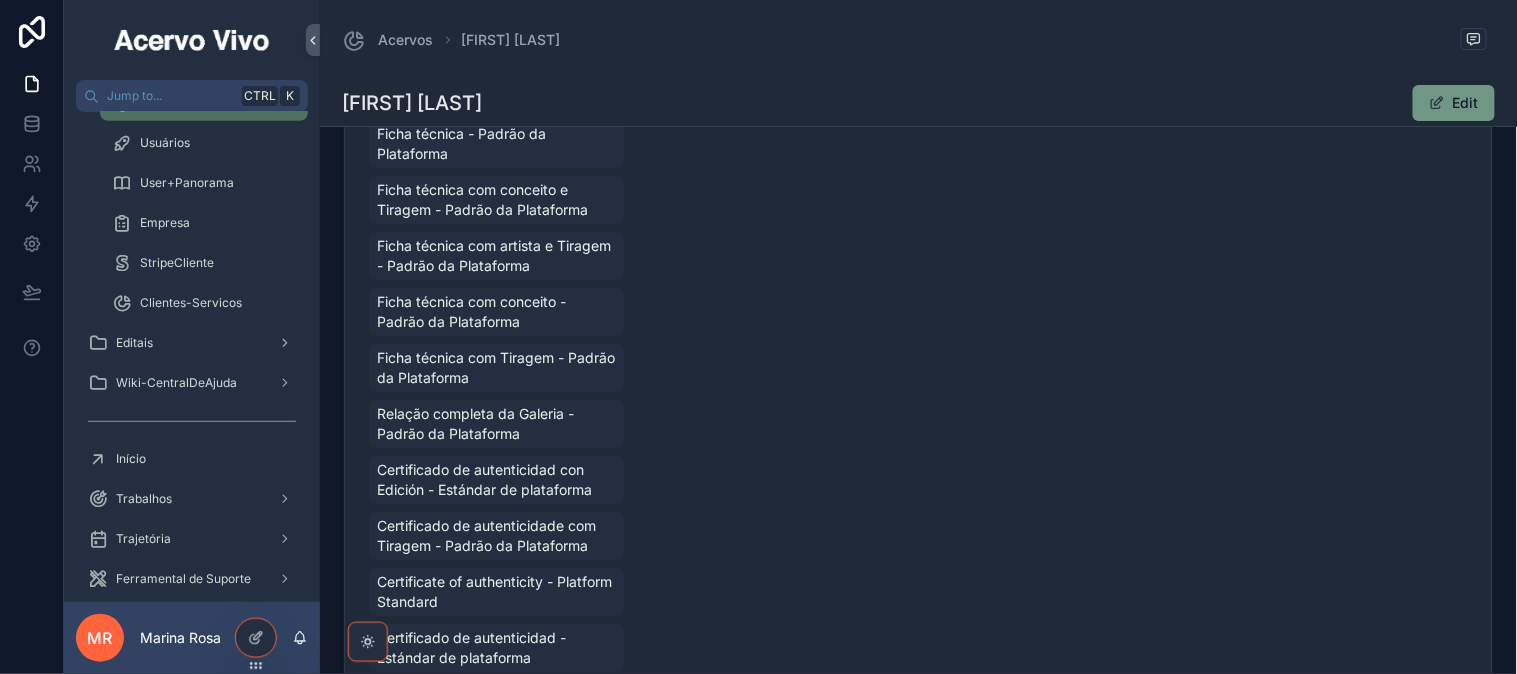 scroll, scrollTop: 900, scrollLeft: 0, axis: vertical 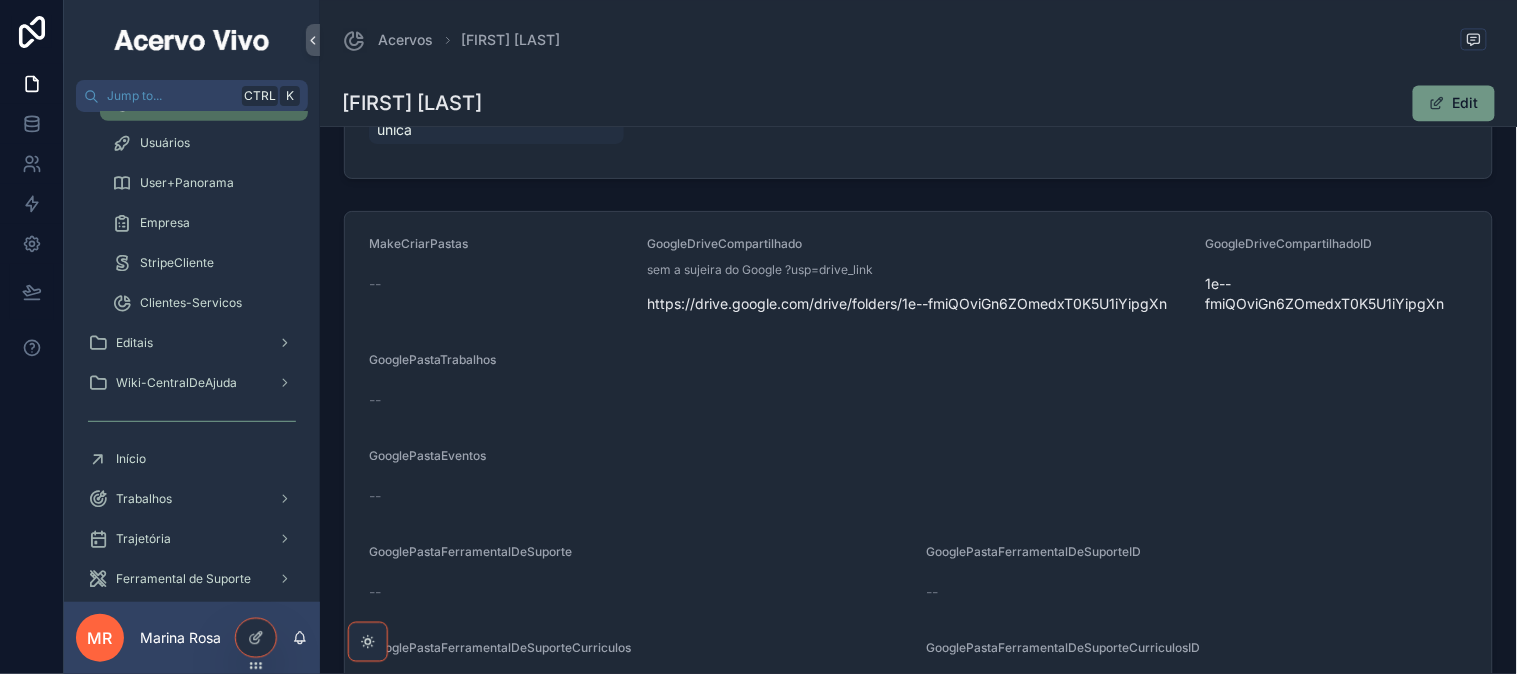 click on "Edit" at bounding box center [1454, 103] 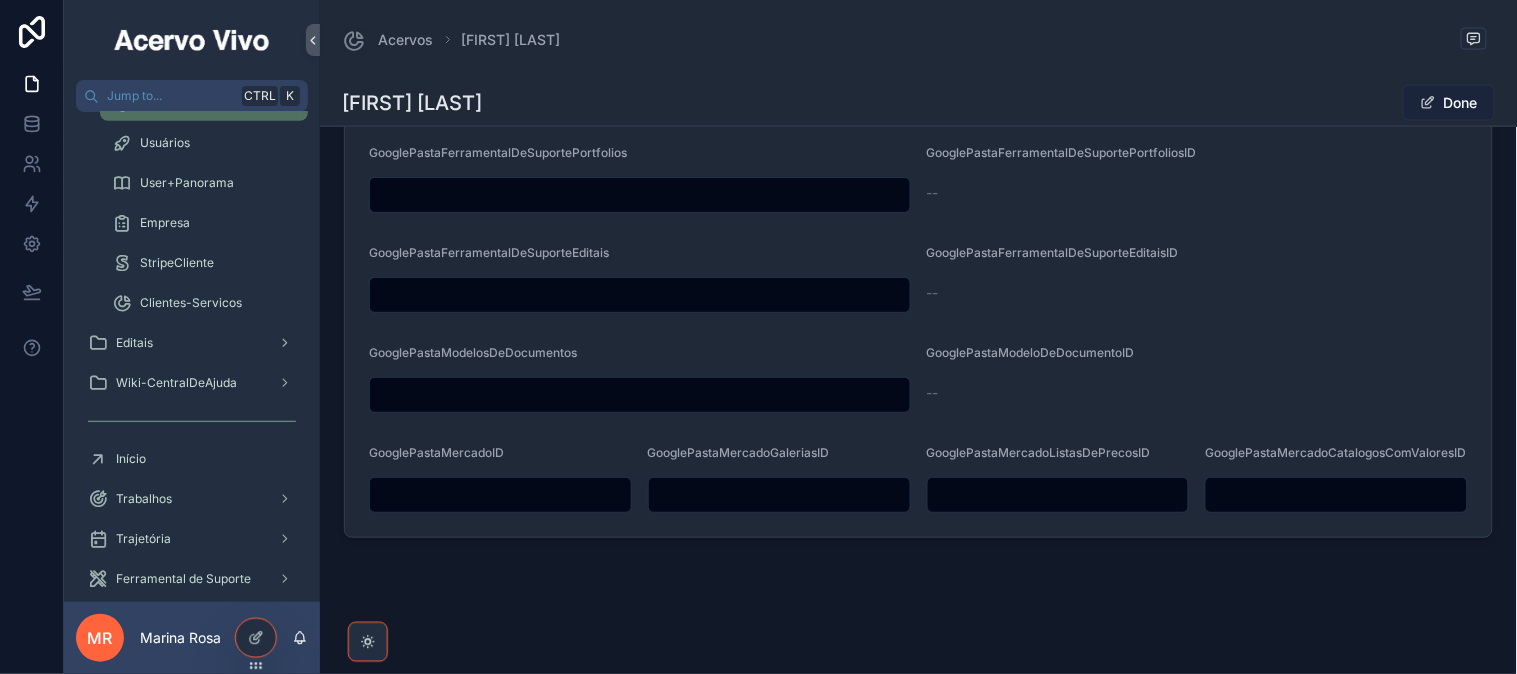 scroll, scrollTop: 2757, scrollLeft: 0, axis: vertical 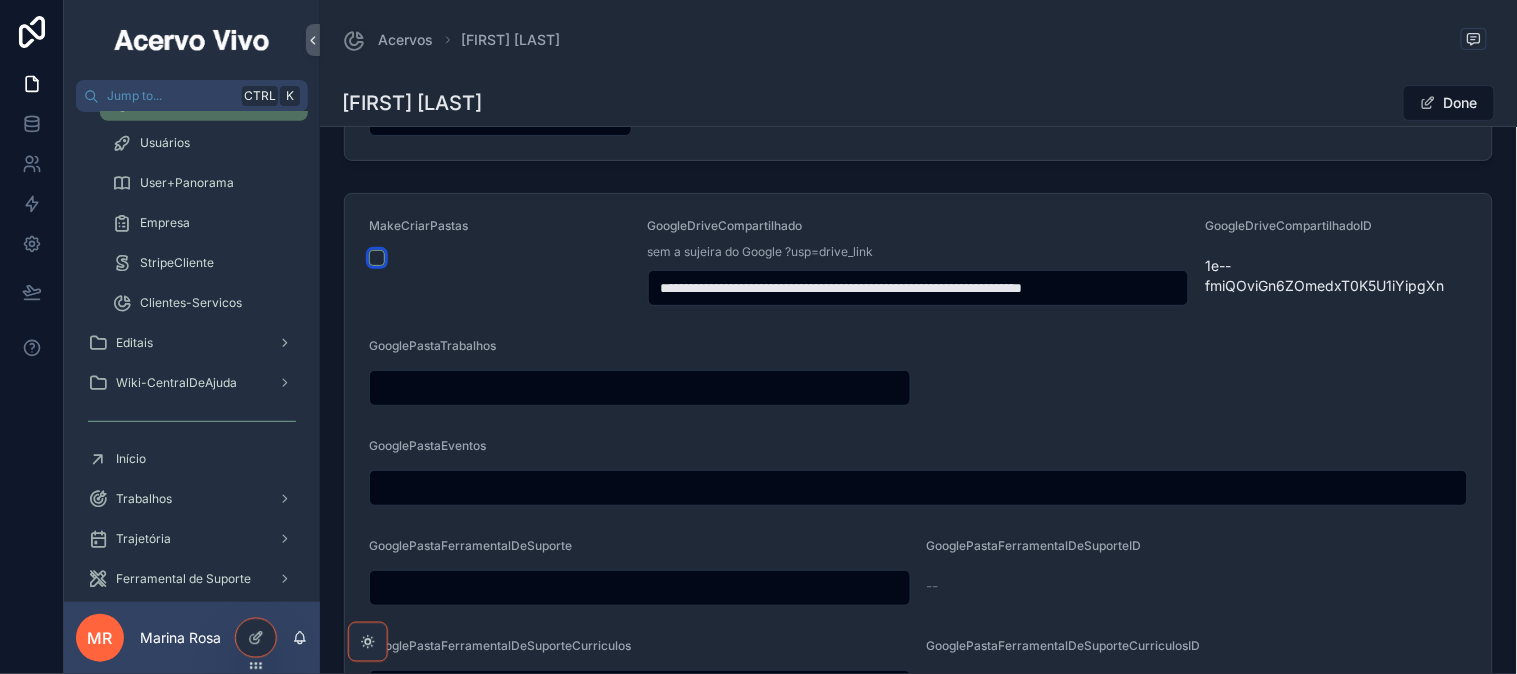 click at bounding box center (377, 258) 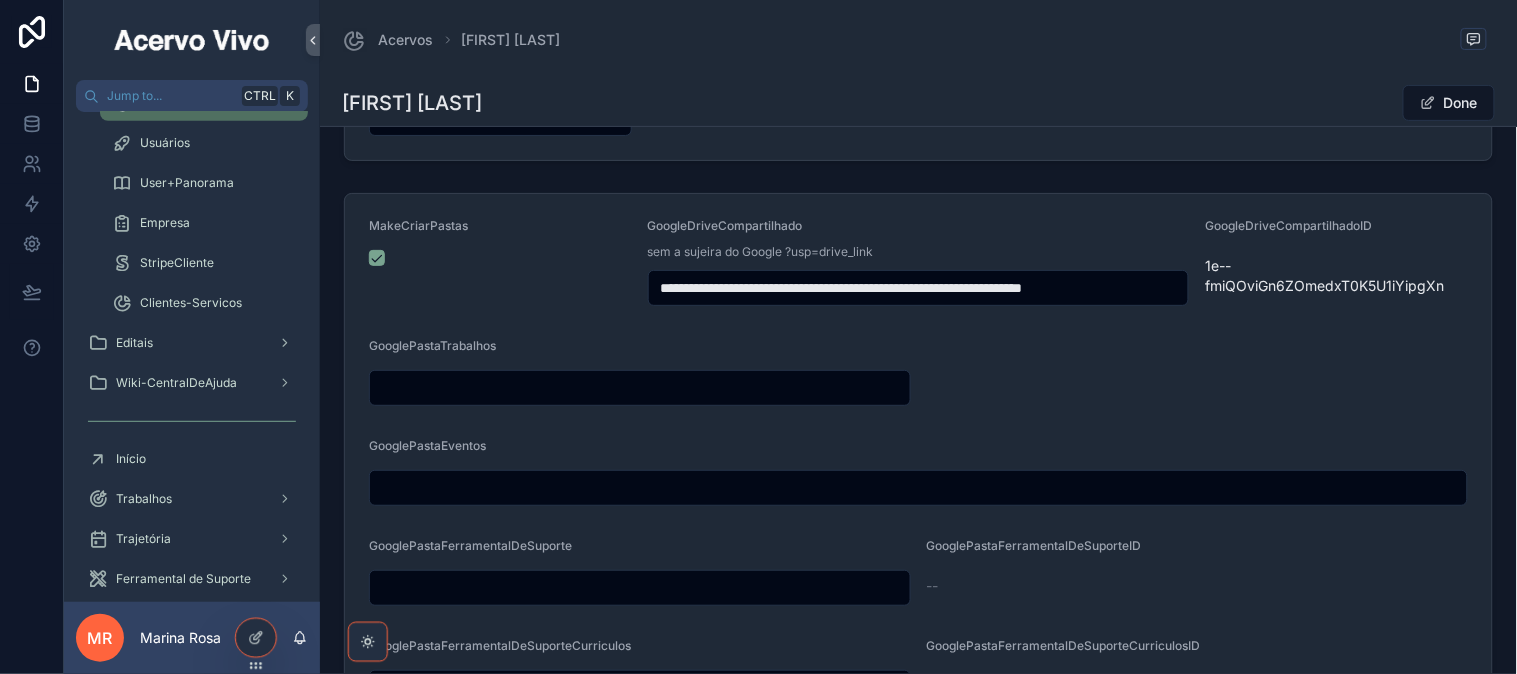 click at bounding box center [32, 337] 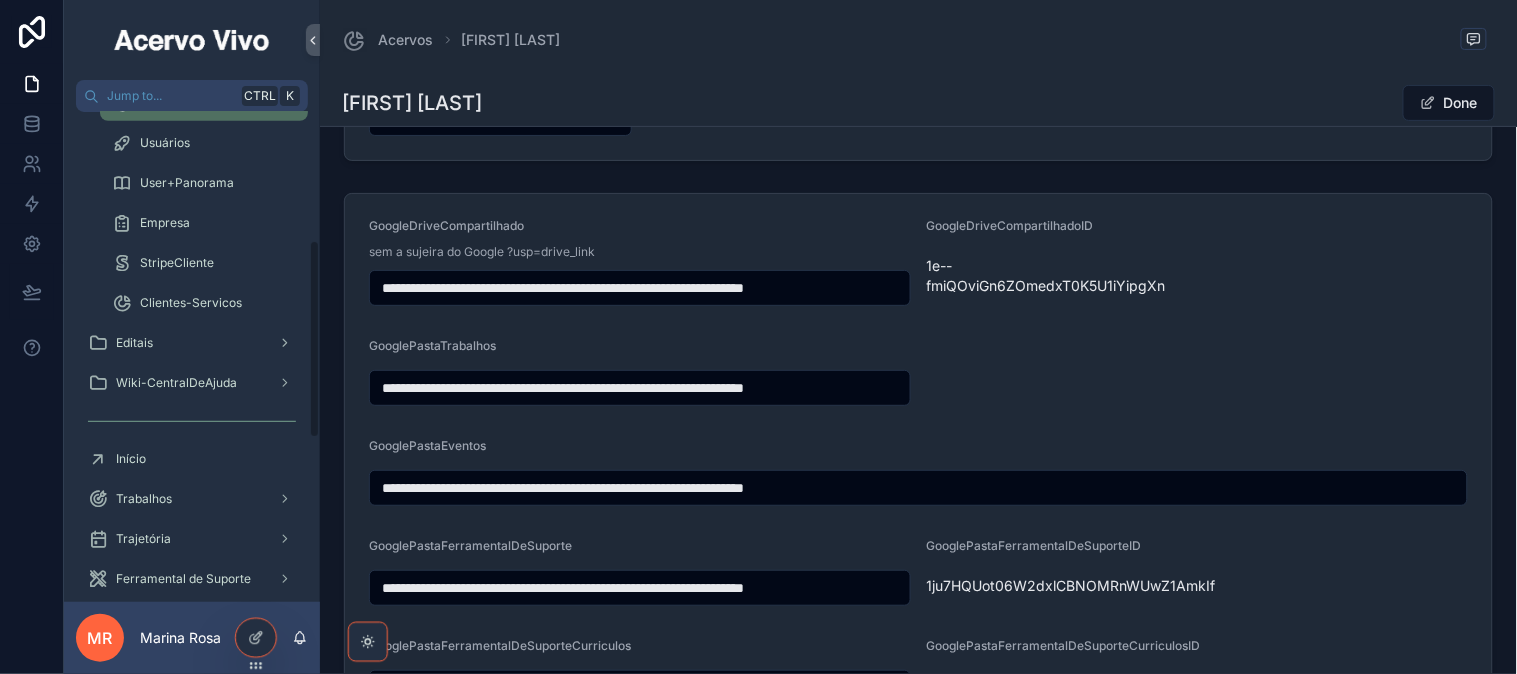 type on "**********" 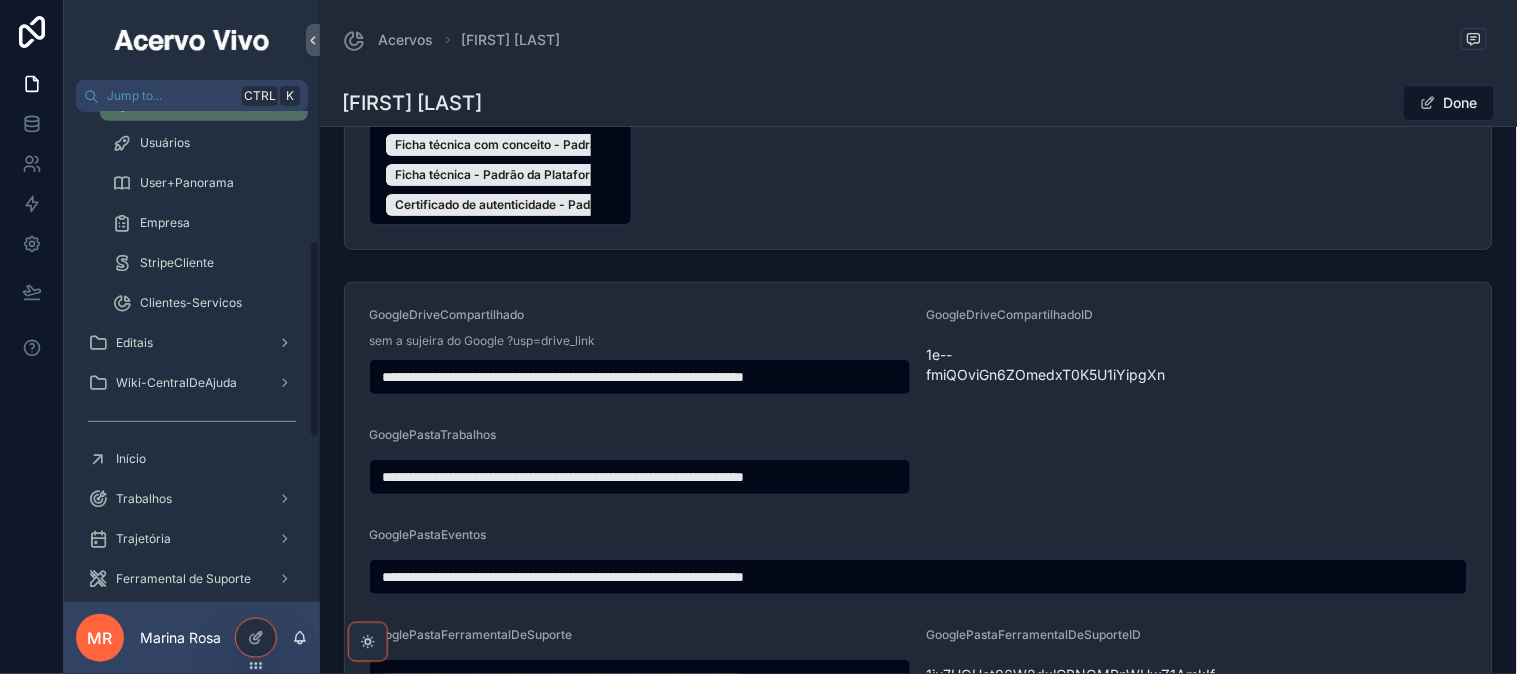 scroll, scrollTop: 1913, scrollLeft: 0, axis: vertical 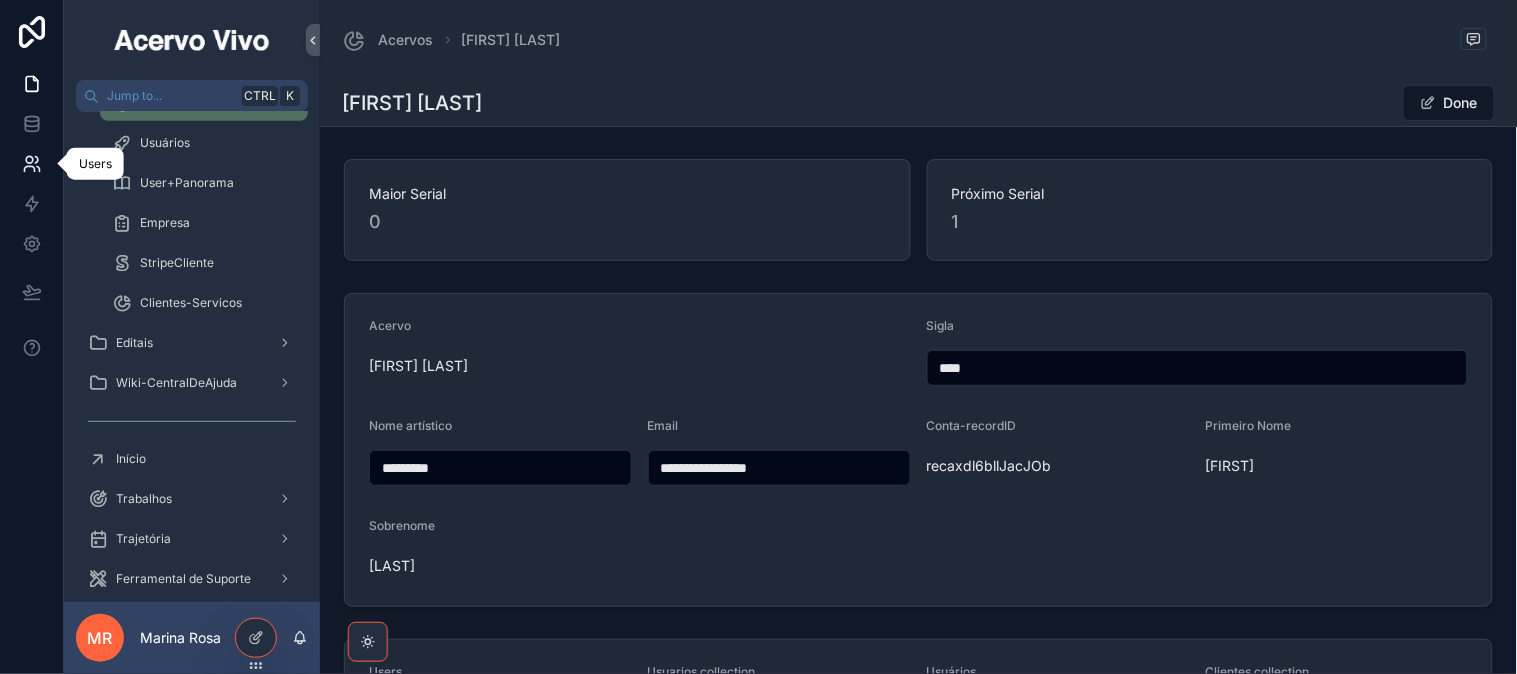 click 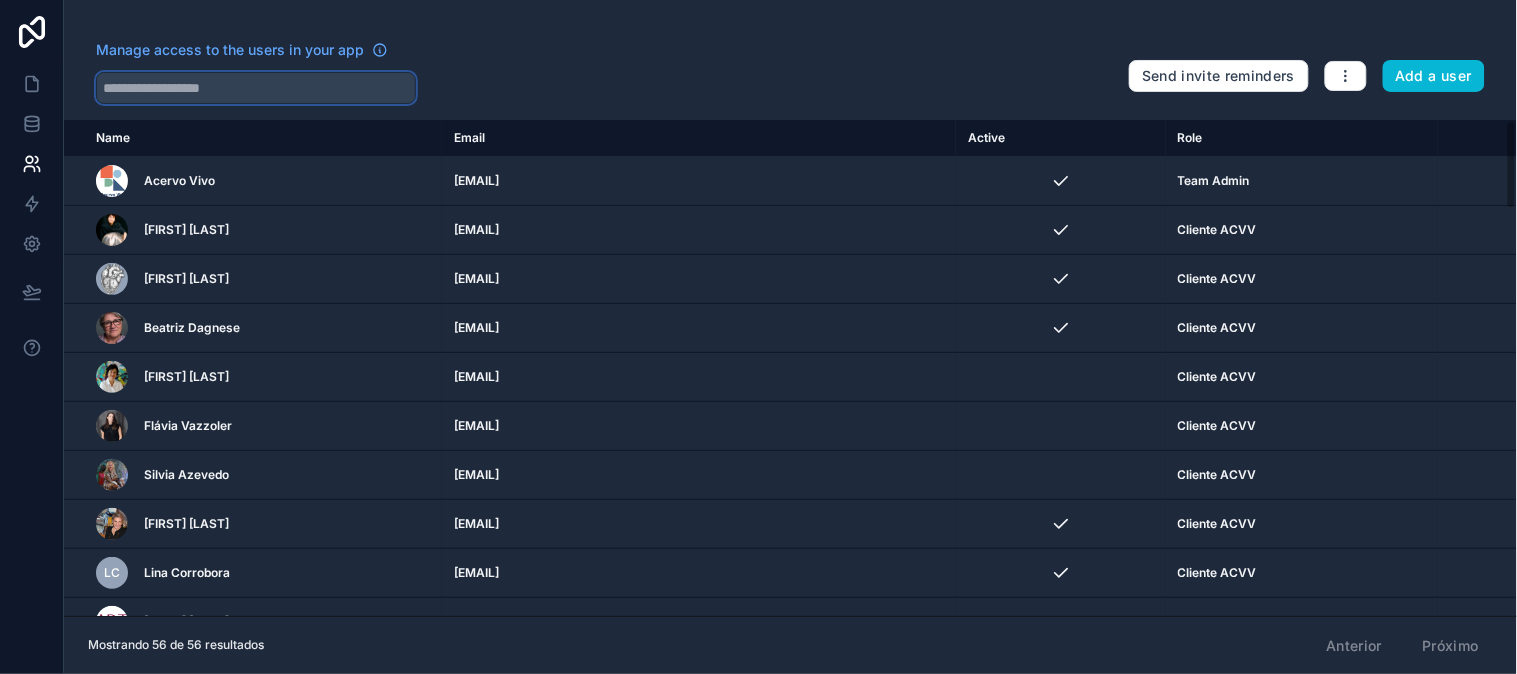 click at bounding box center [256, 88] 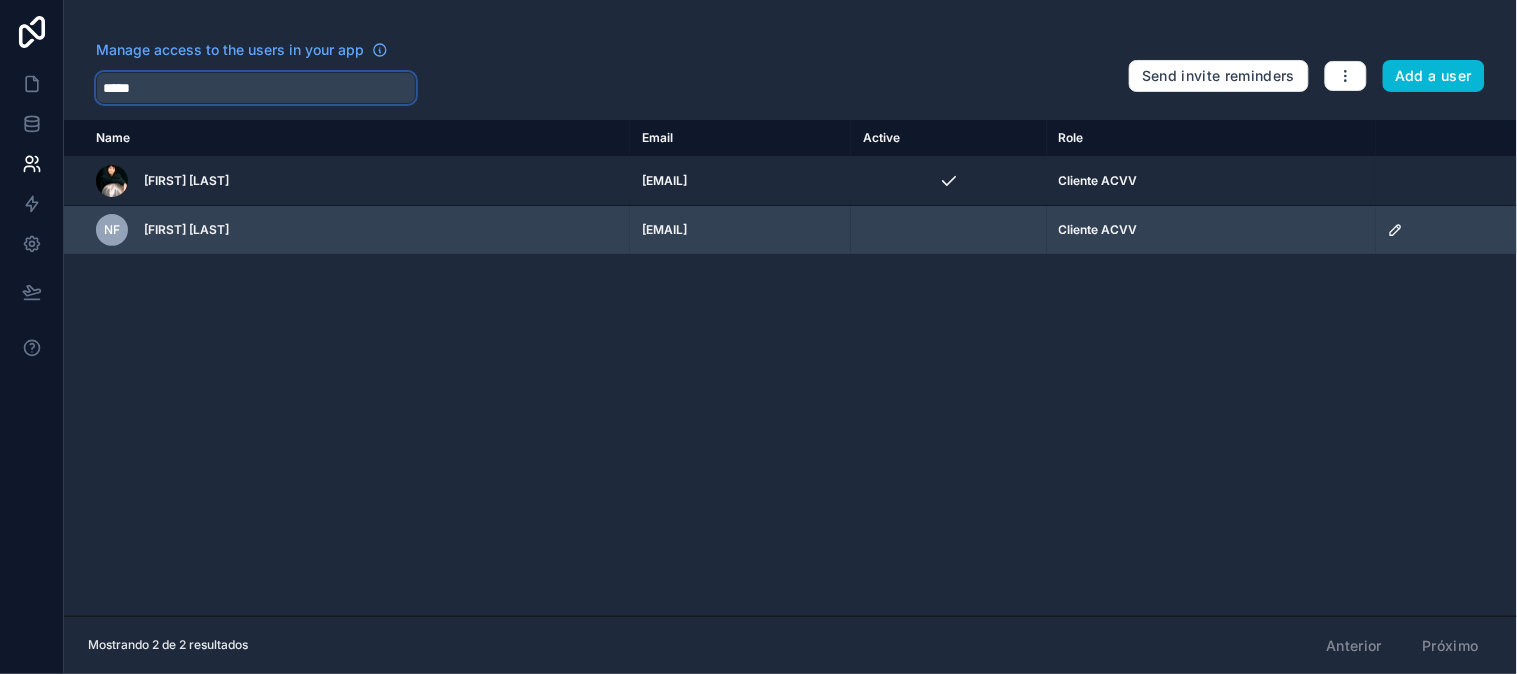 type on "*****" 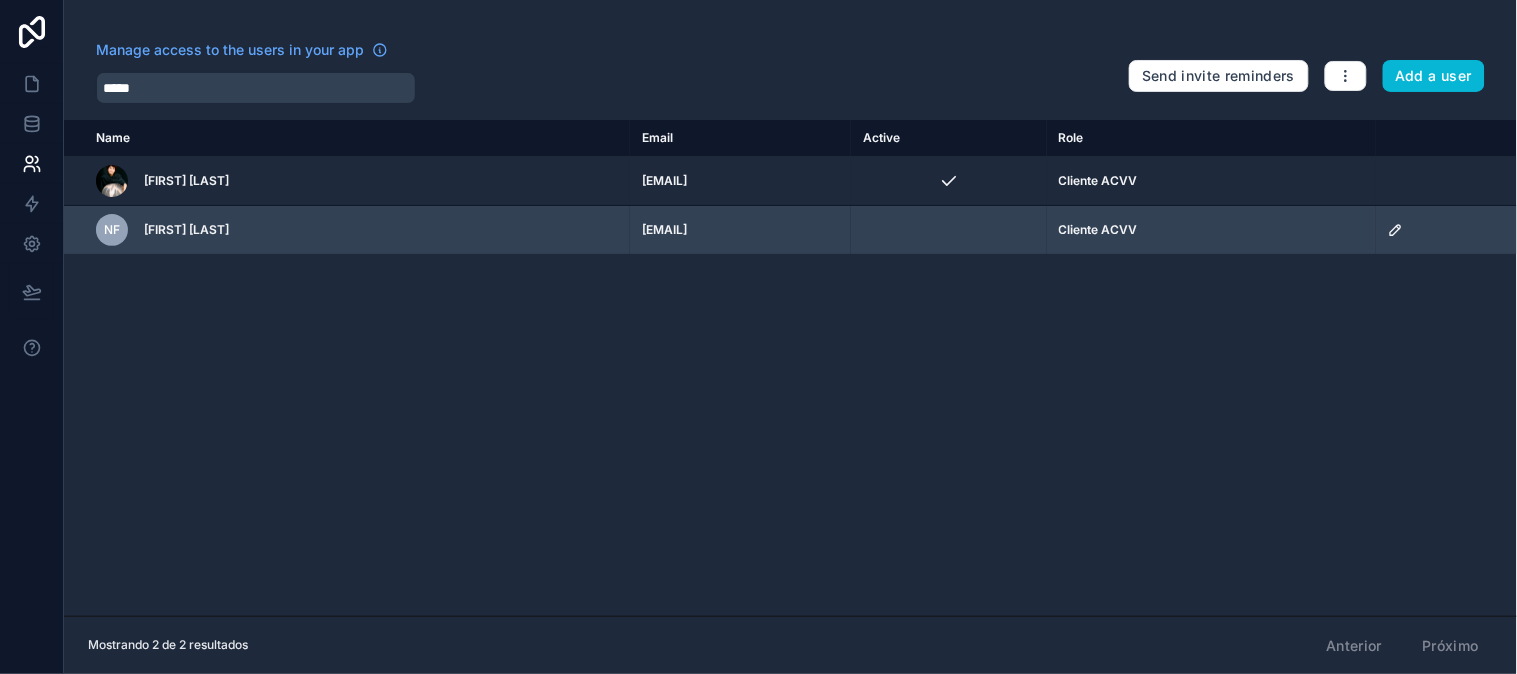 click 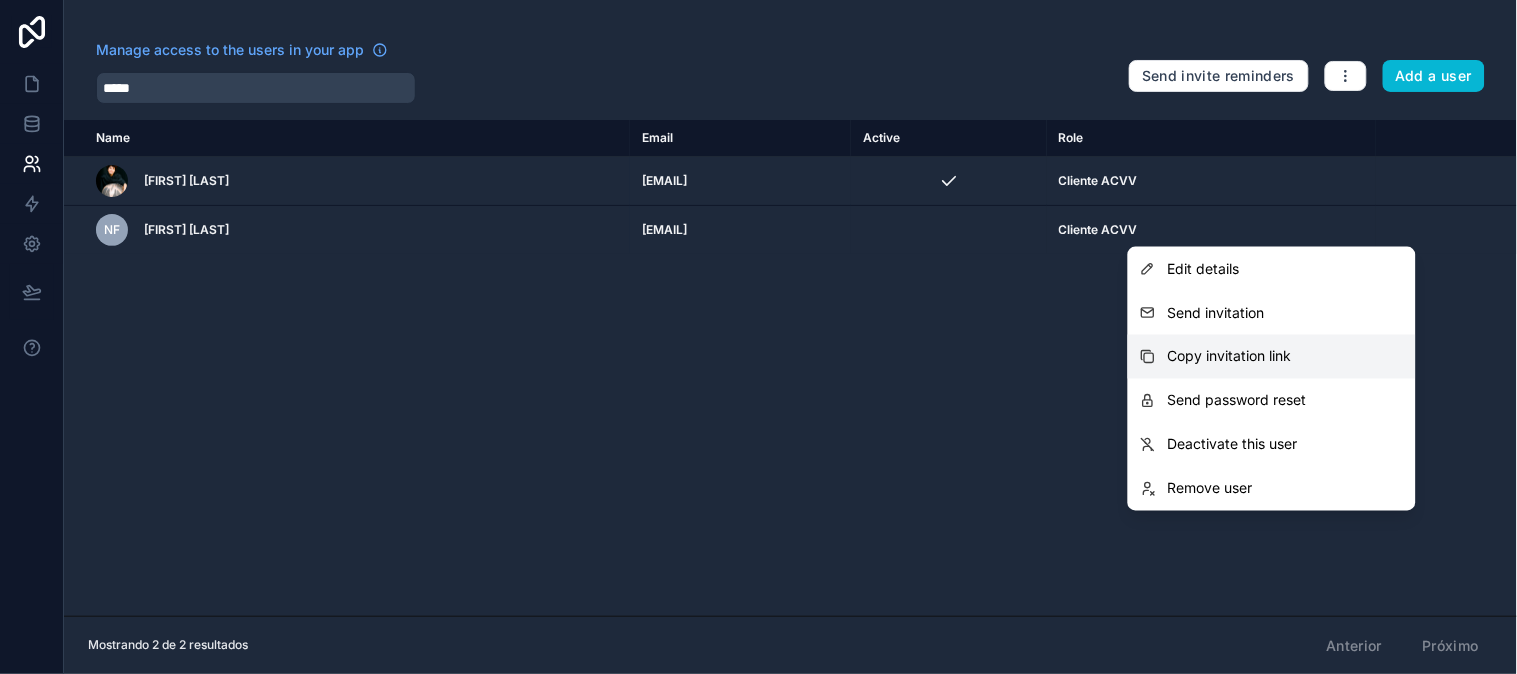 click on "Copy invitation link" at bounding box center [1230, 357] 